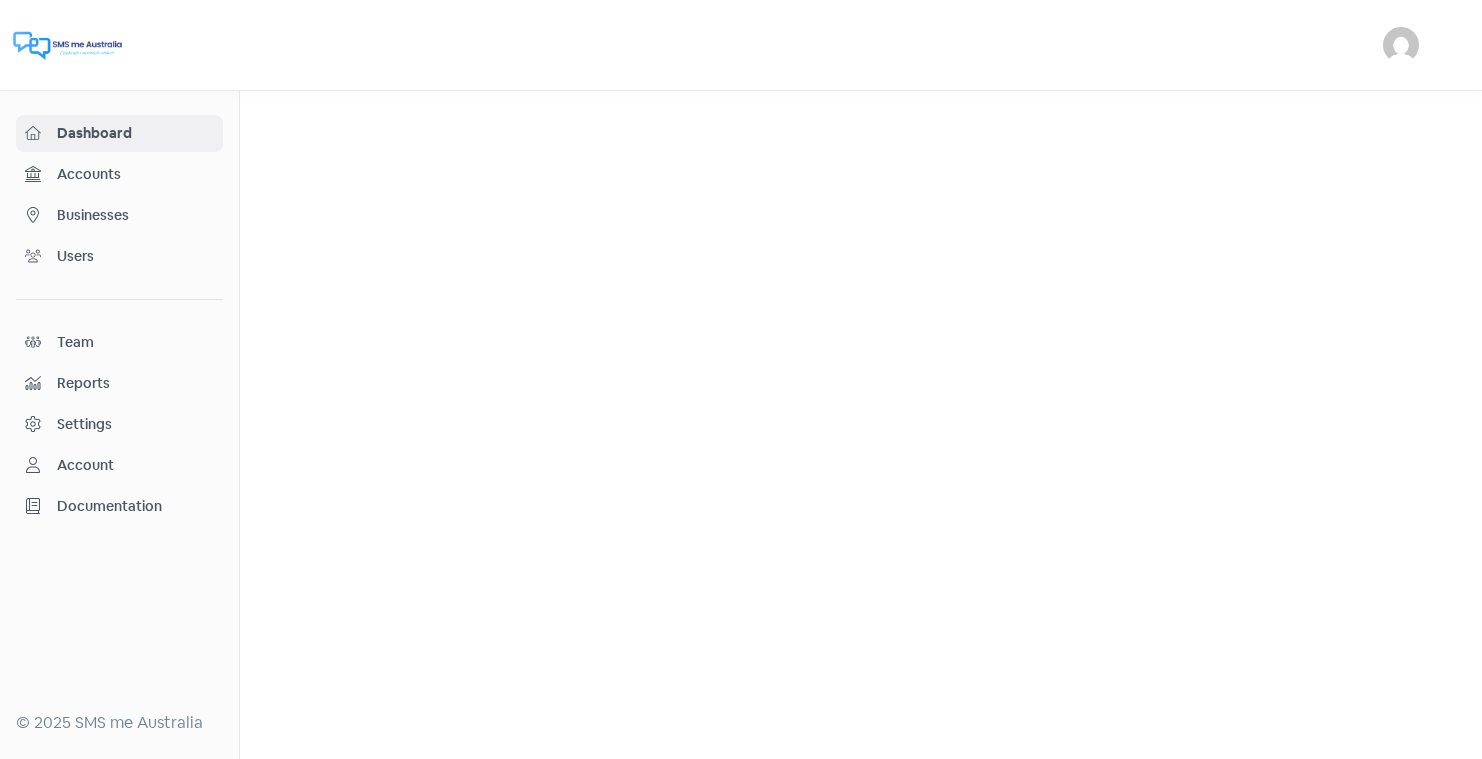 scroll, scrollTop: 0, scrollLeft: 0, axis: both 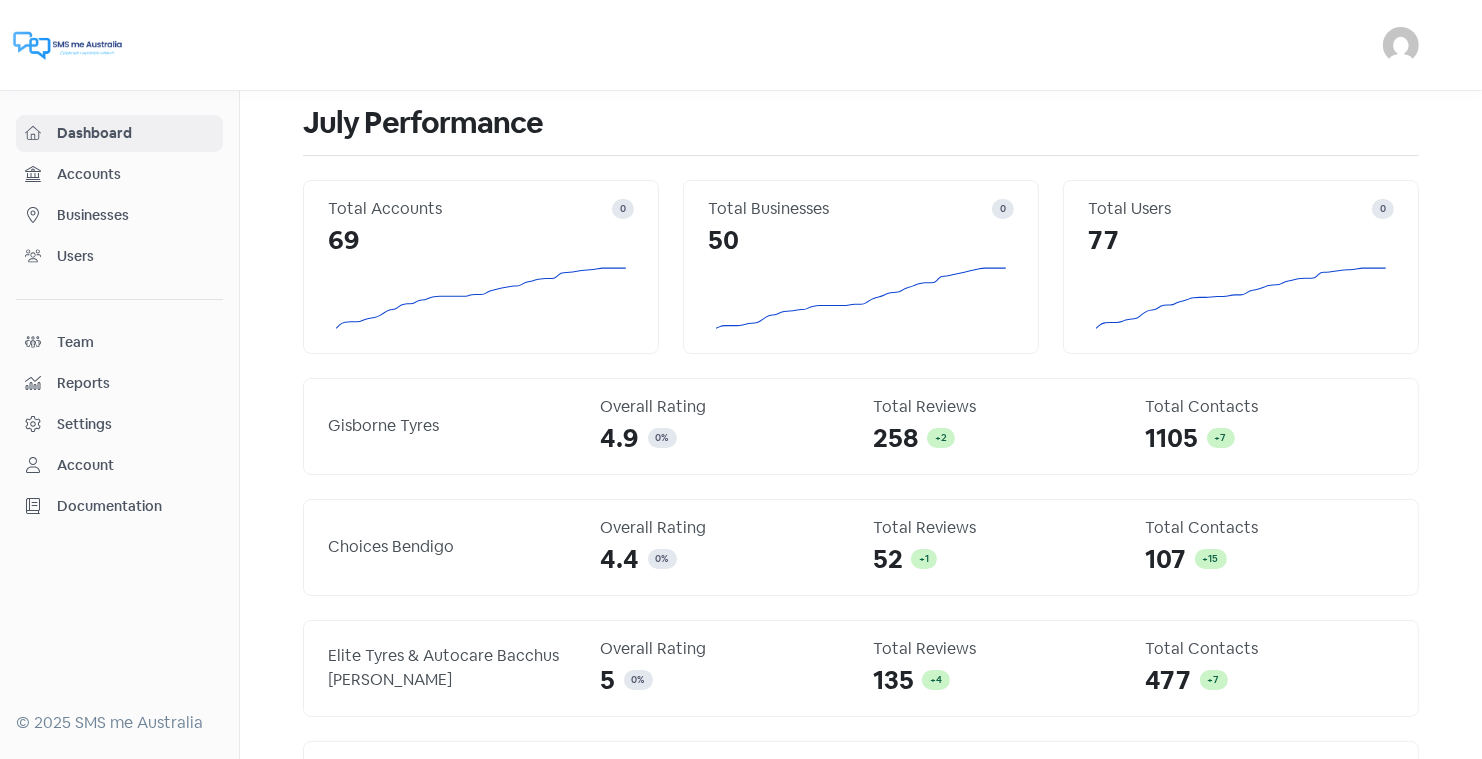click on "Businesses" at bounding box center [135, 215] 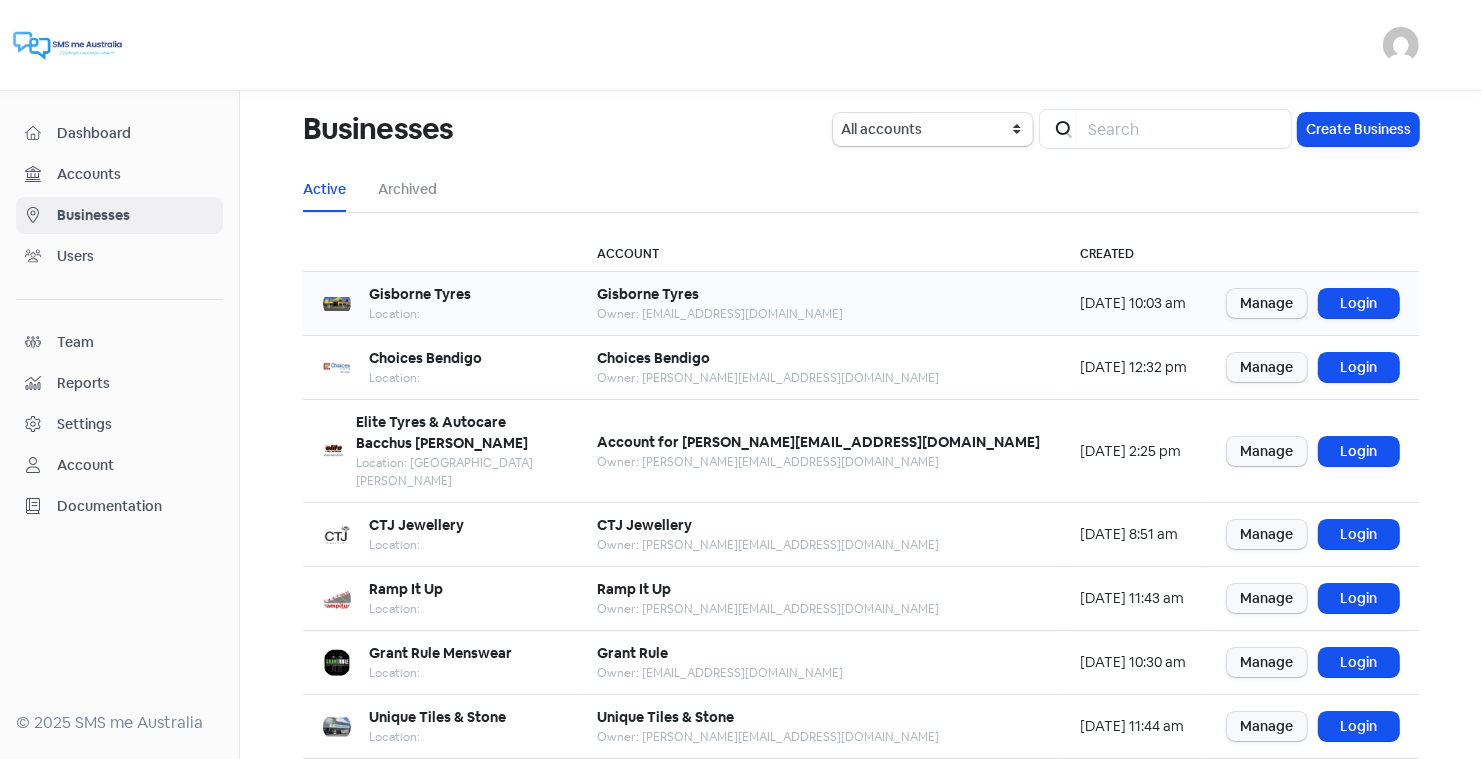 scroll, scrollTop: 243, scrollLeft: 0, axis: vertical 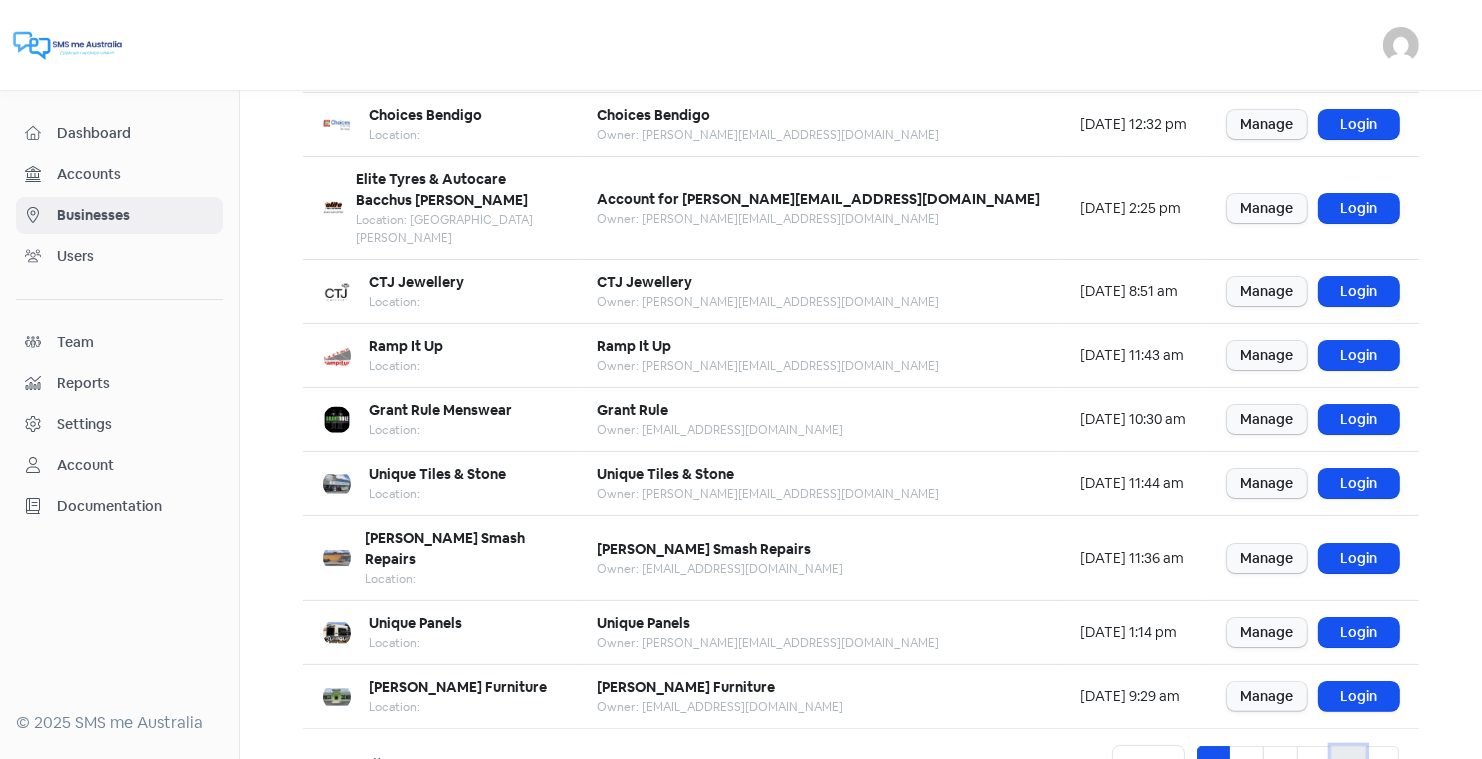 click on "5" at bounding box center (1348, 765) 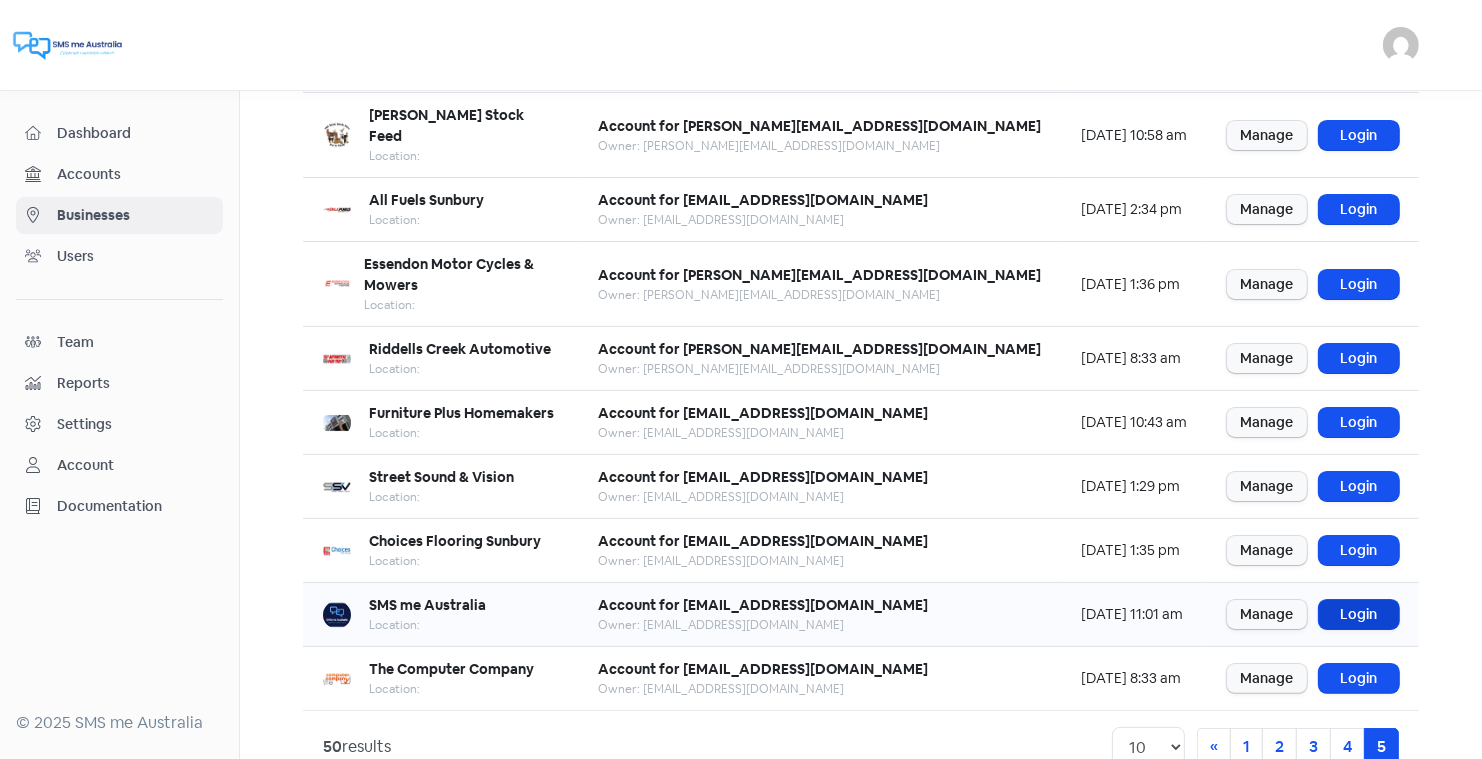 click on "Login" at bounding box center (1359, 614) 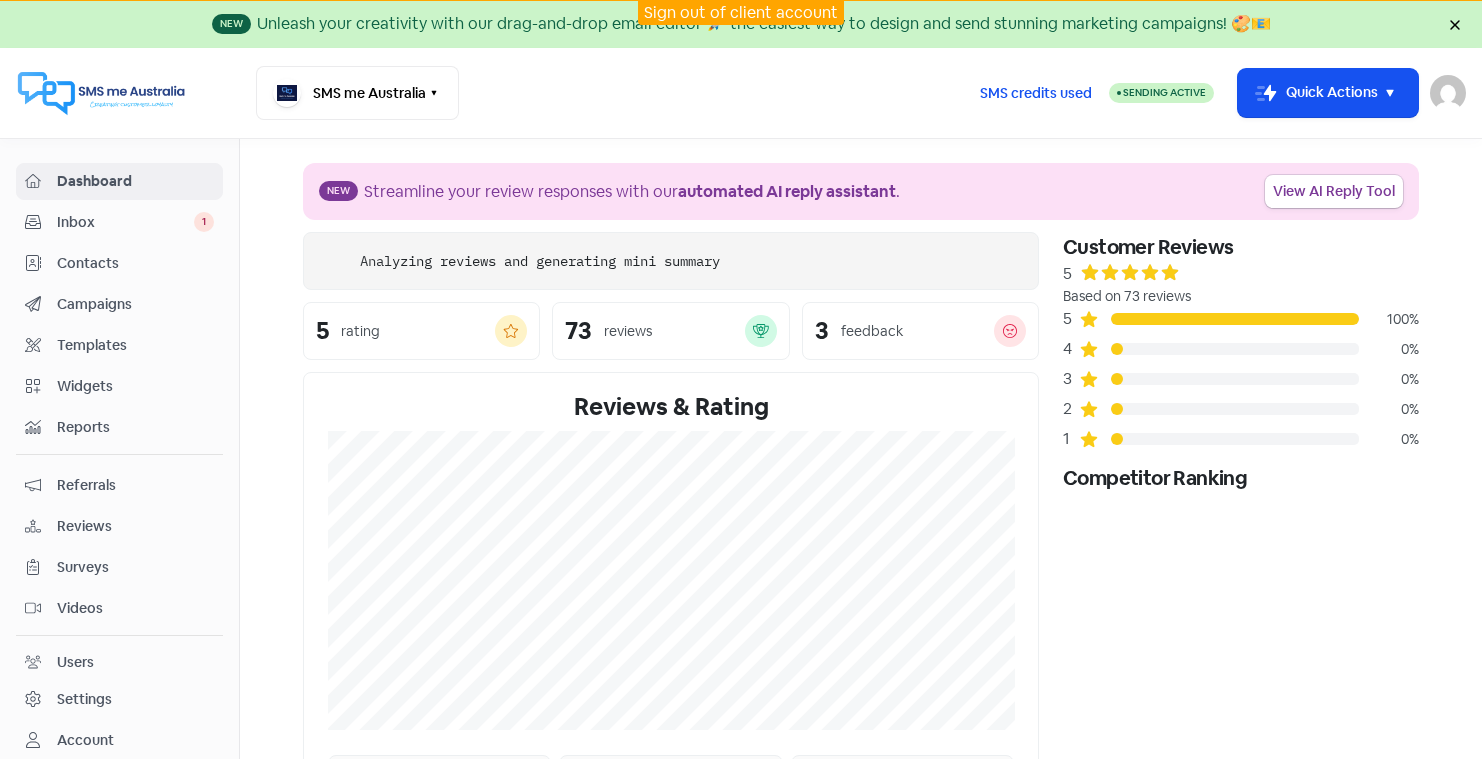 scroll, scrollTop: 0, scrollLeft: 0, axis: both 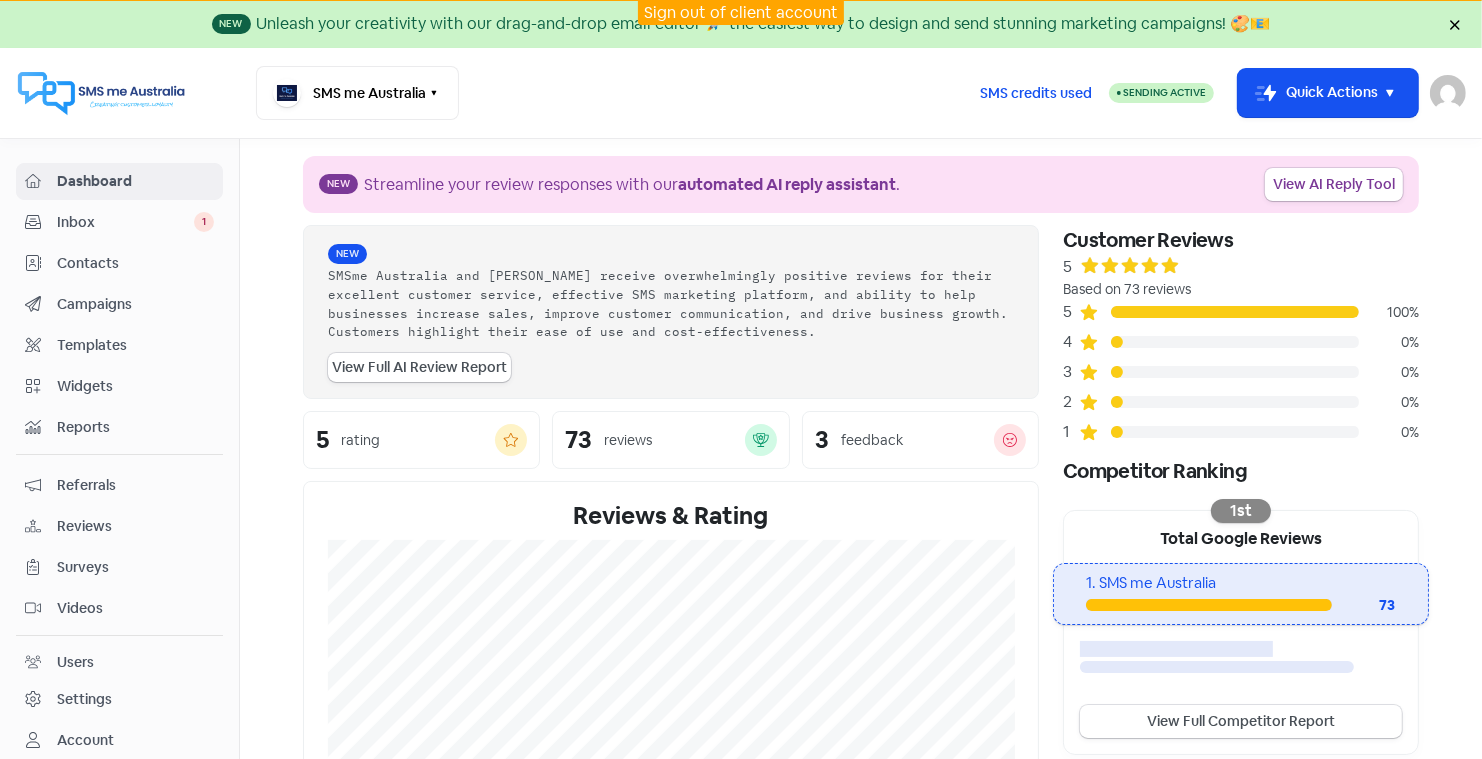 click on "Inbox" at bounding box center [125, 222] 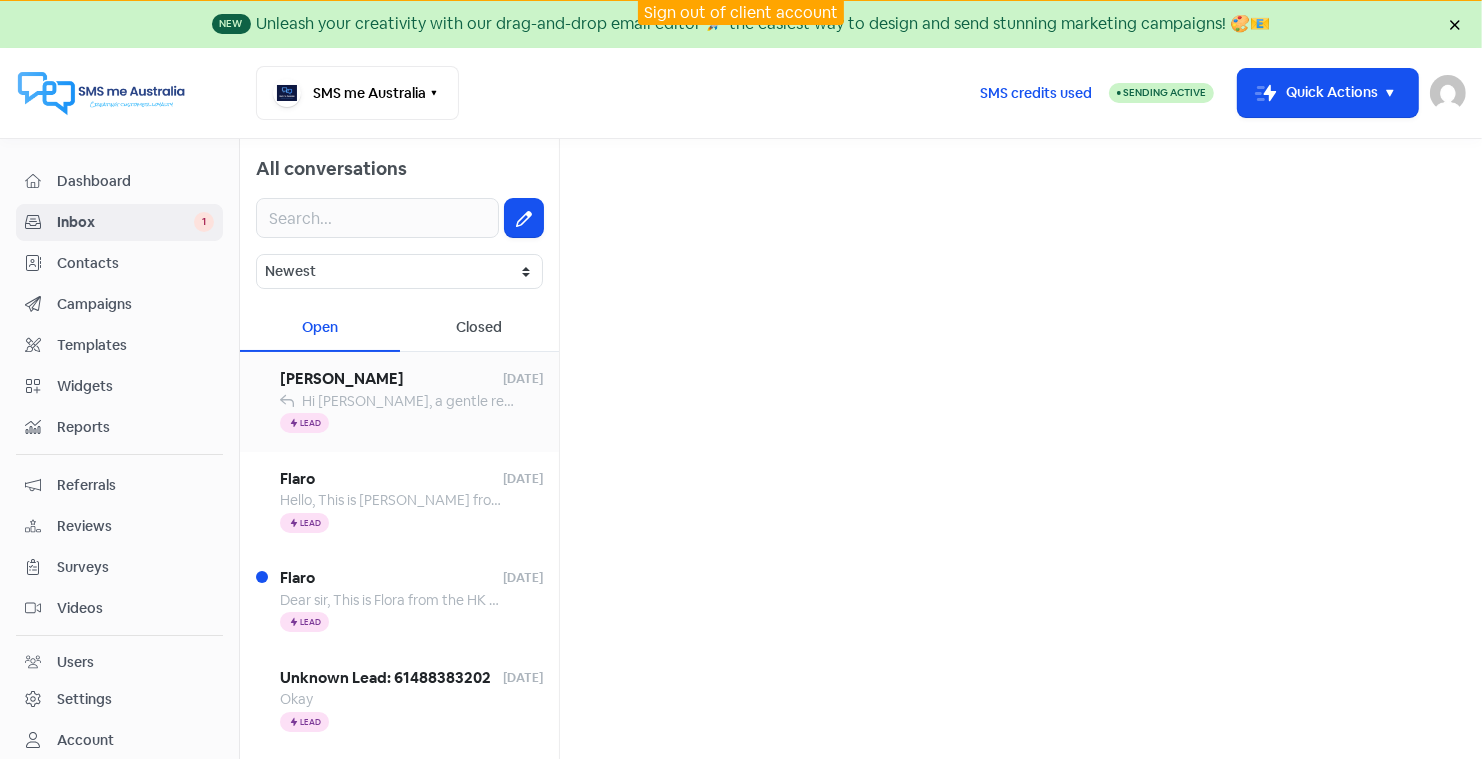 click on "[PERSON_NAME]" at bounding box center (391, 379) 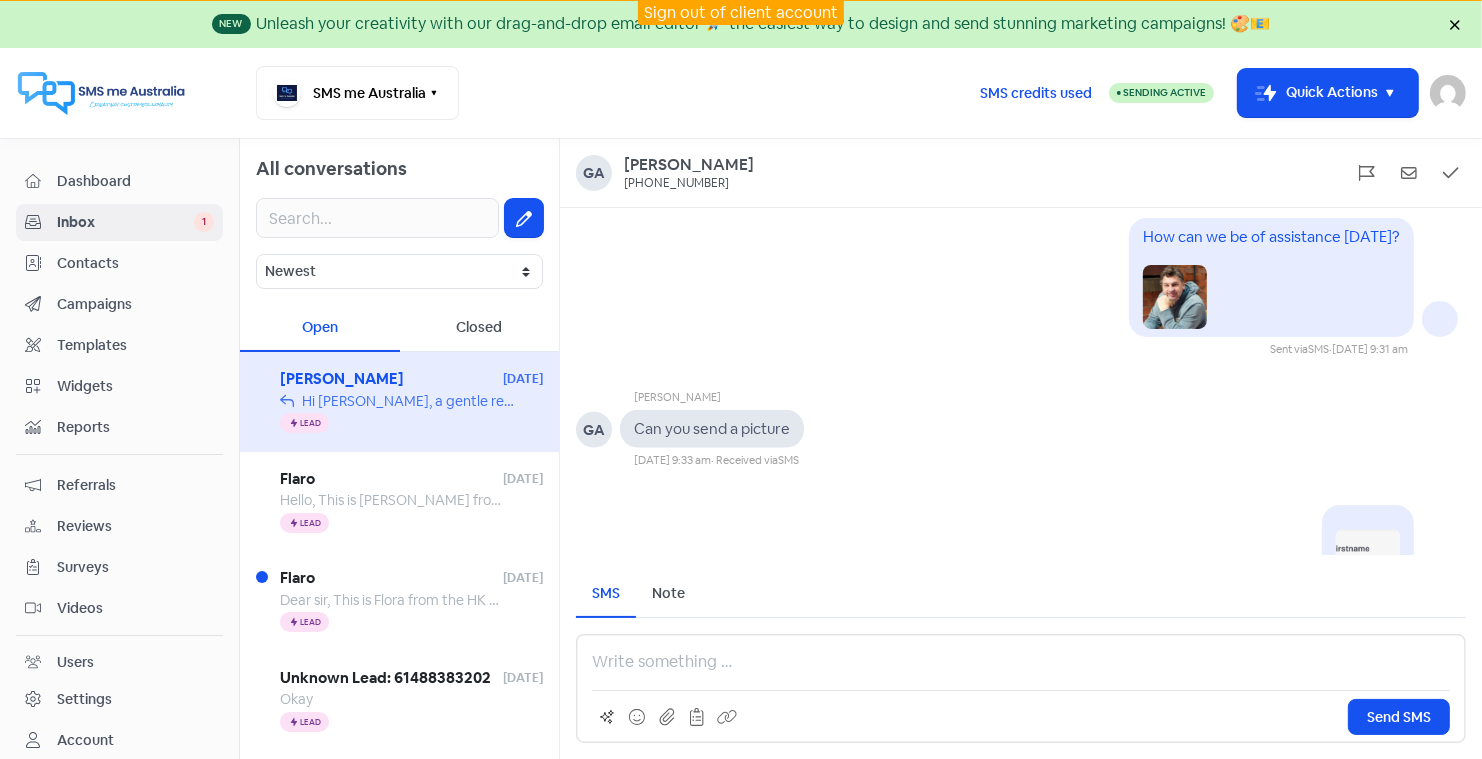 scroll, scrollTop: -183, scrollLeft: 0, axis: vertical 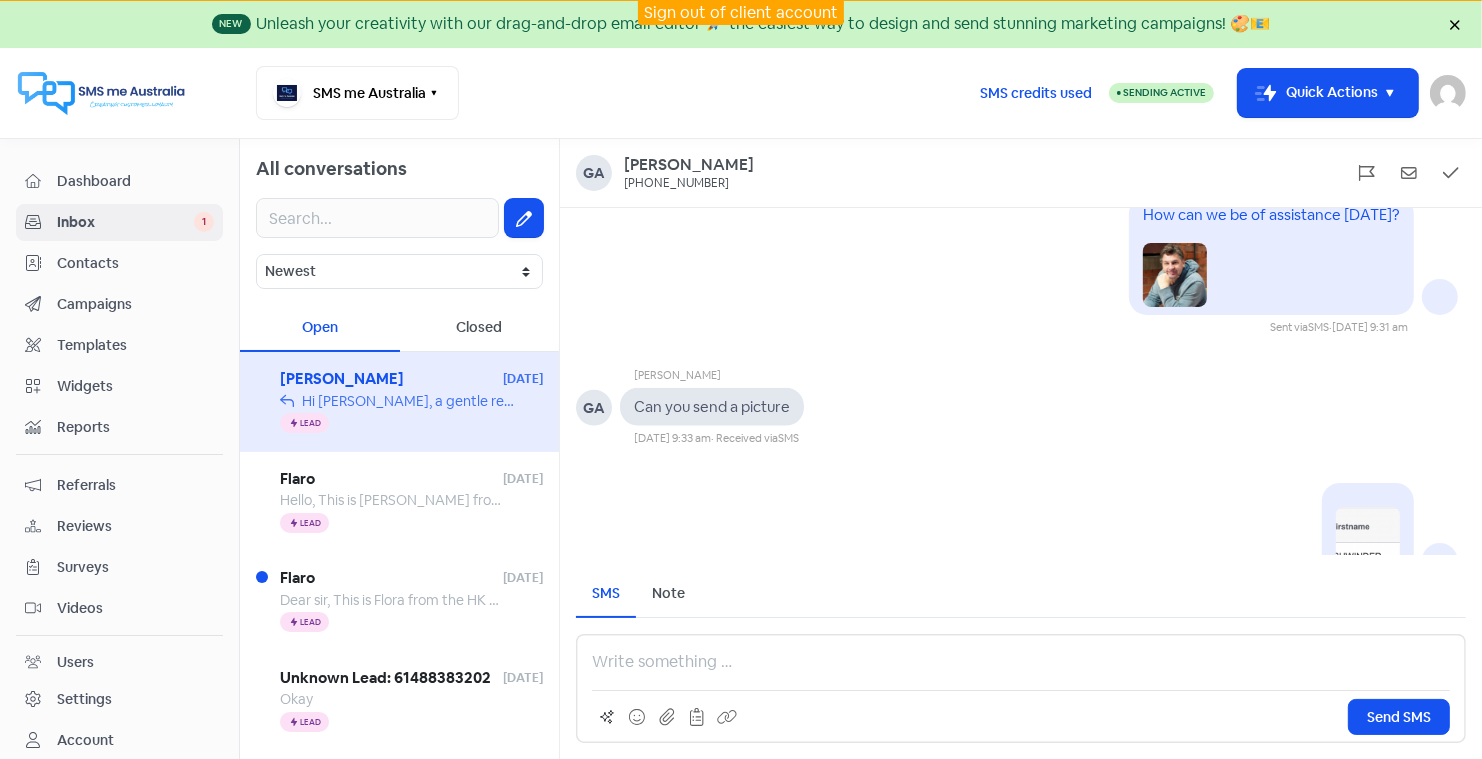 click at bounding box center [1021, 662] 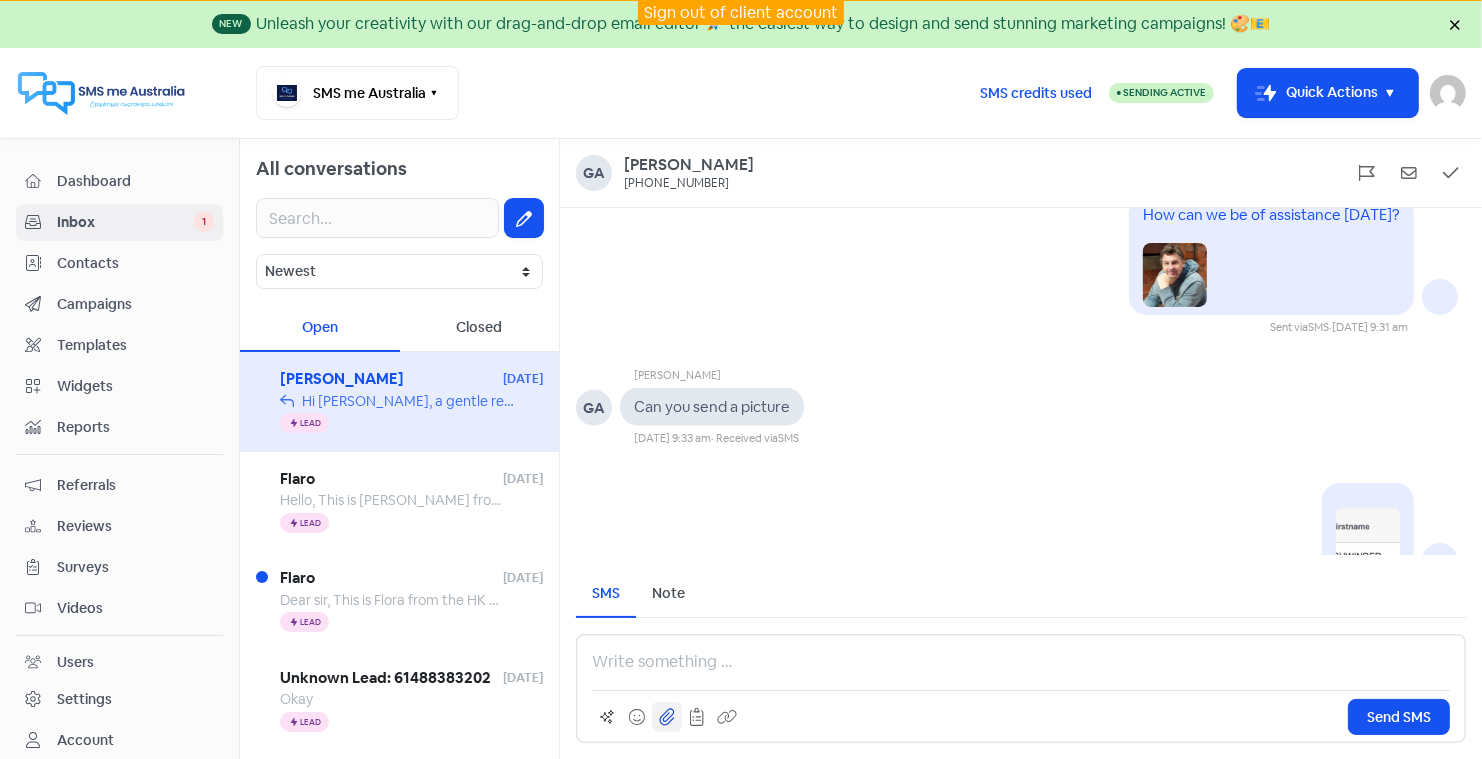 click 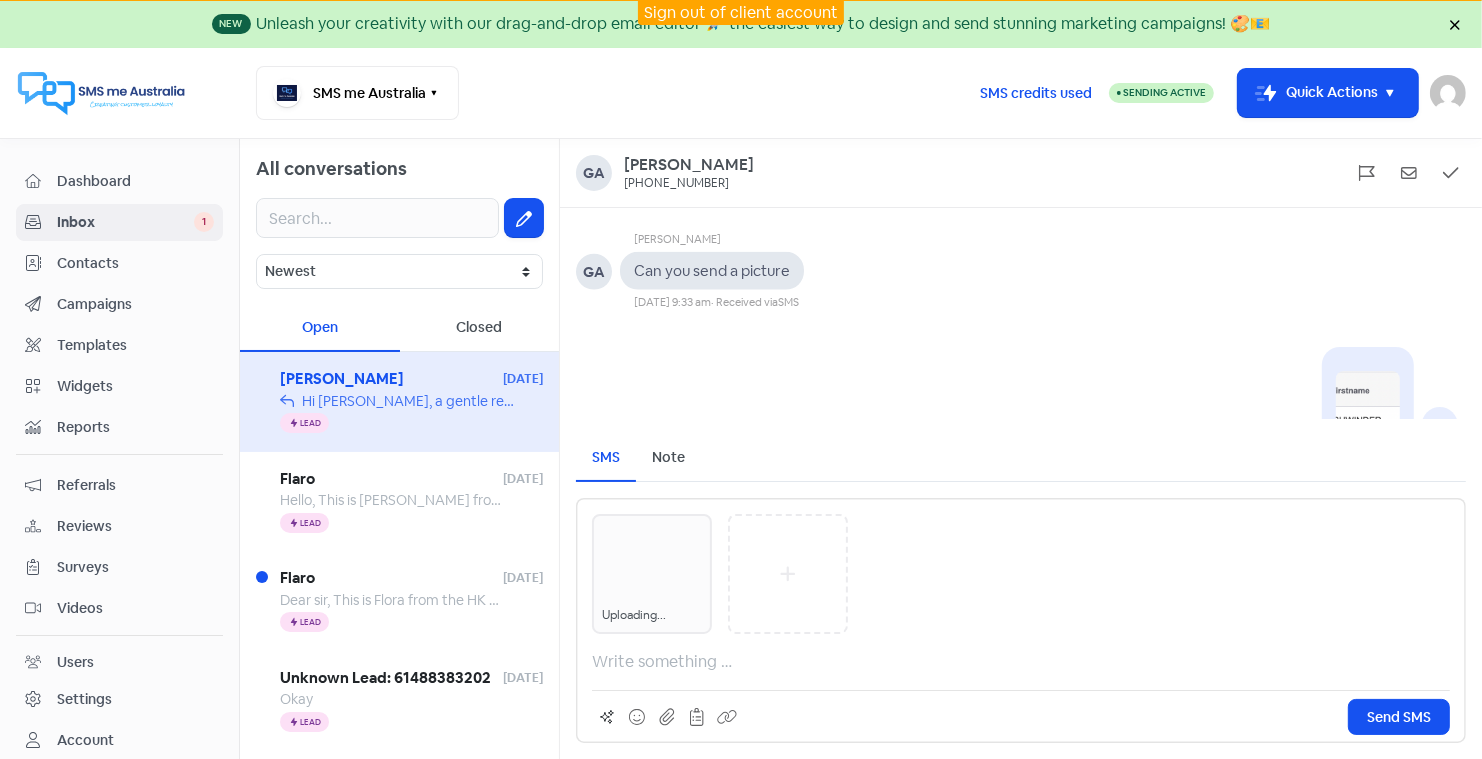 scroll, scrollTop: -318, scrollLeft: 0, axis: vertical 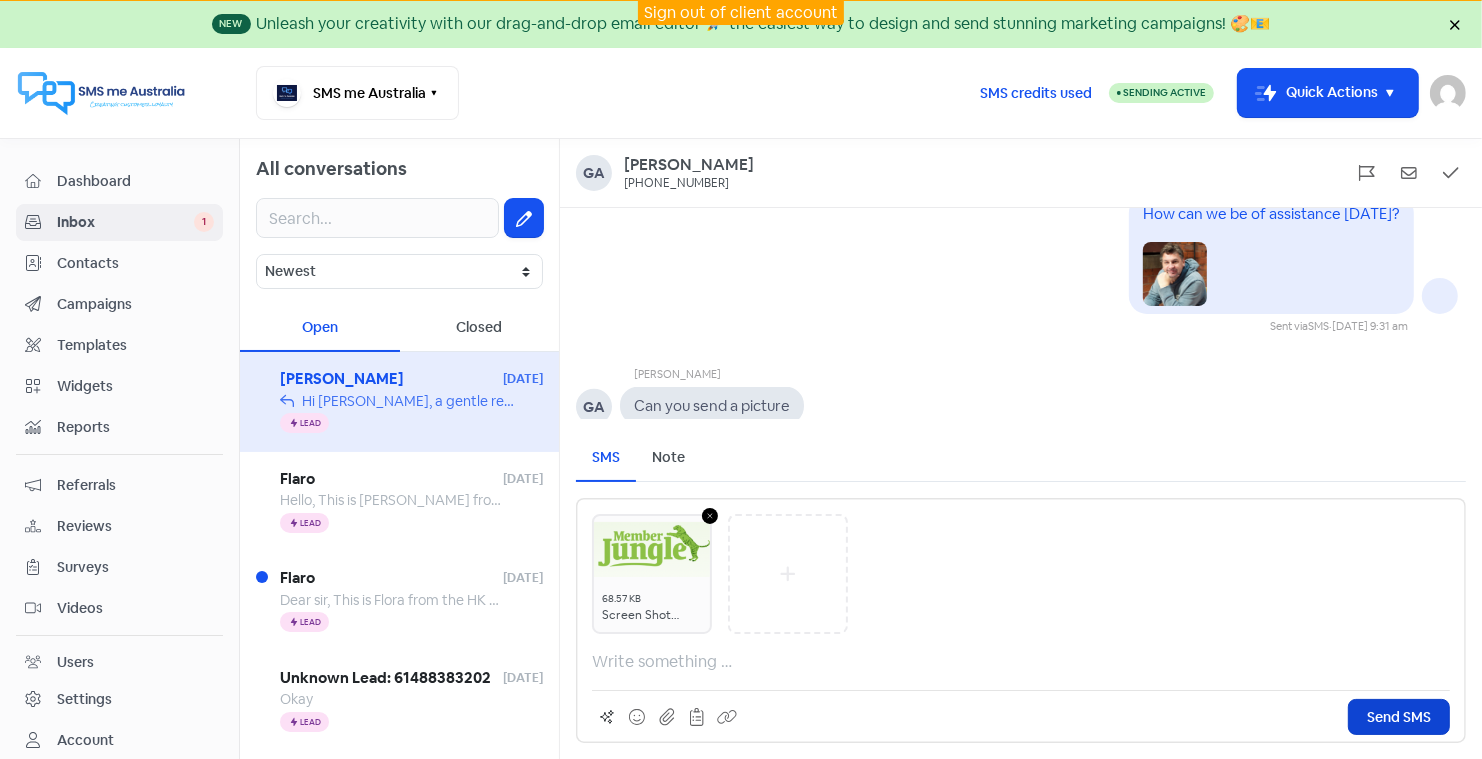 click on "Send SMS" at bounding box center [1399, 717] 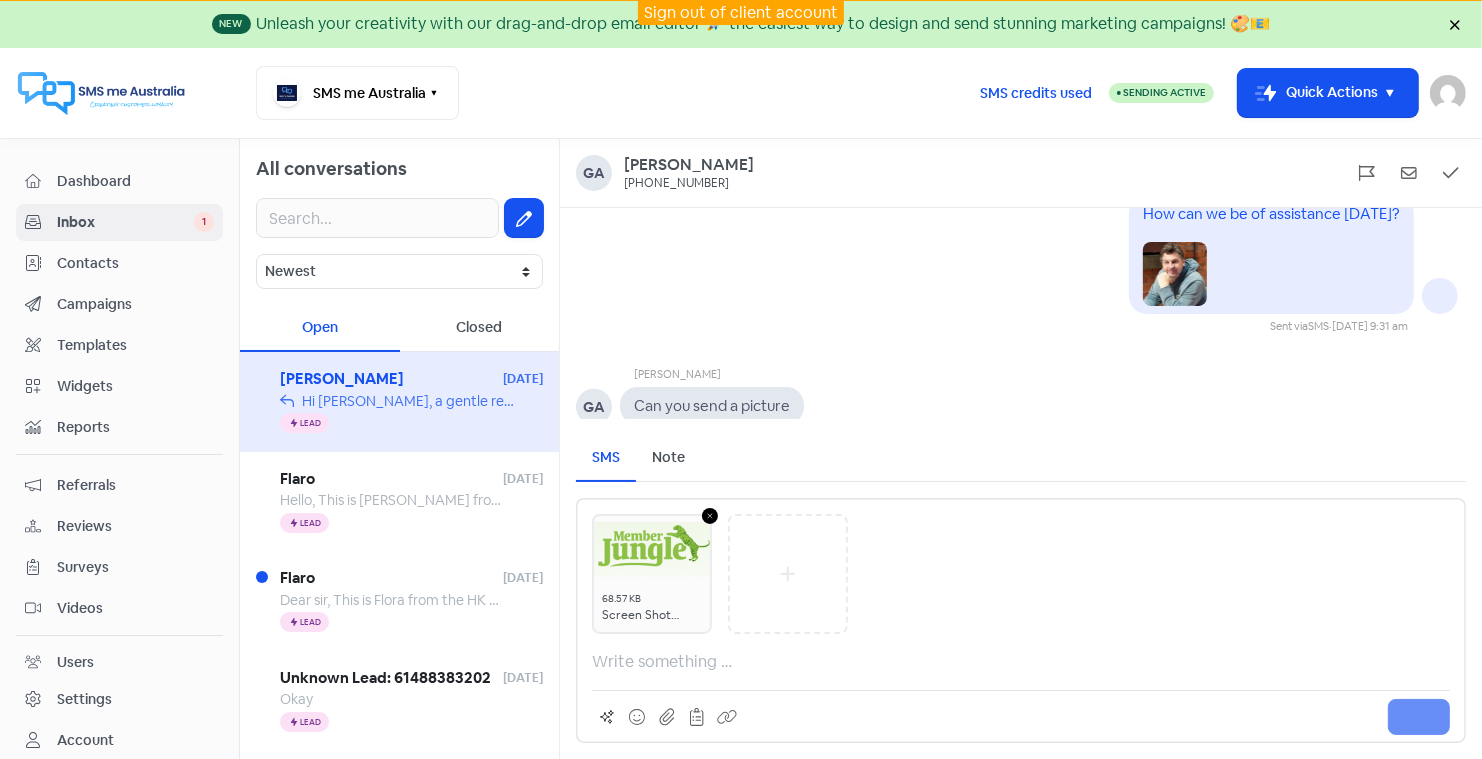 scroll, scrollTop: -335, scrollLeft: 0, axis: vertical 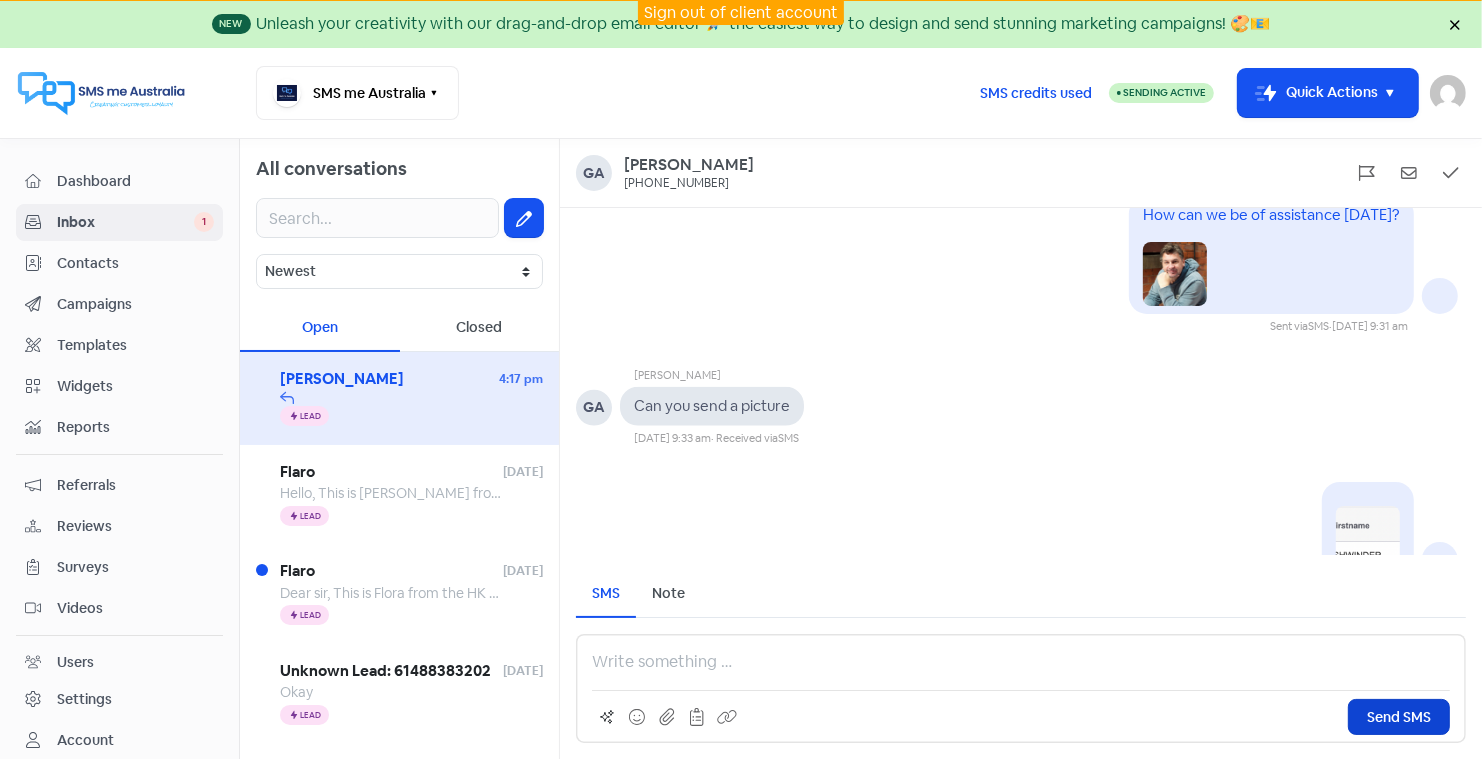click on "Contacts" at bounding box center (135, 263) 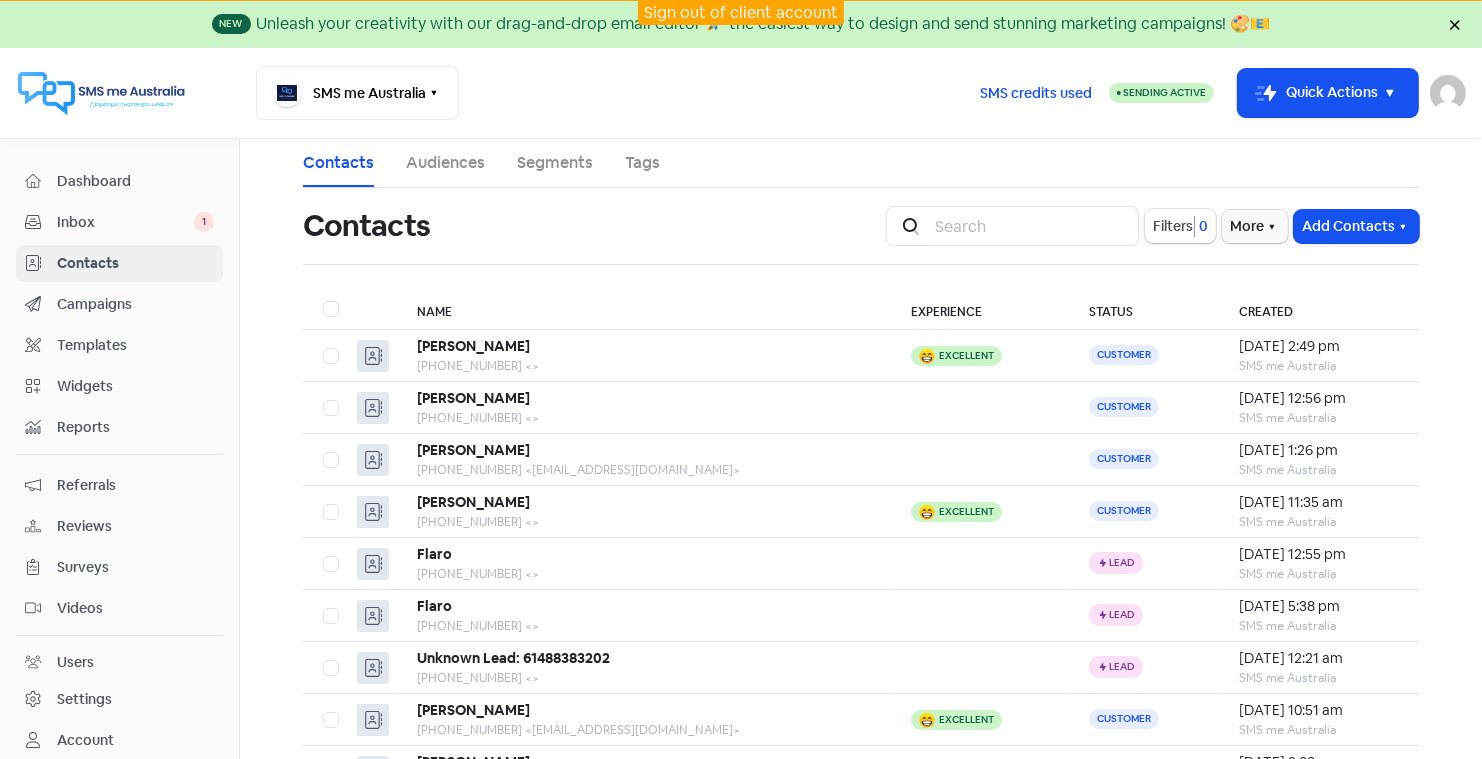 click on "Audiences" at bounding box center [445, 163] 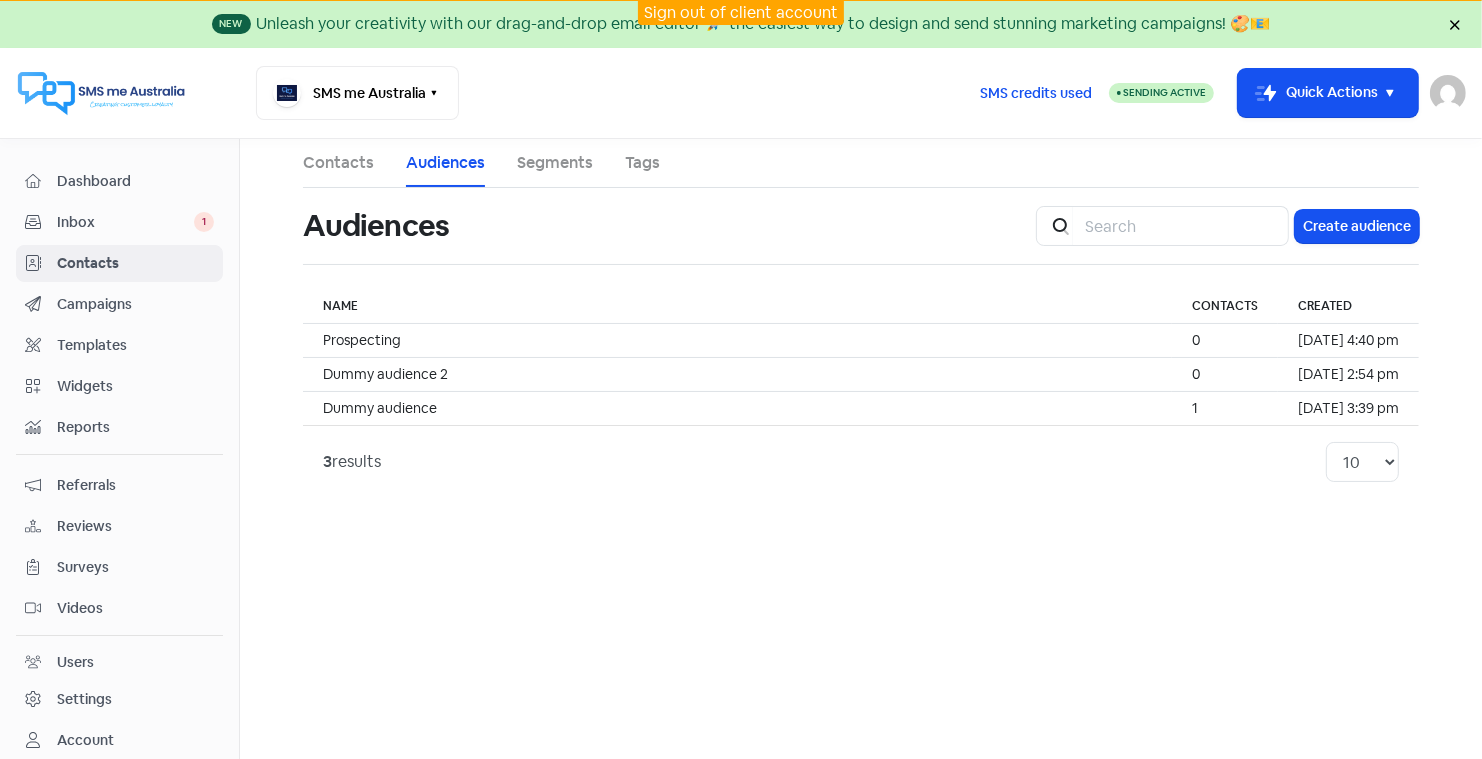 click on "Segments" at bounding box center (555, 163) 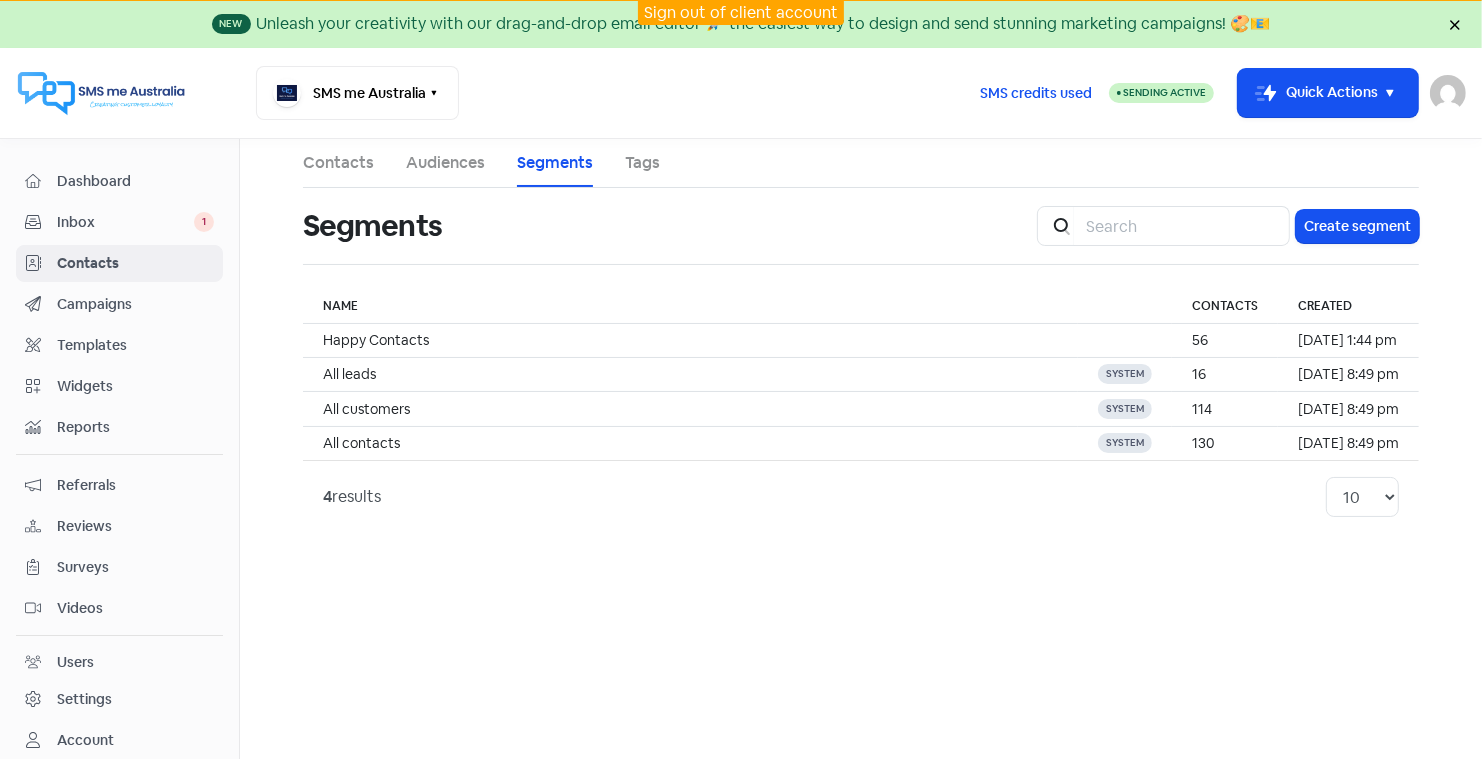 click on "Contacts" at bounding box center (338, 163) 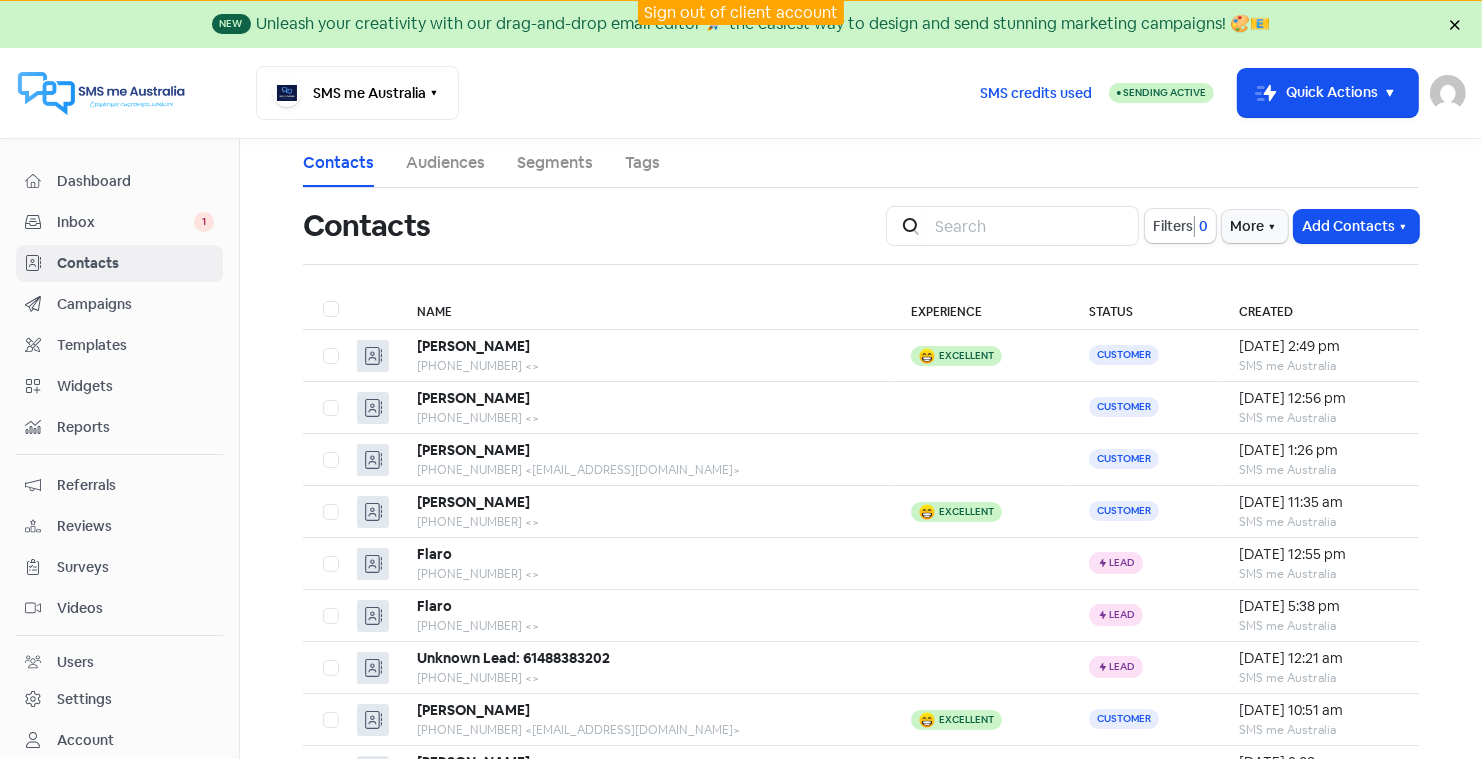 click on "Audiences" at bounding box center (445, 163) 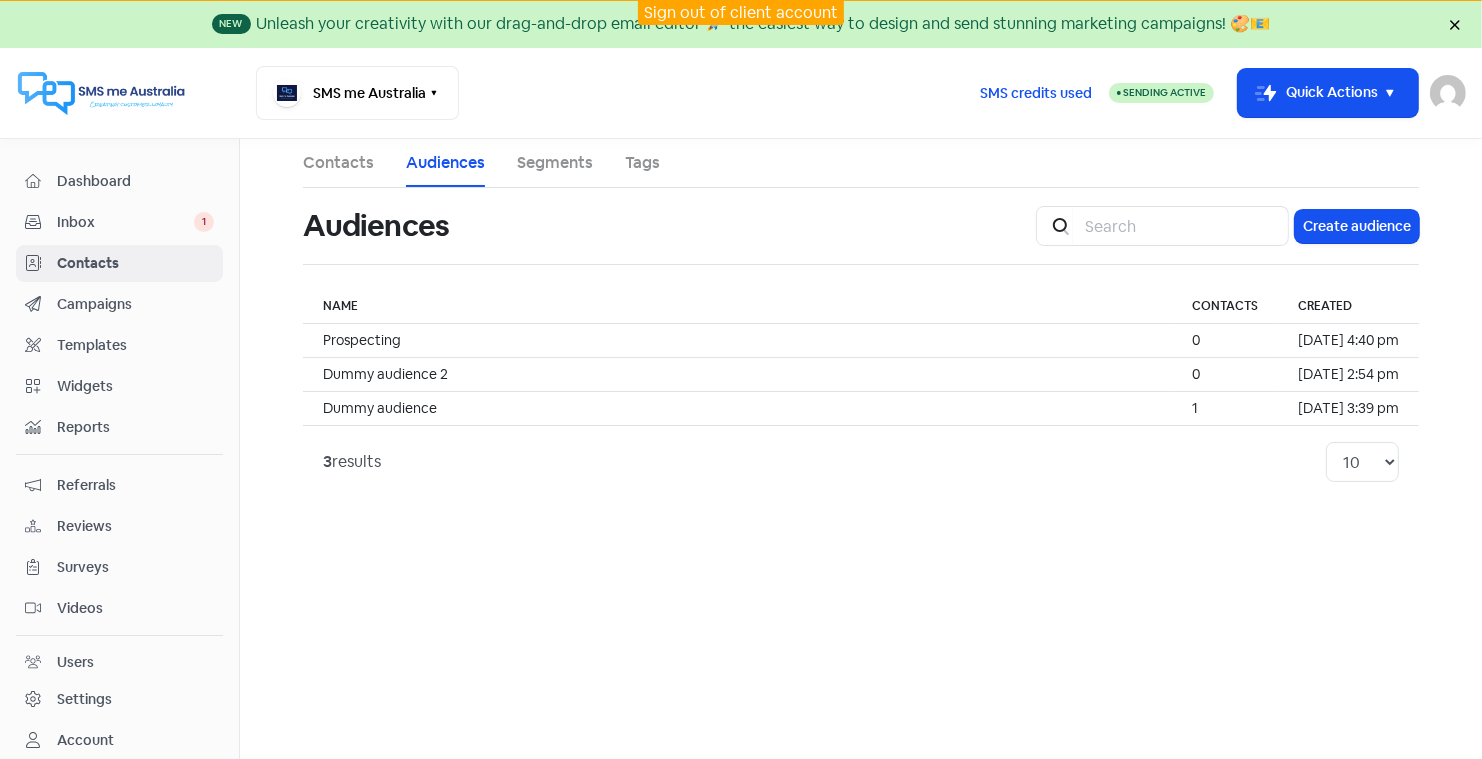 click on "Contacts" at bounding box center (338, 163) 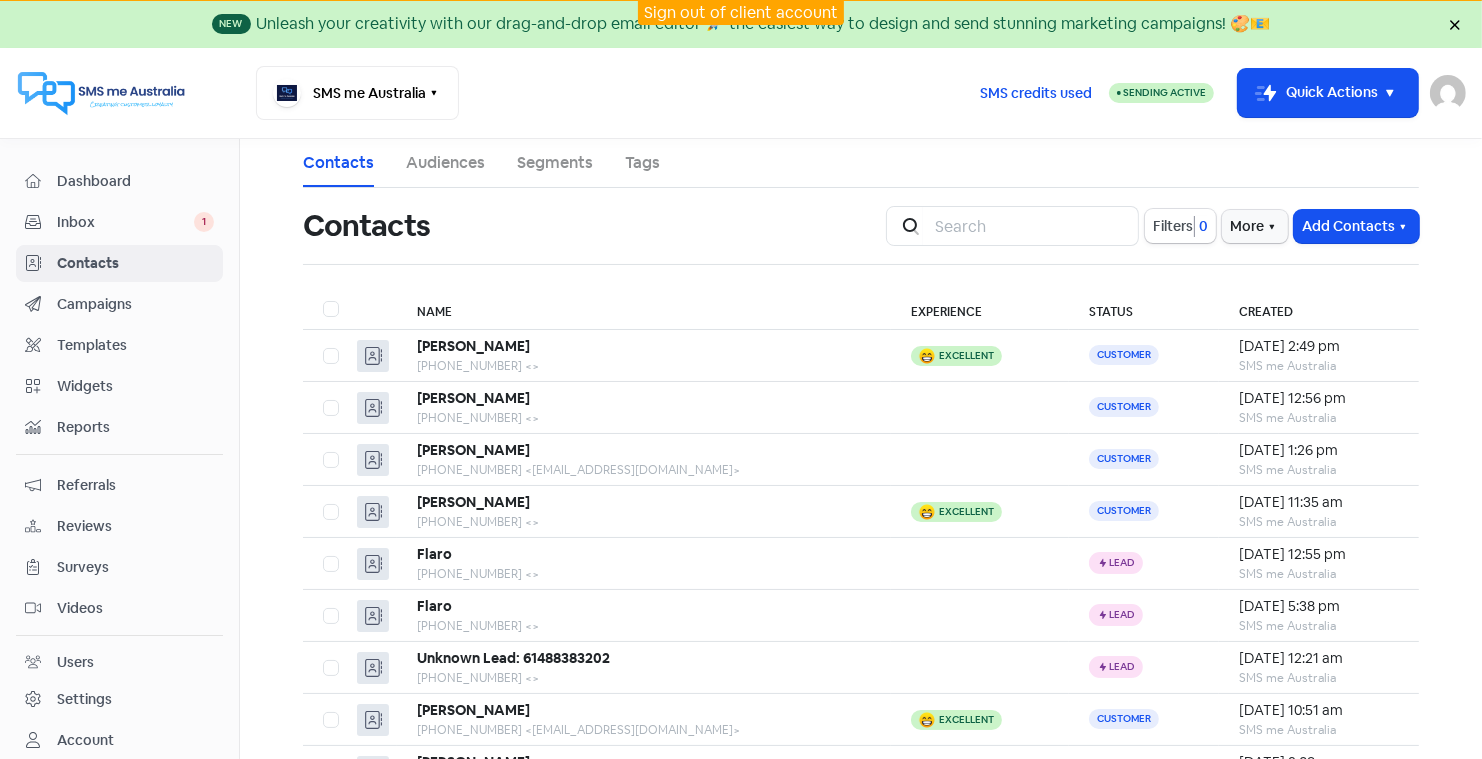 click on "Audiences" at bounding box center [445, 163] 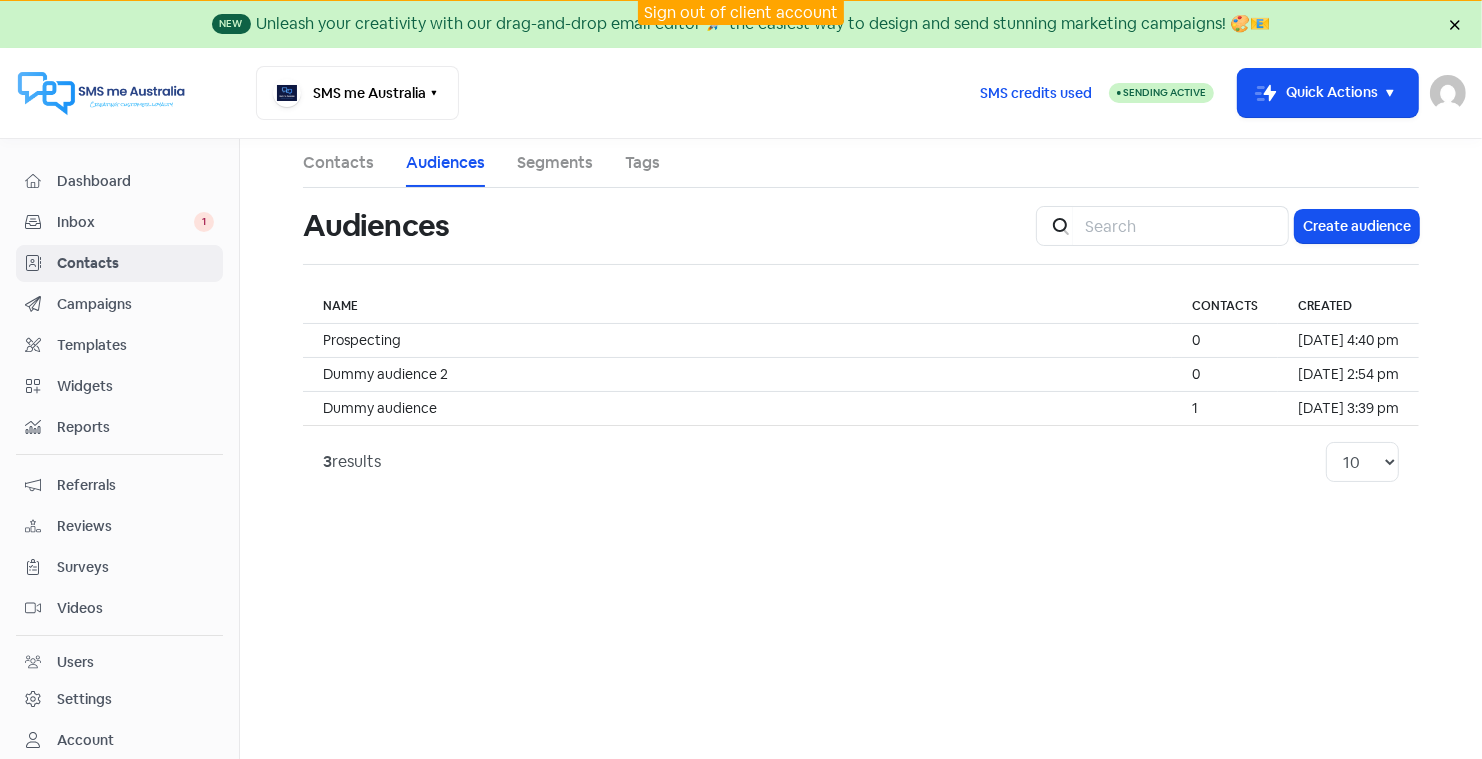 click on "Contacts" at bounding box center [338, 163] 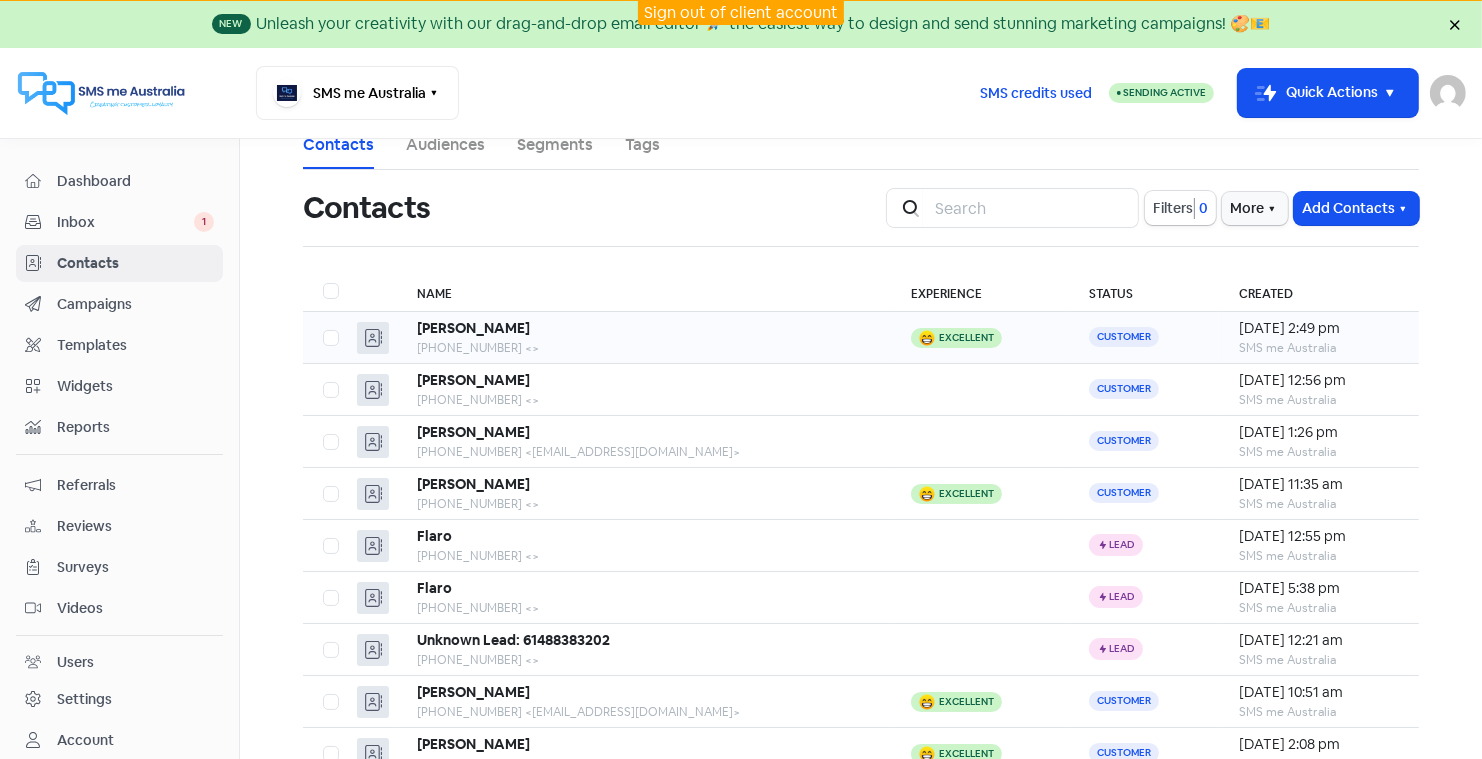 scroll, scrollTop: 0, scrollLeft: 0, axis: both 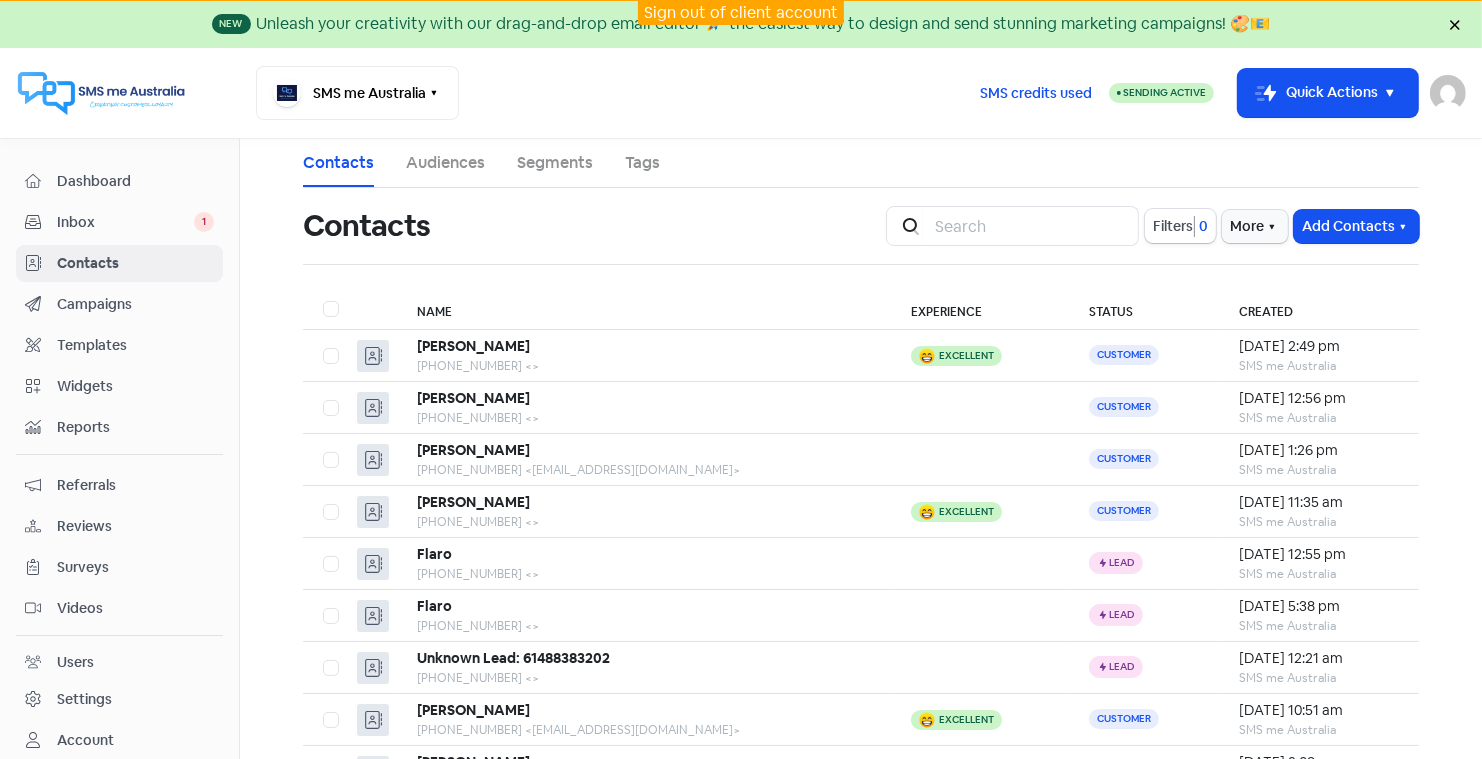 click on "Tags" at bounding box center (642, 163) 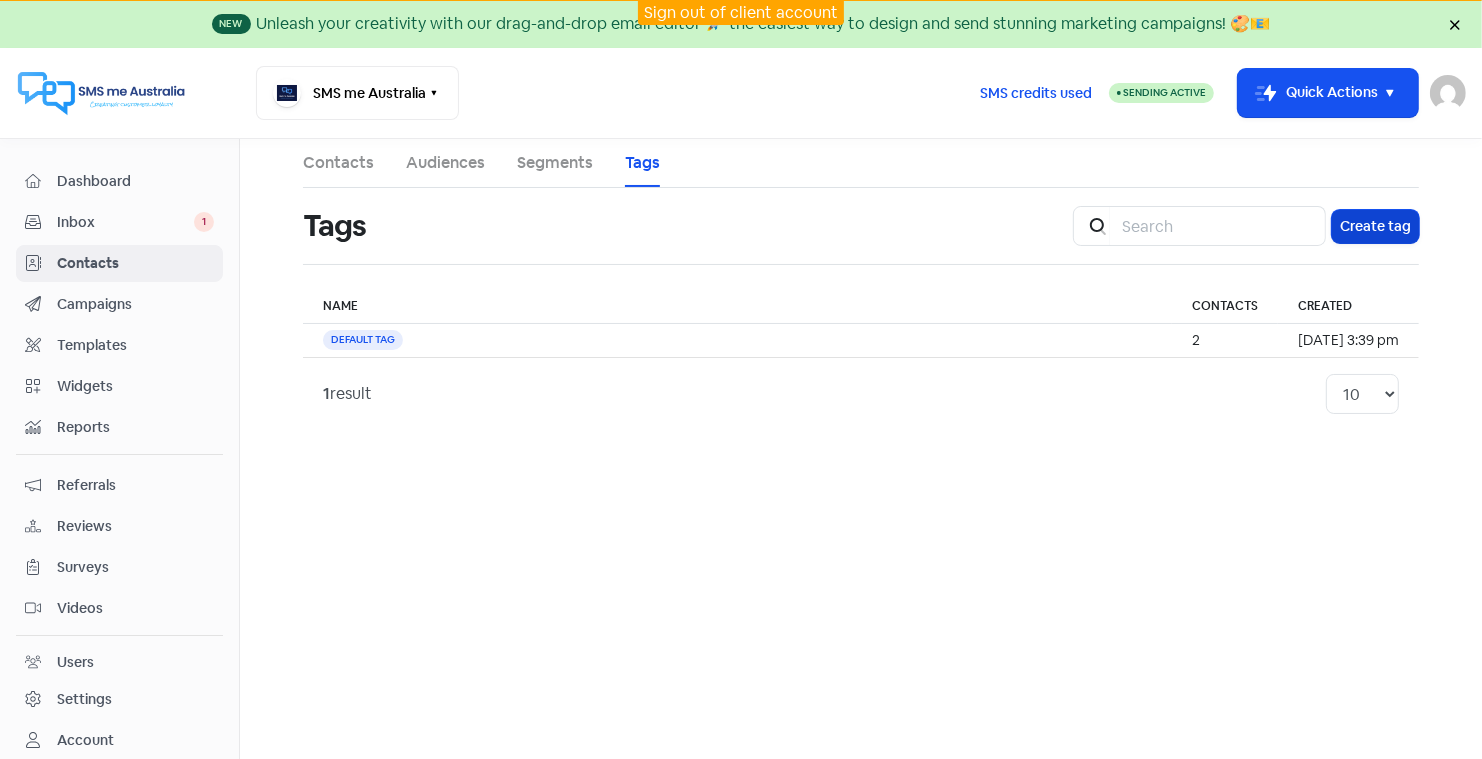 click on "Create tag" at bounding box center (1375, 226) 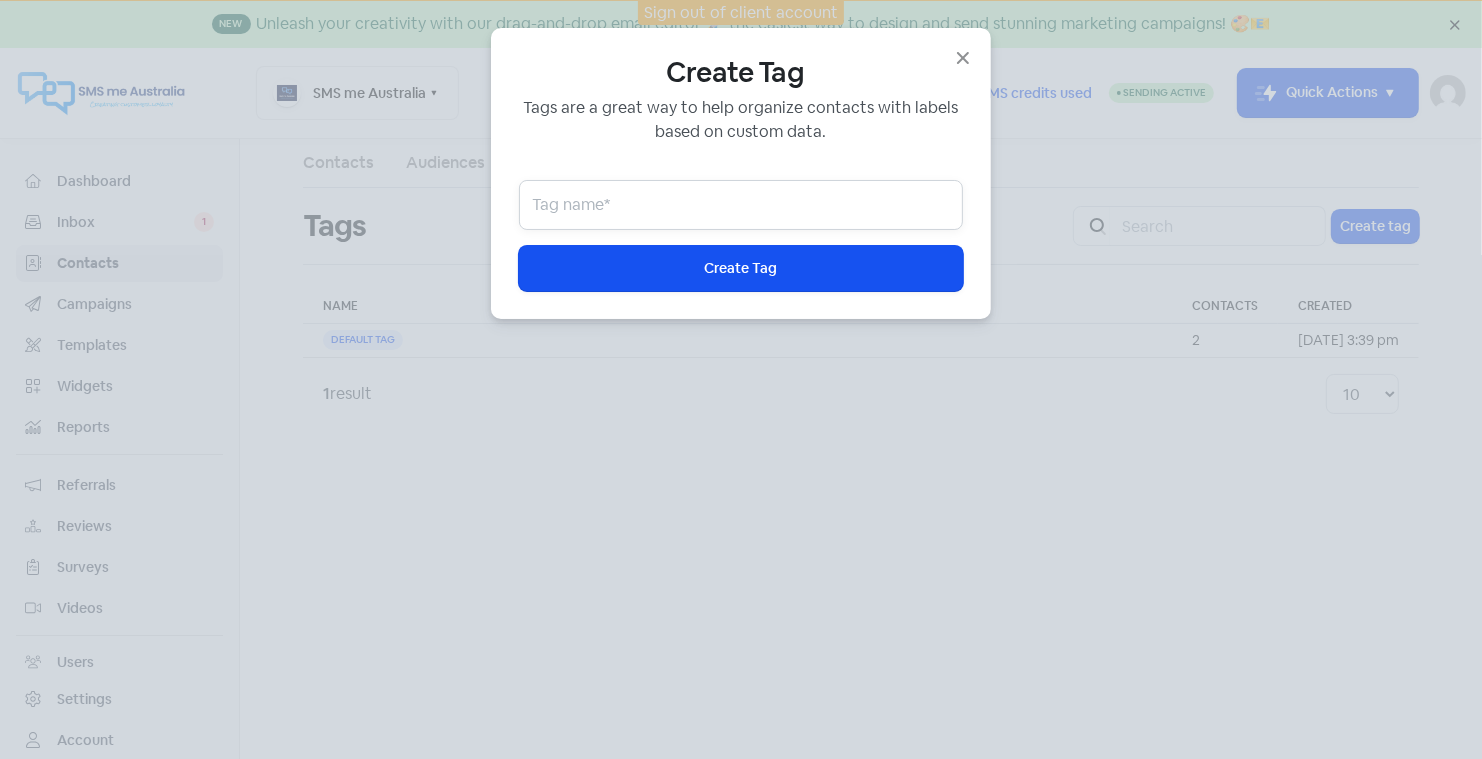 click at bounding box center [741, 205] 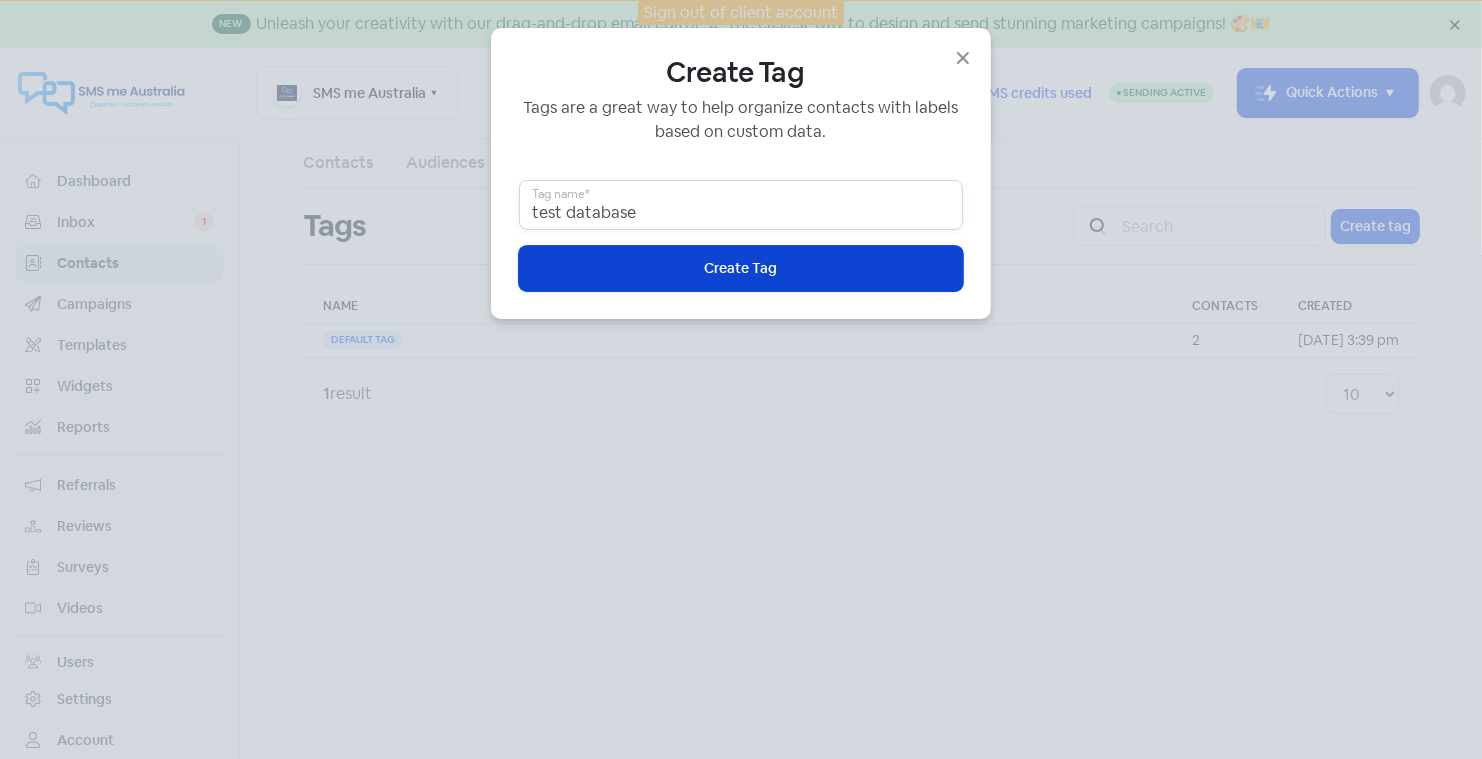 type on "test database" 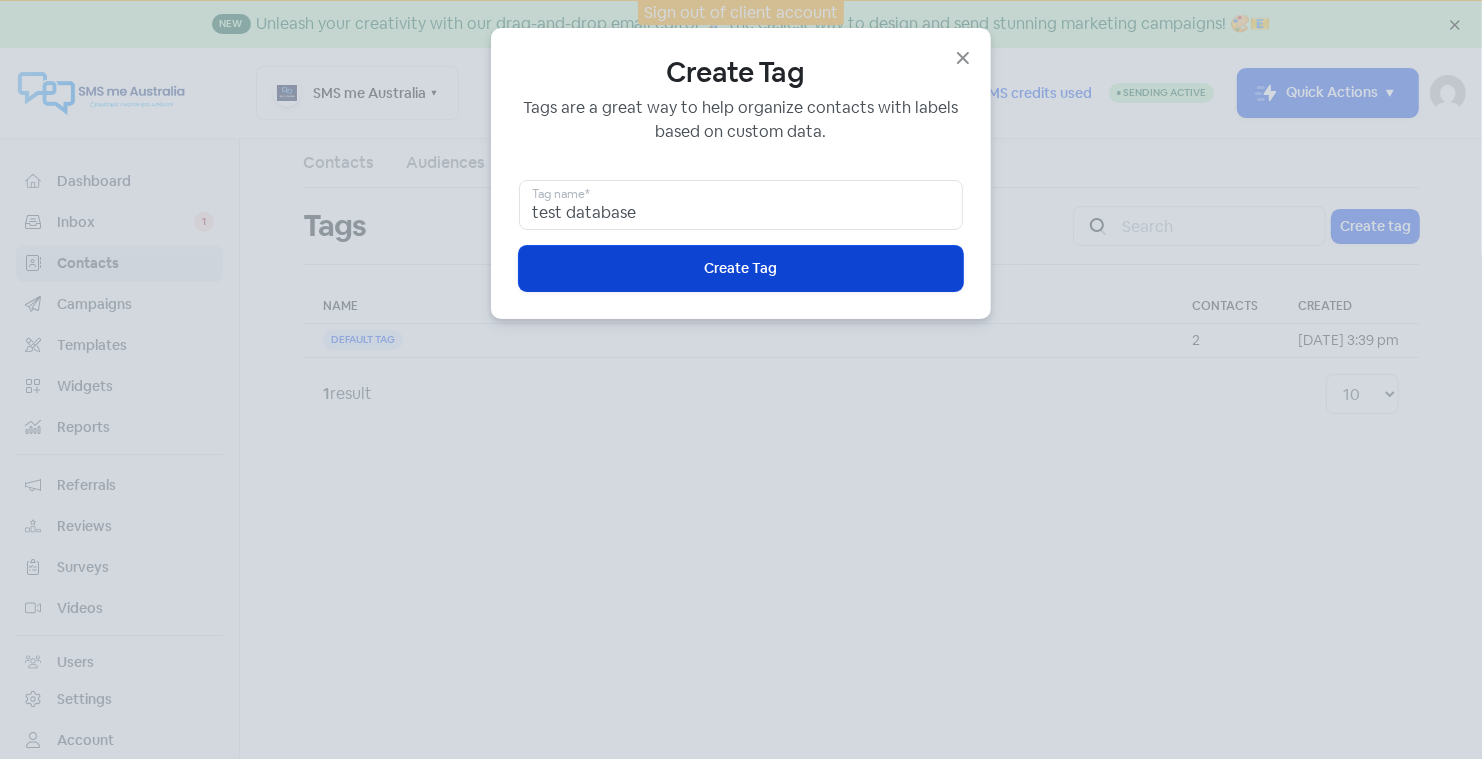 click on "Icon For Loading Create Tag" at bounding box center [741, 268] 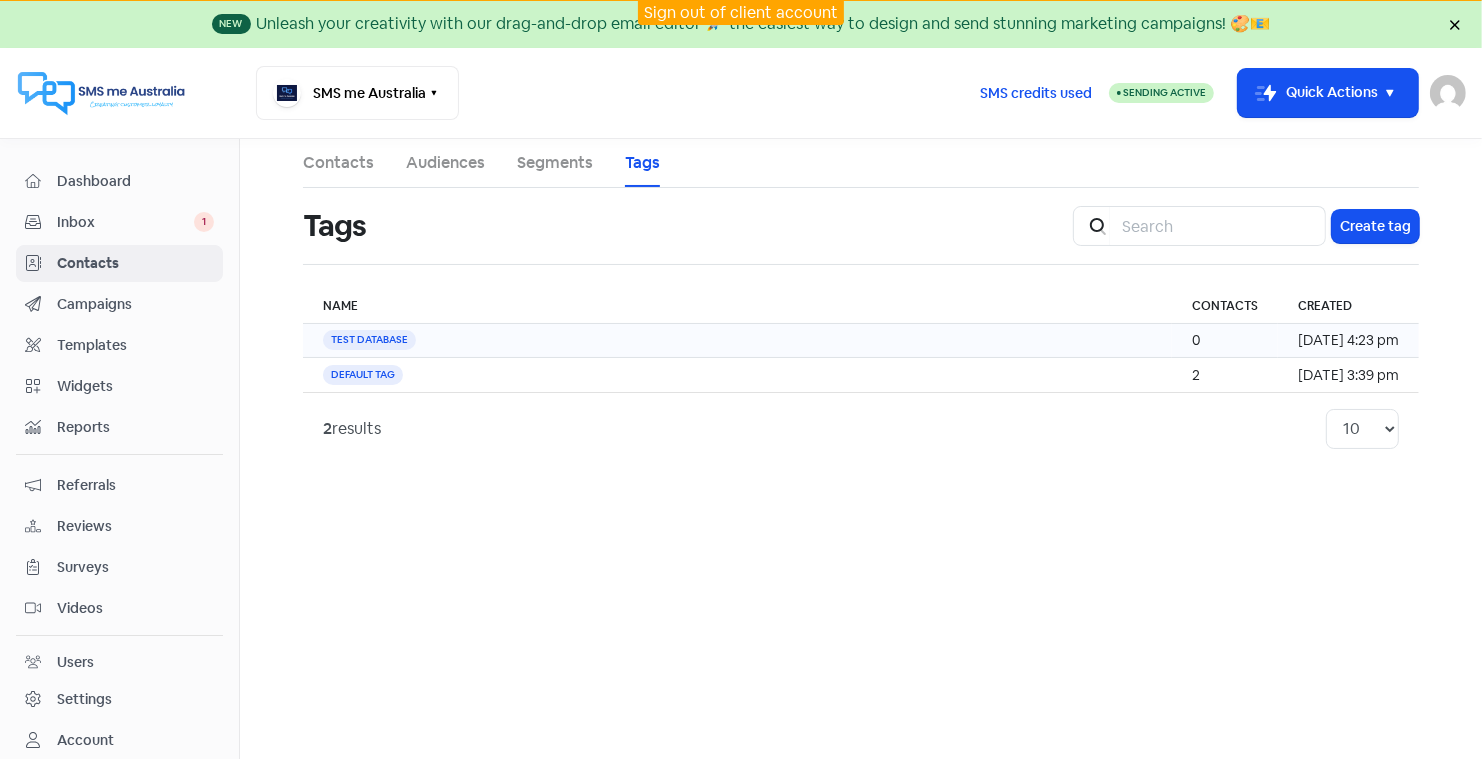 click on "TEST DATABASE" at bounding box center (369, 340) 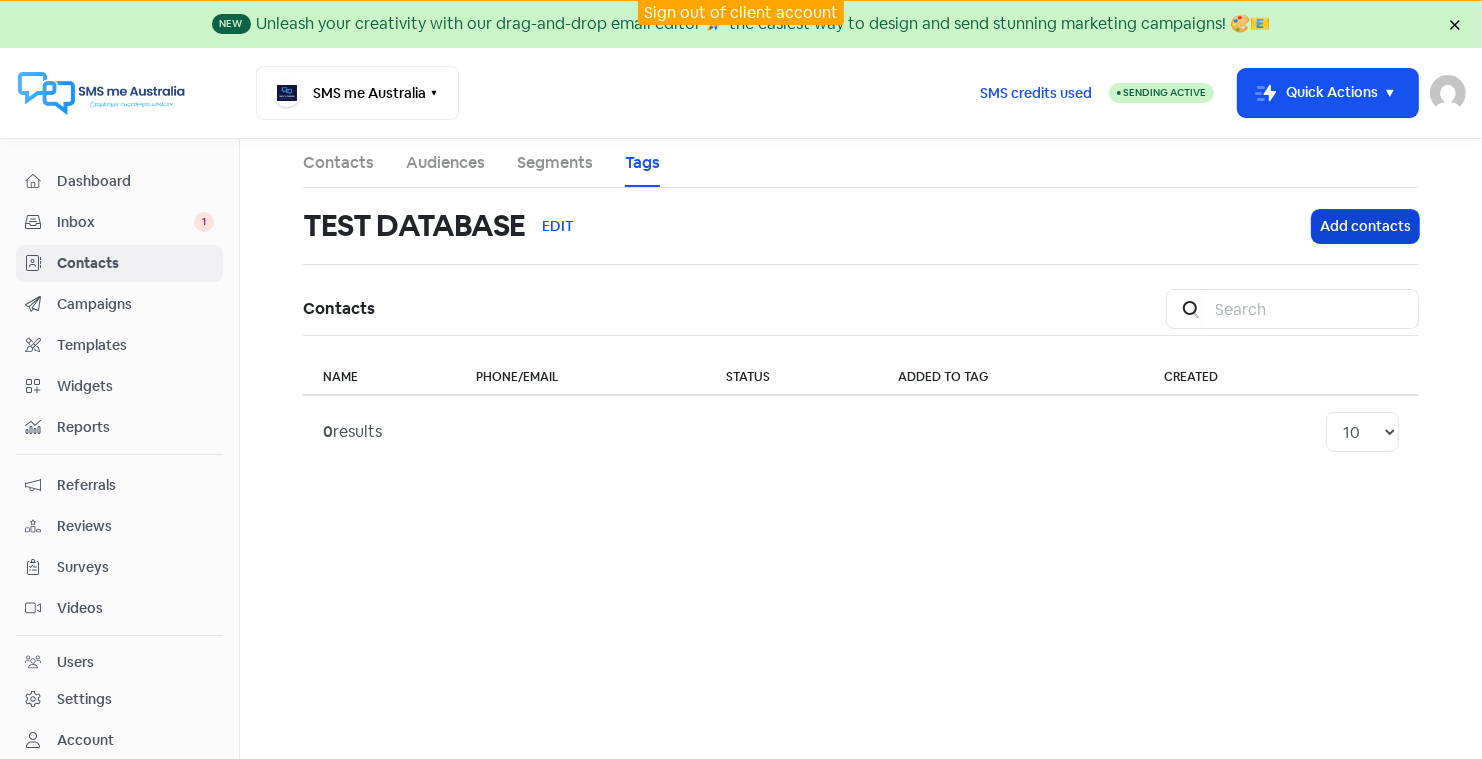 click on "Add contacts" at bounding box center (1365, 226) 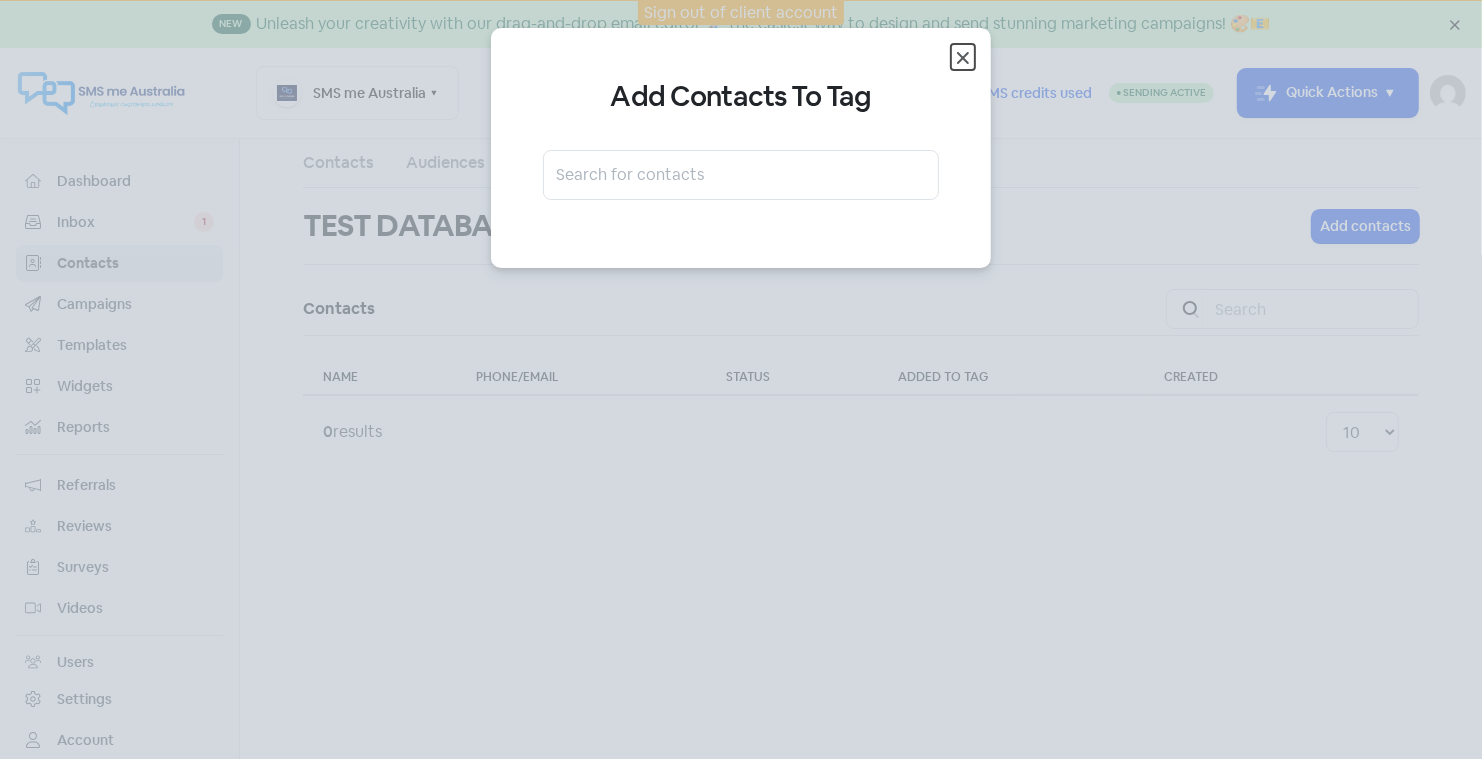click 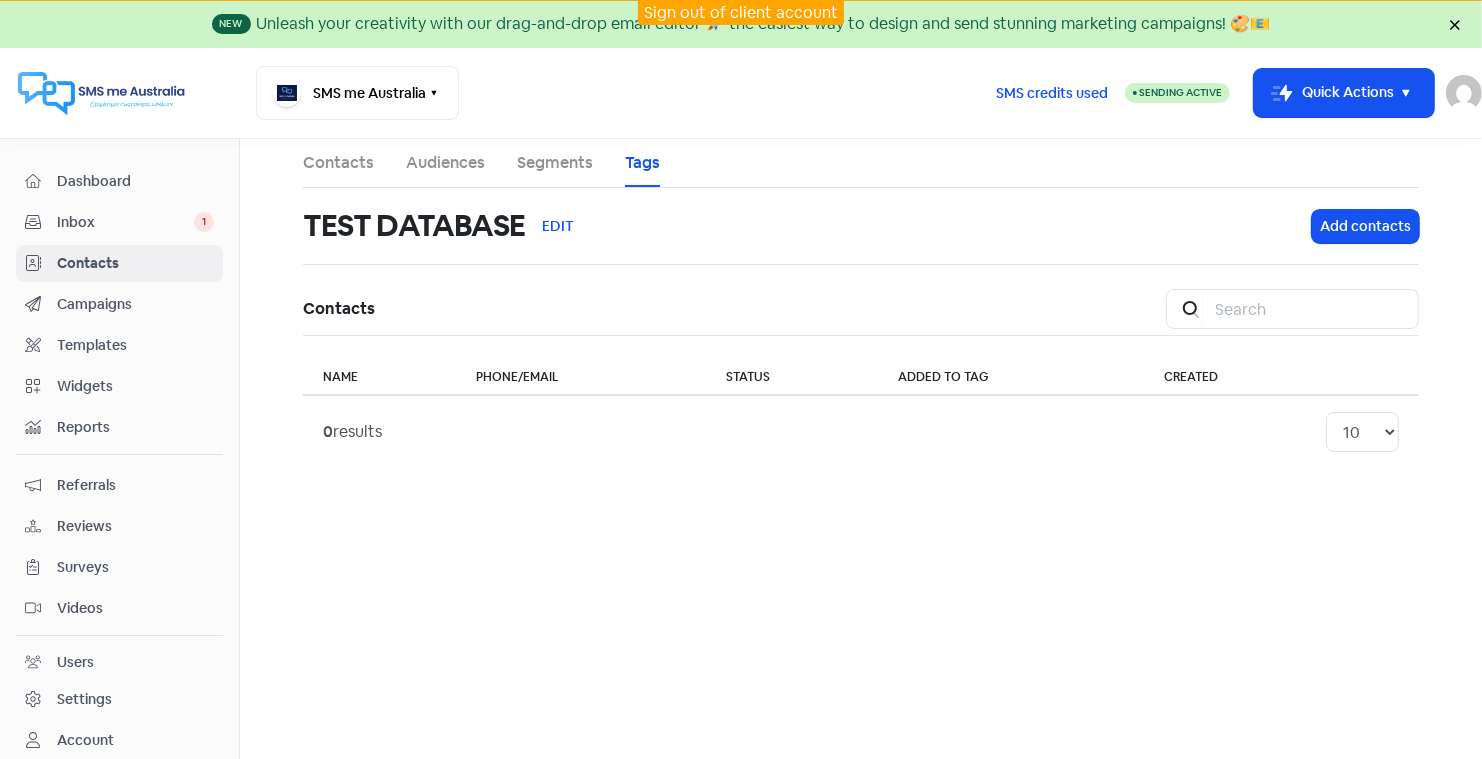click on "Campaigns" at bounding box center [135, 304] 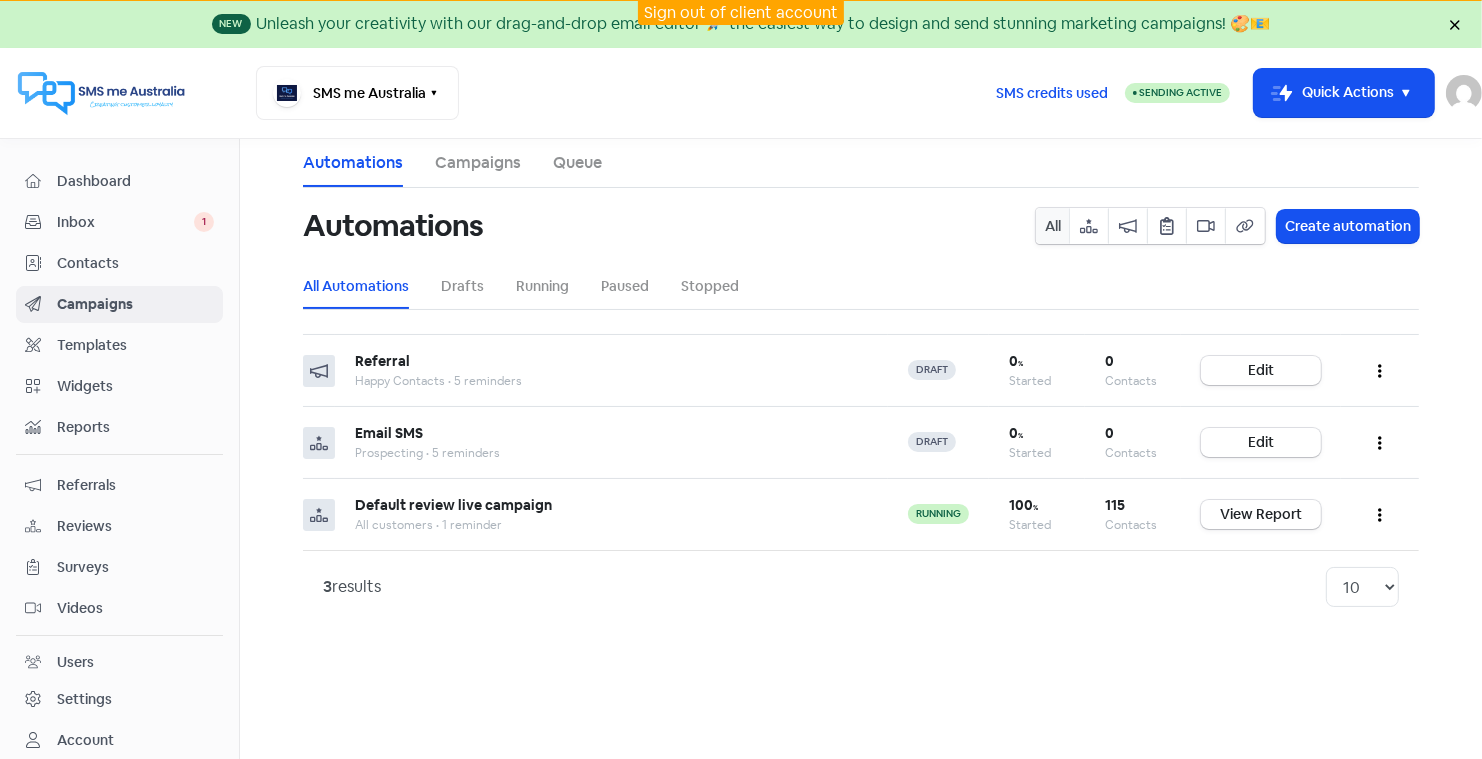 click on "Campaigns" at bounding box center (135, 304) 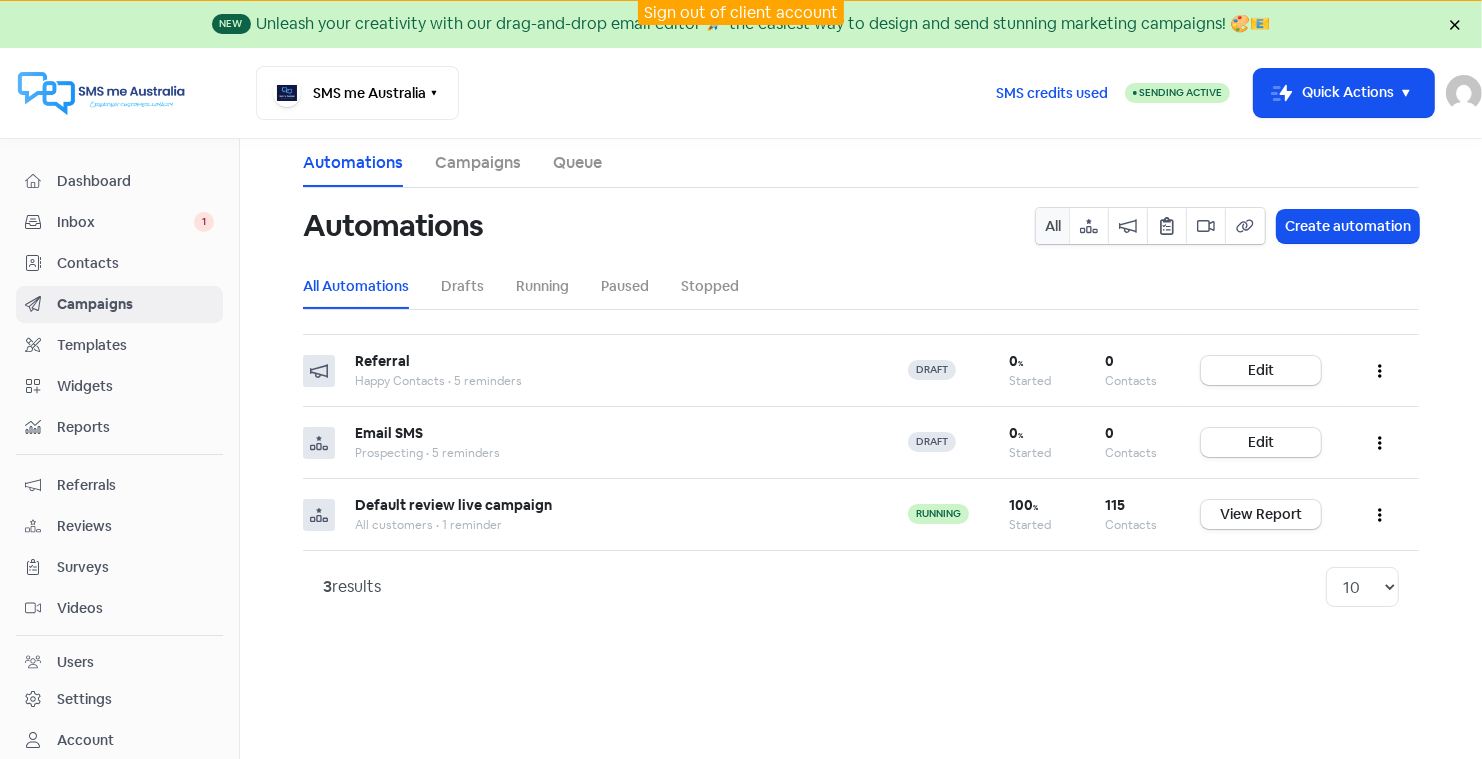click on "Contacts" at bounding box center (135, 263) 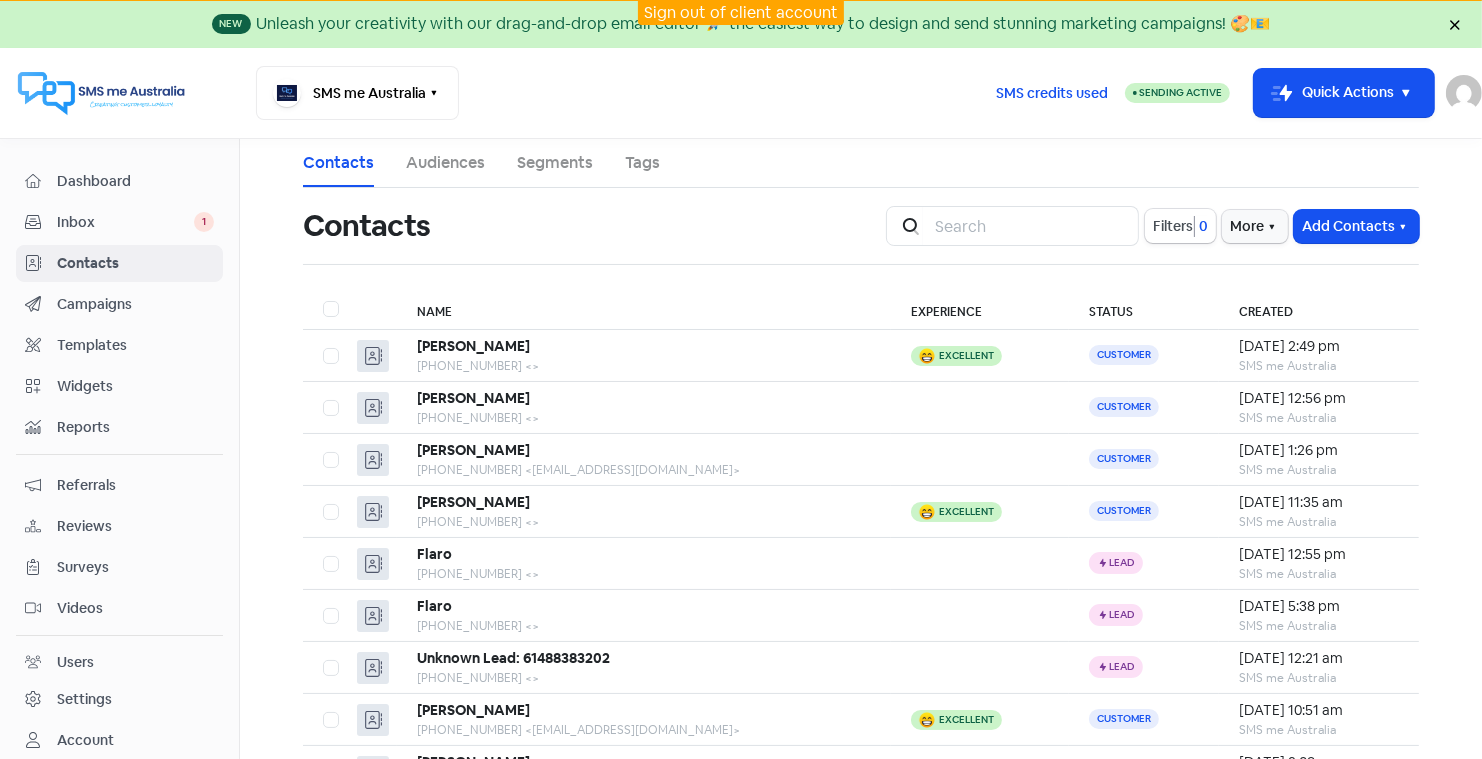 click on "Tags" at bounding box center [642, 163] 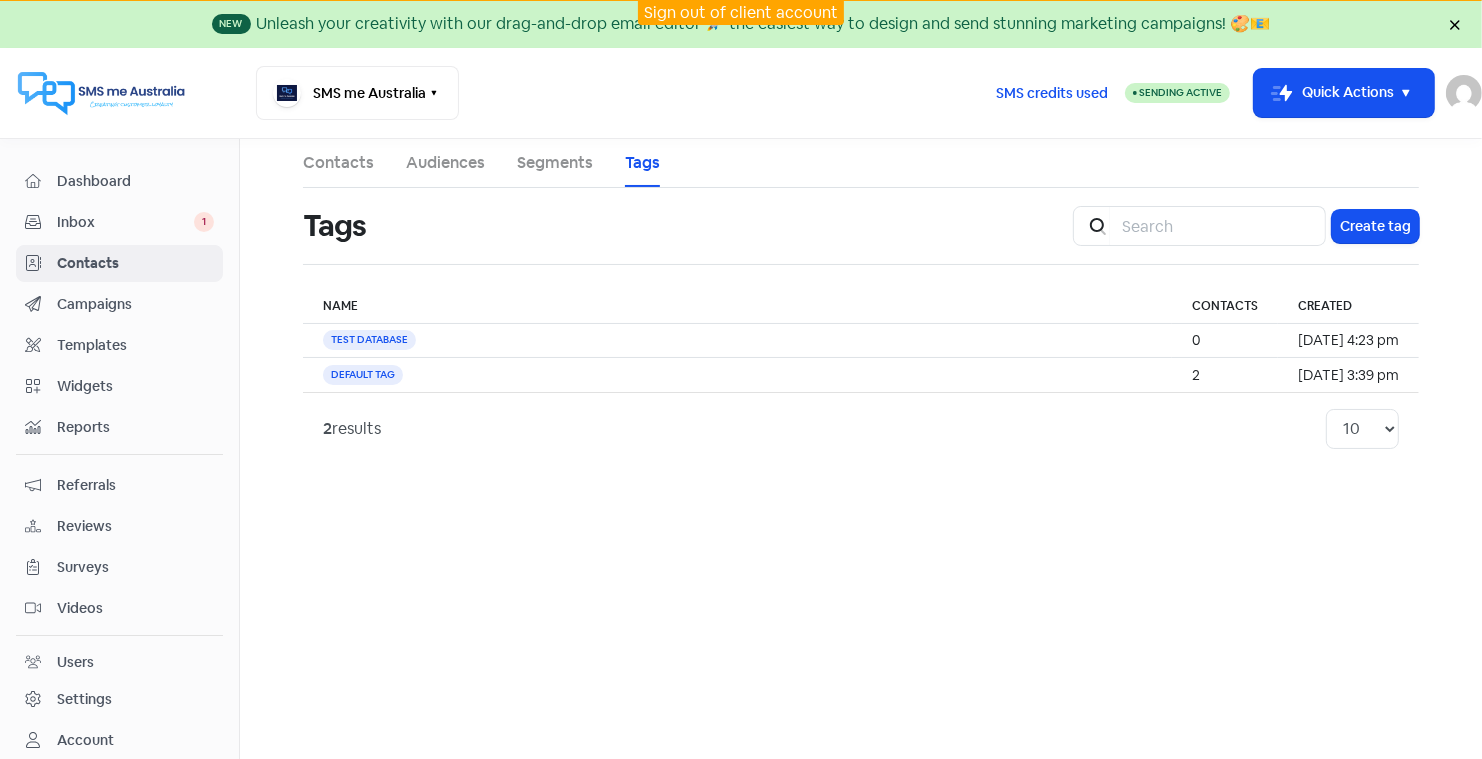 click on "Campaigns" at bounding box center (135, 304) 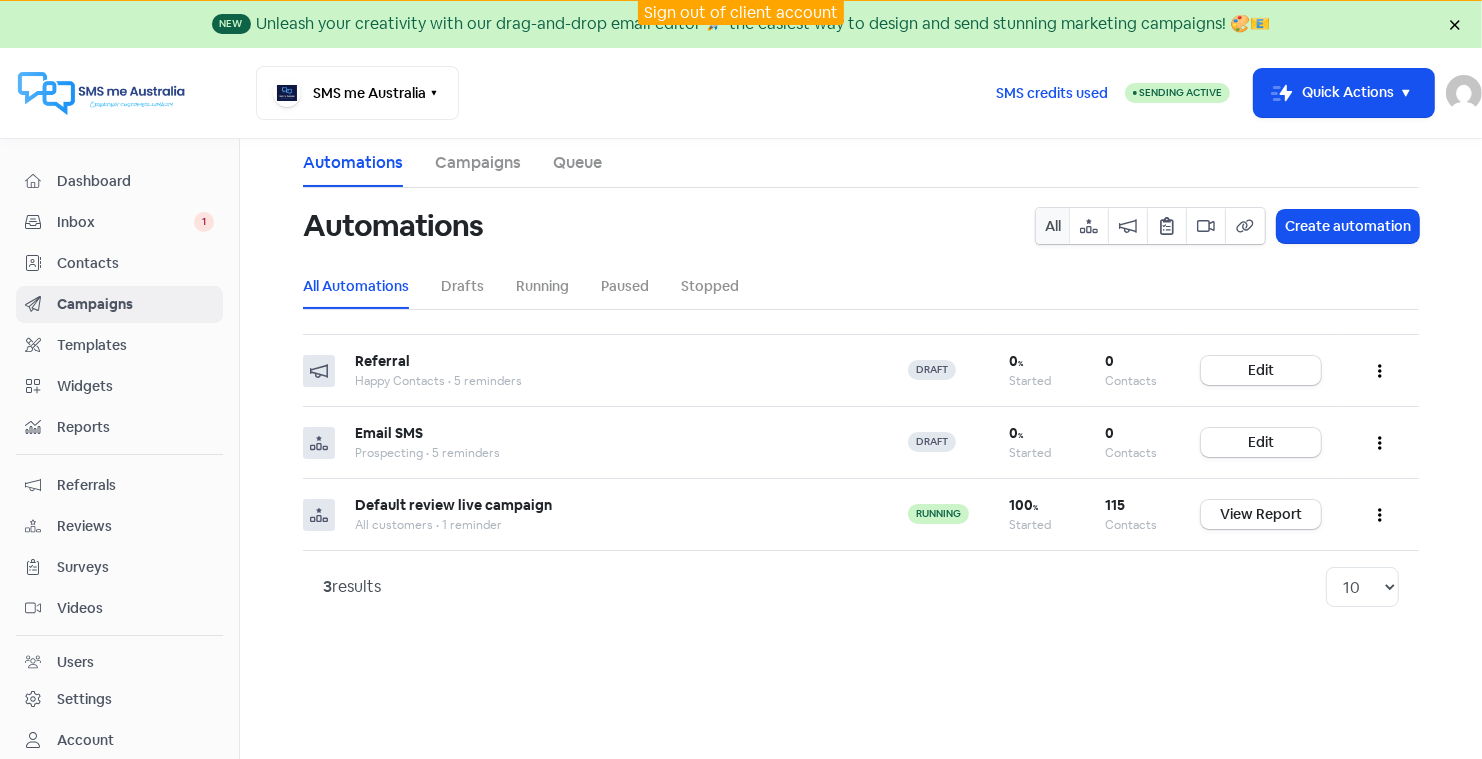 click on "Contacts" at bounding box center [135, 263] 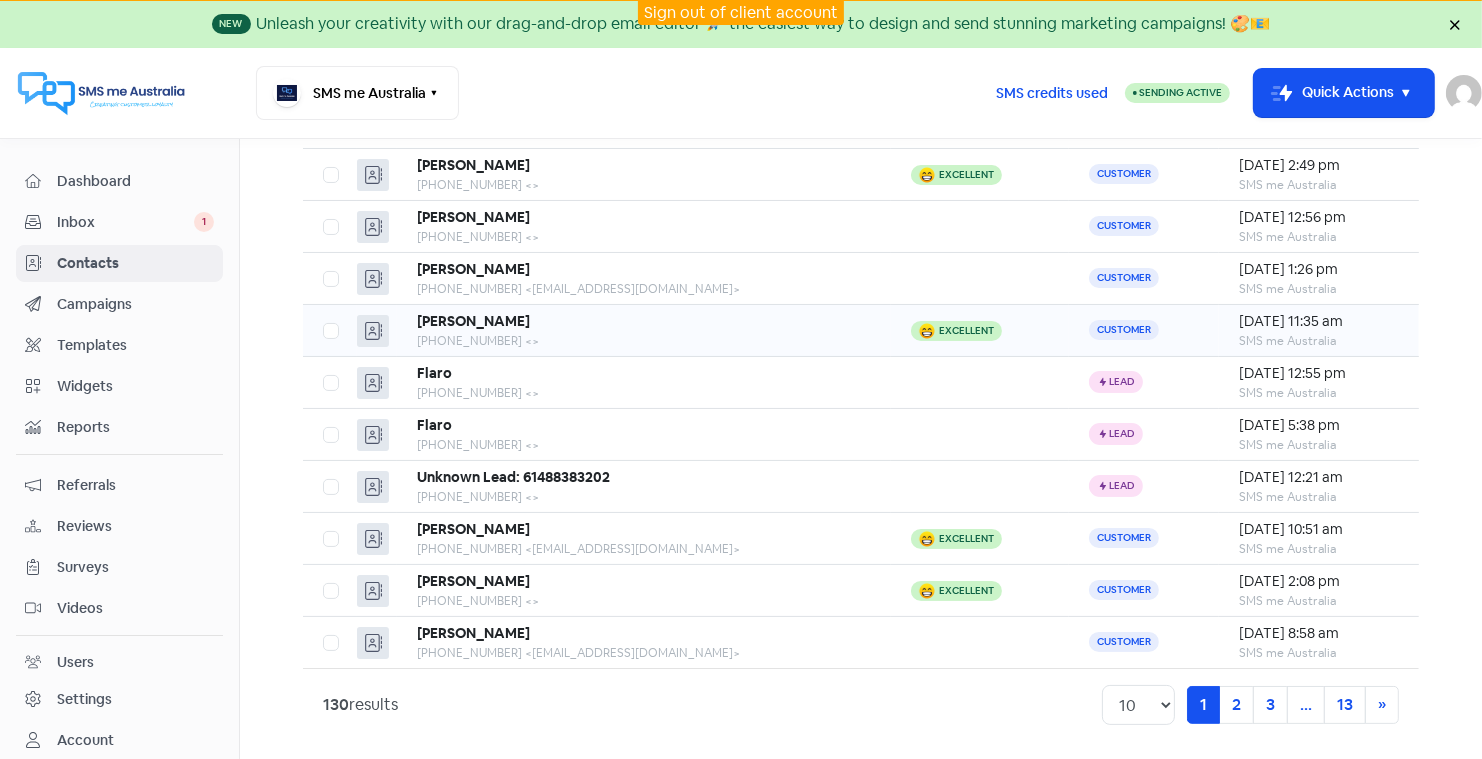 scroll, scrollTop: 0, scrollLeft: 0, axis: both 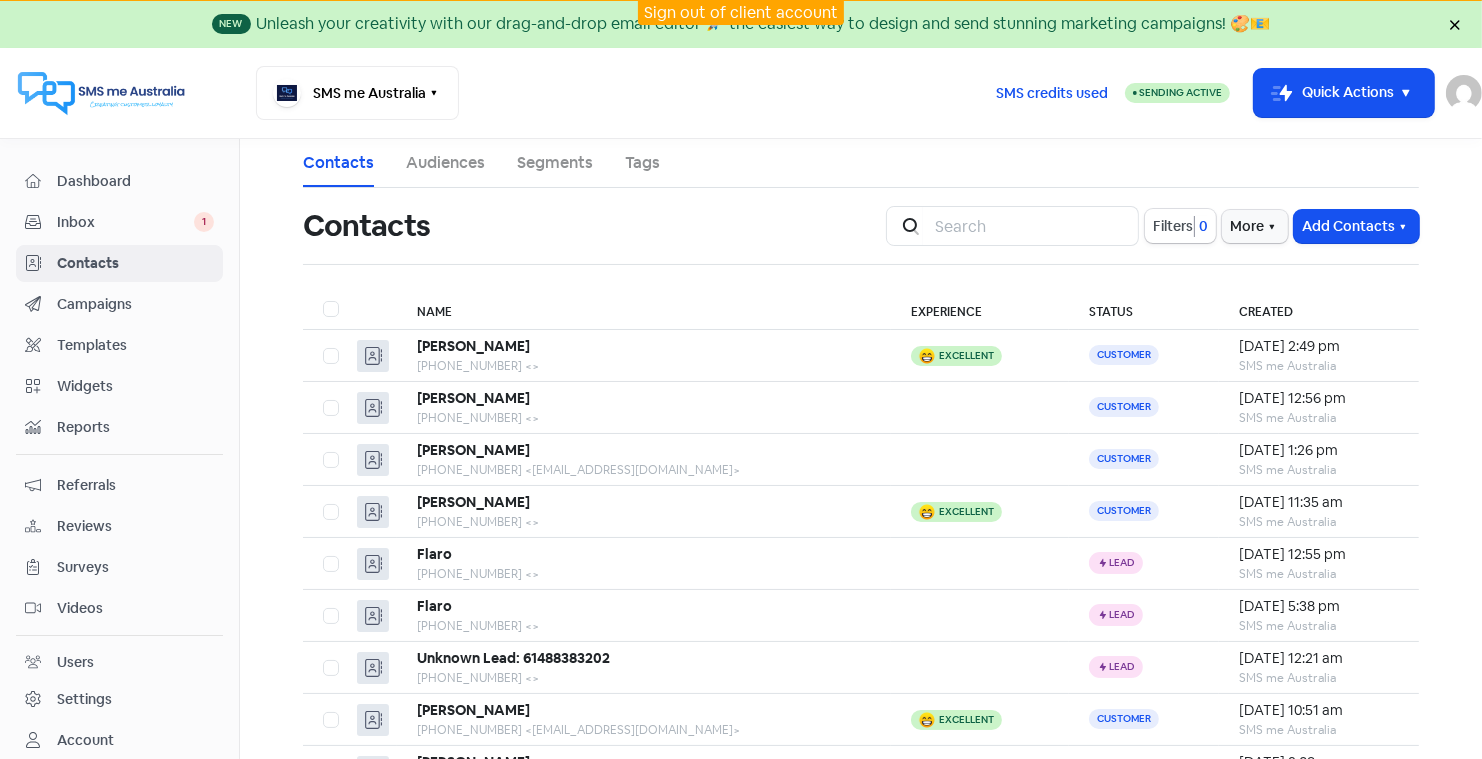 click on "Inbox" at bounding box center [125, 222] 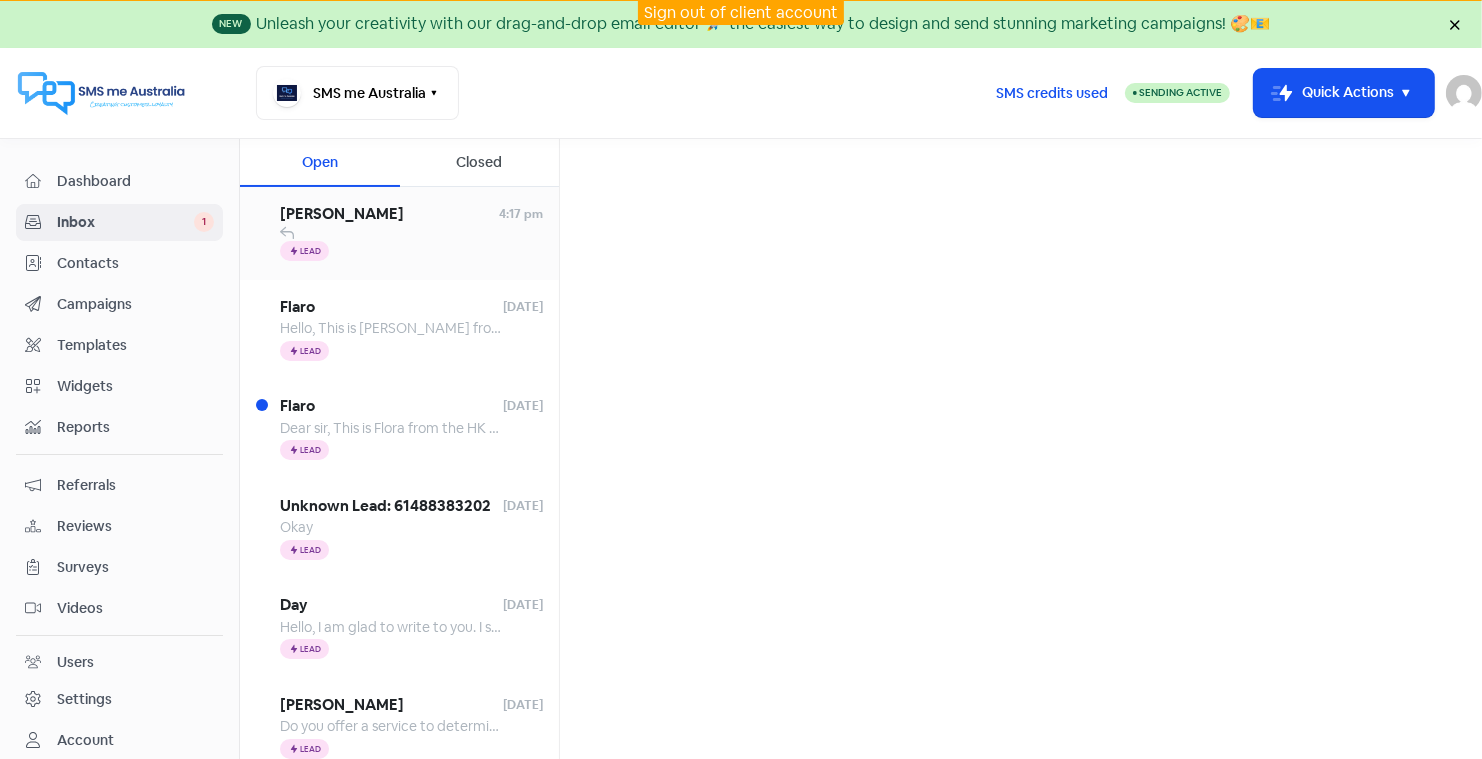 scroll, scrollTop: 0, scrollLeft: 0, axis: both 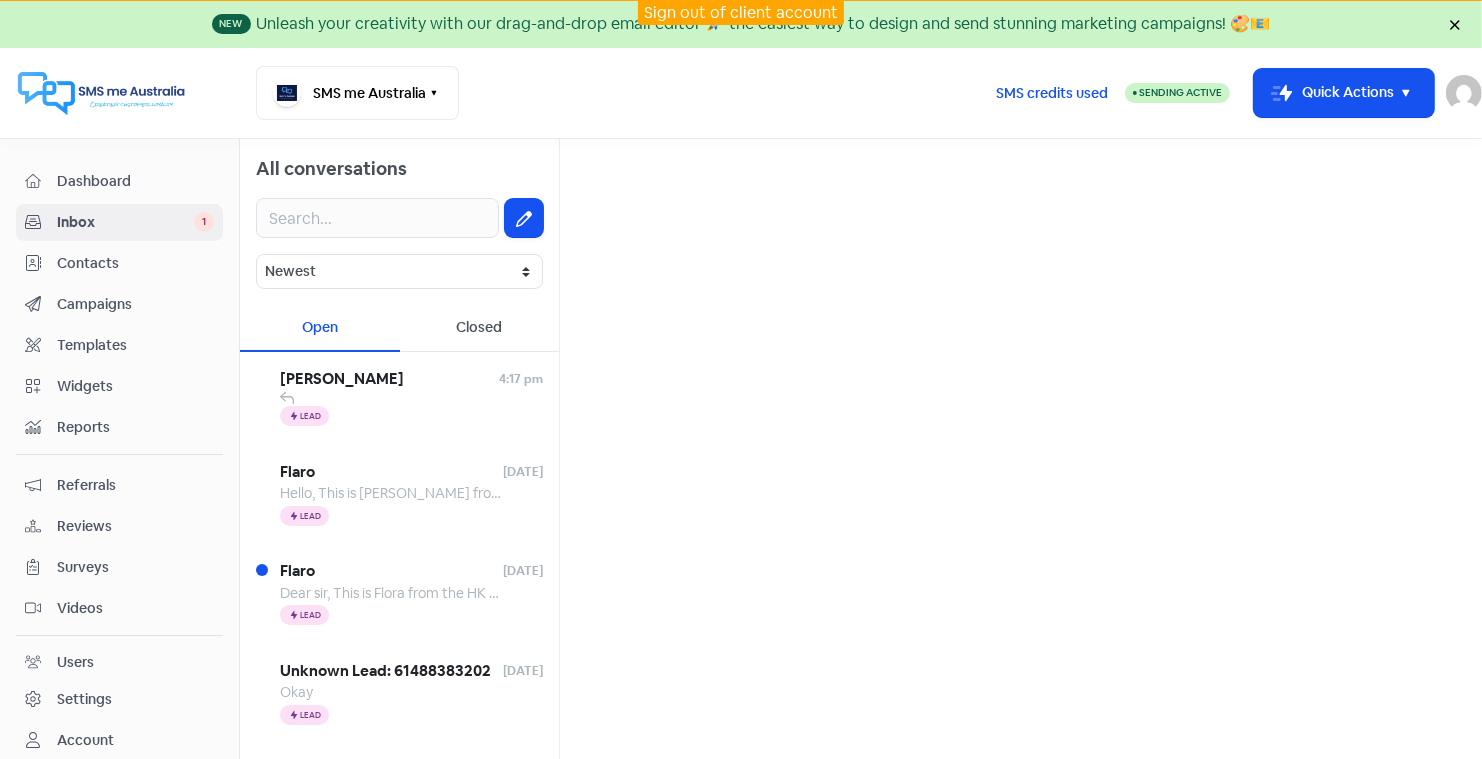 click on "Inbox" at bounding box center (125, 222) 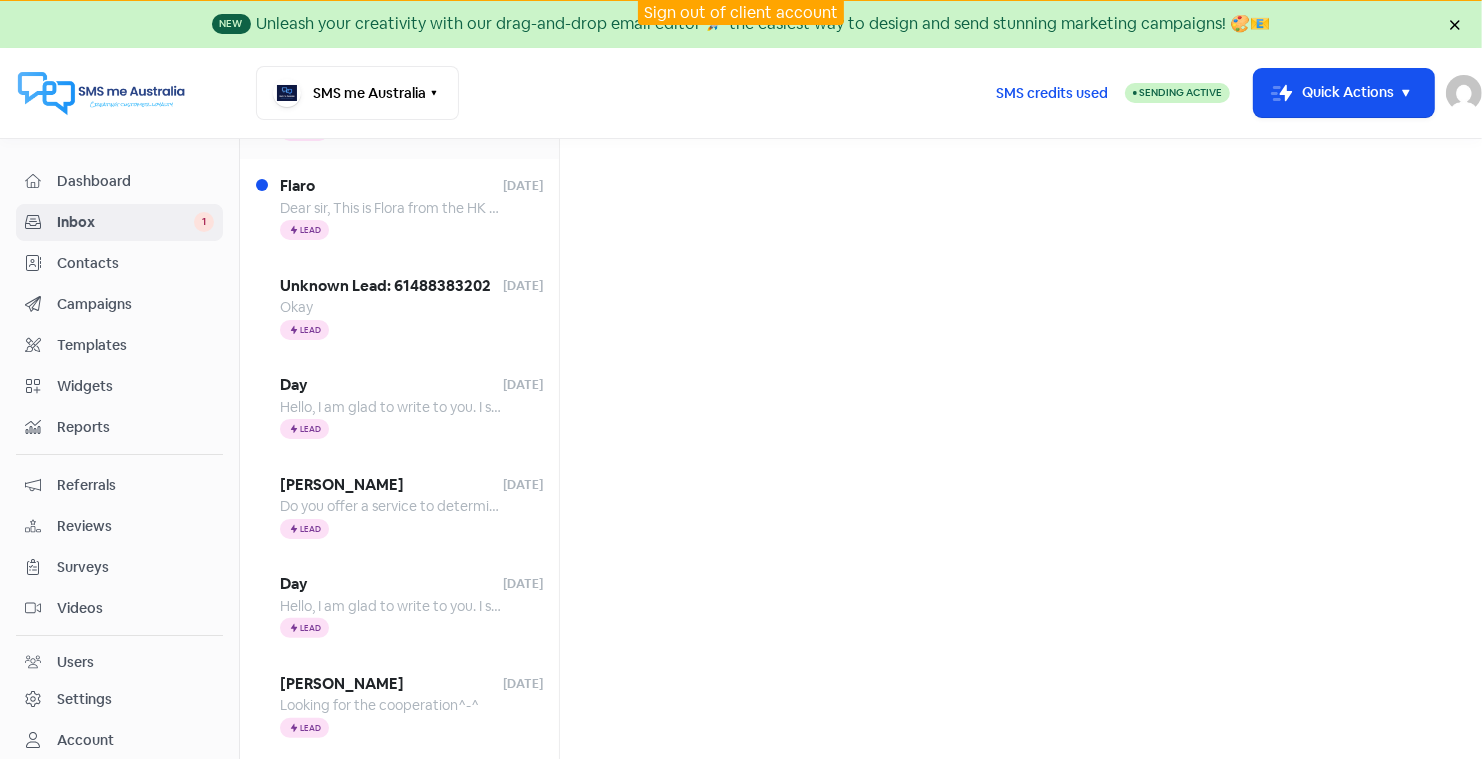 scroll, scrollTop: 0, scrollLeft: 0, axis: both 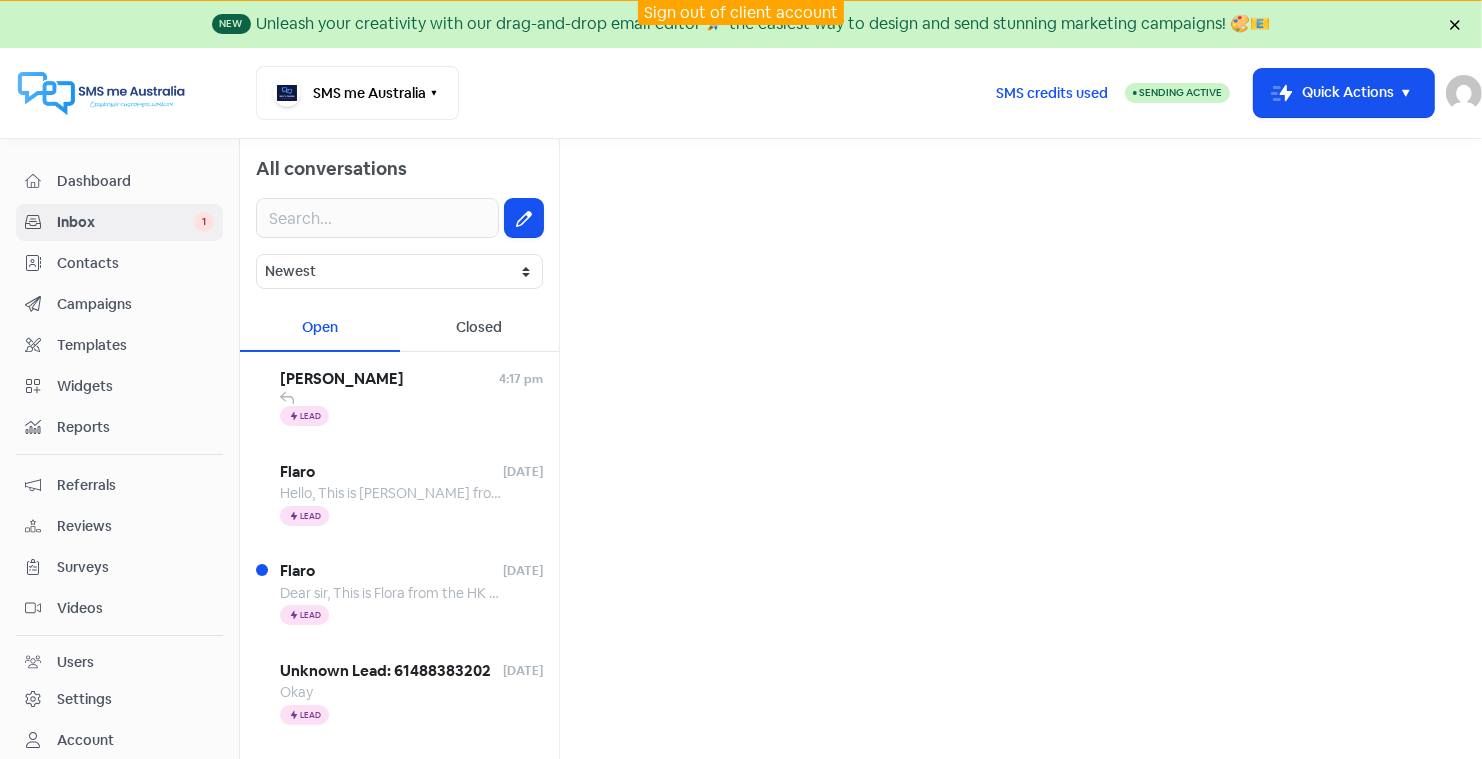 click on "Contacts" at bounding box center [135, 263] 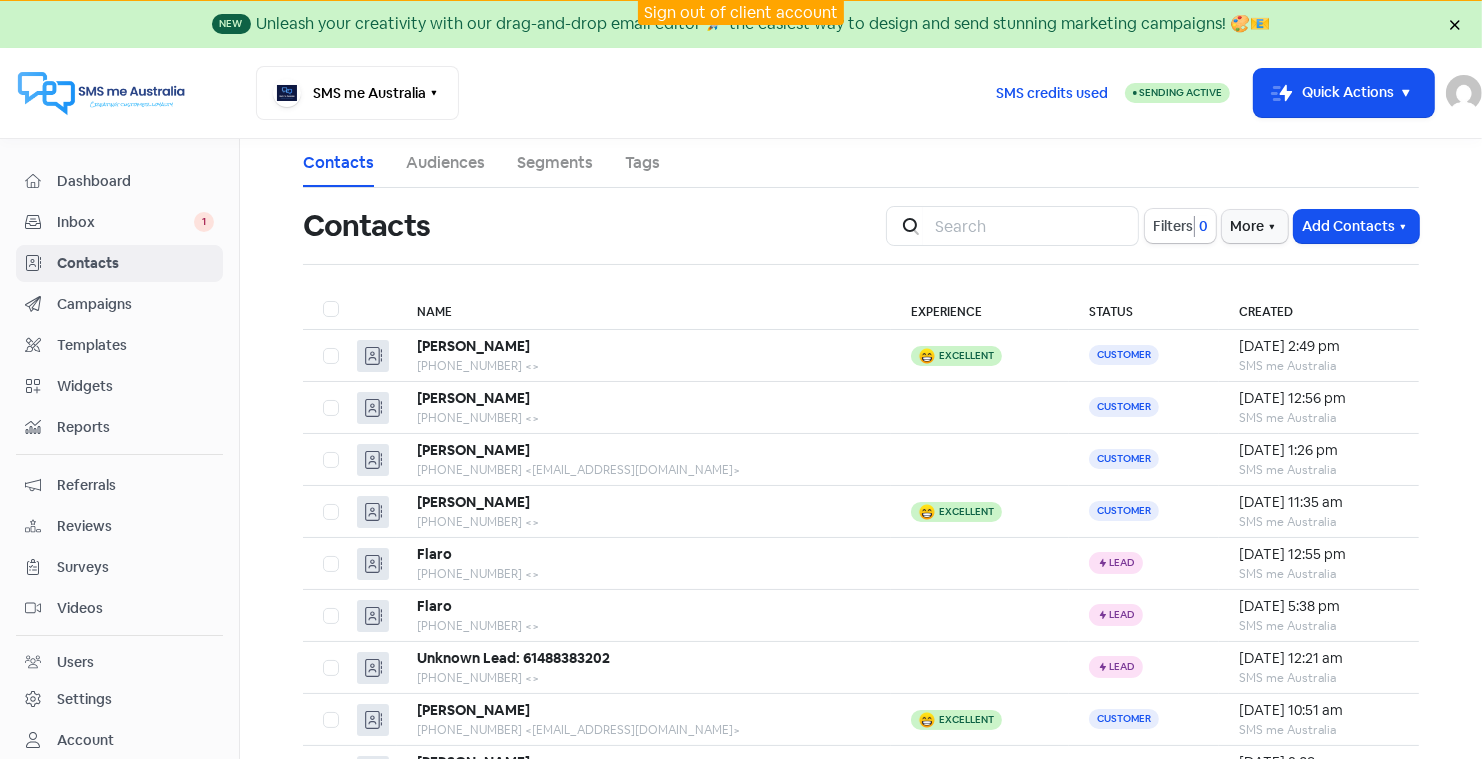 click on "Tags" at bounding box center [642, 163] 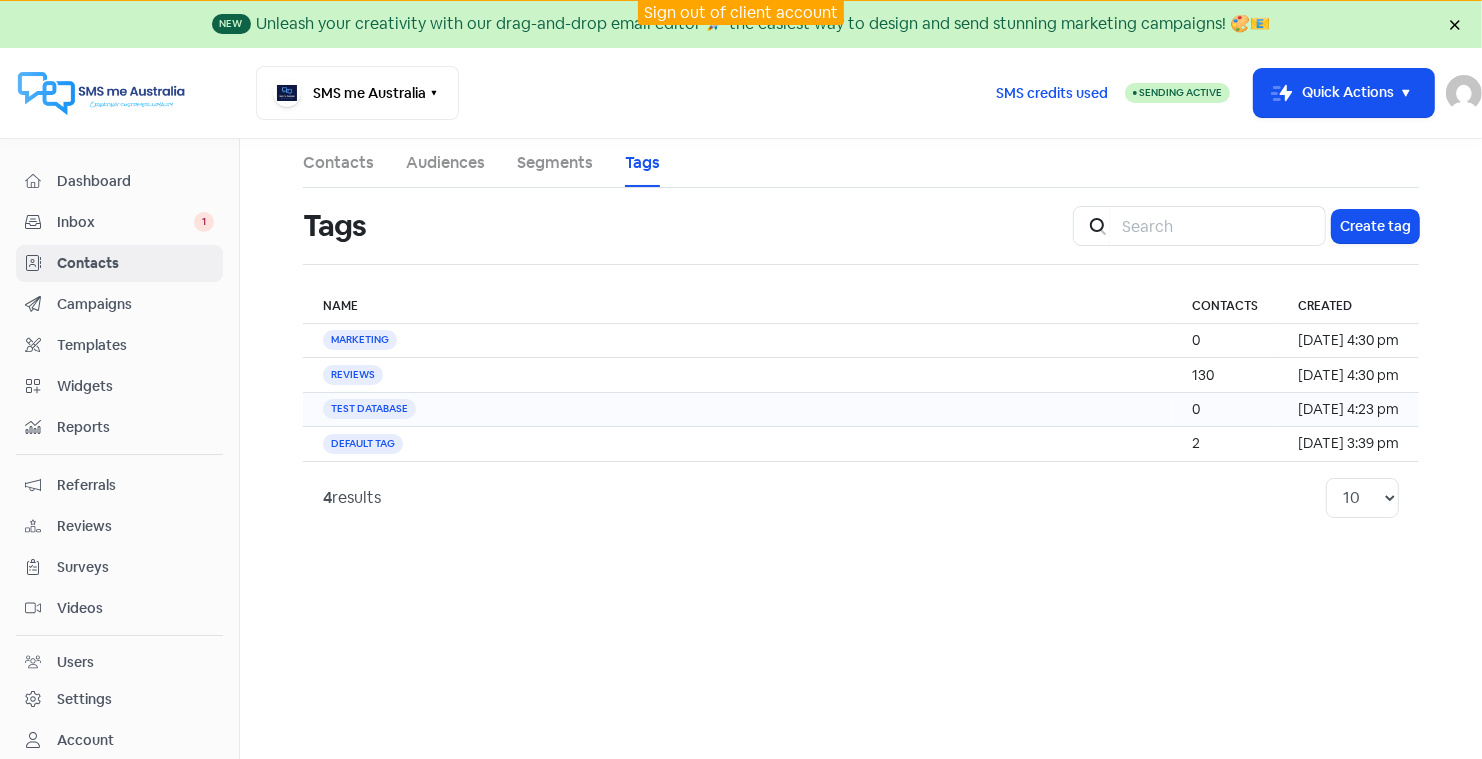 click on "TEST DATABASE" at bounding box center (369, 409) 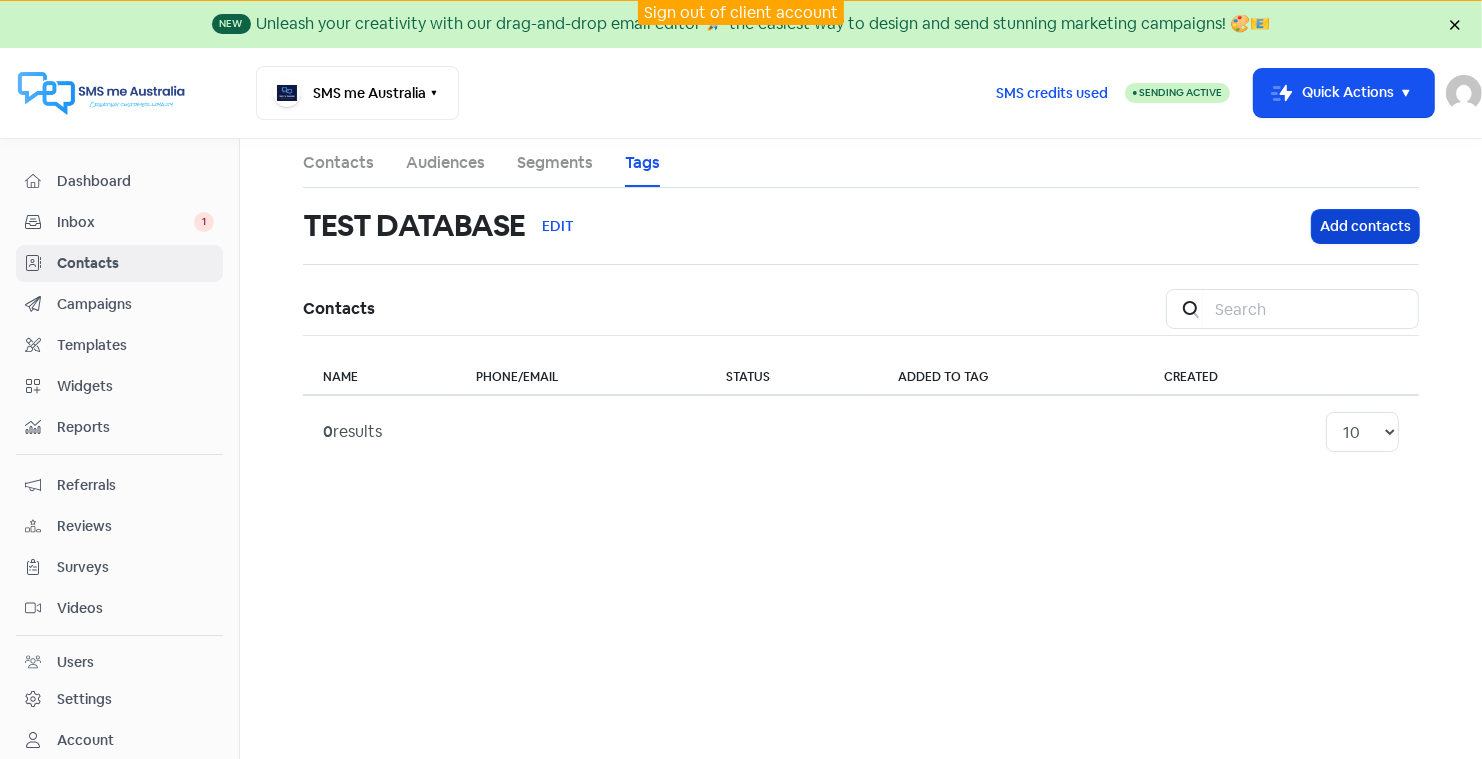 click on "Add contacts" at bounding box center [1365, 226] 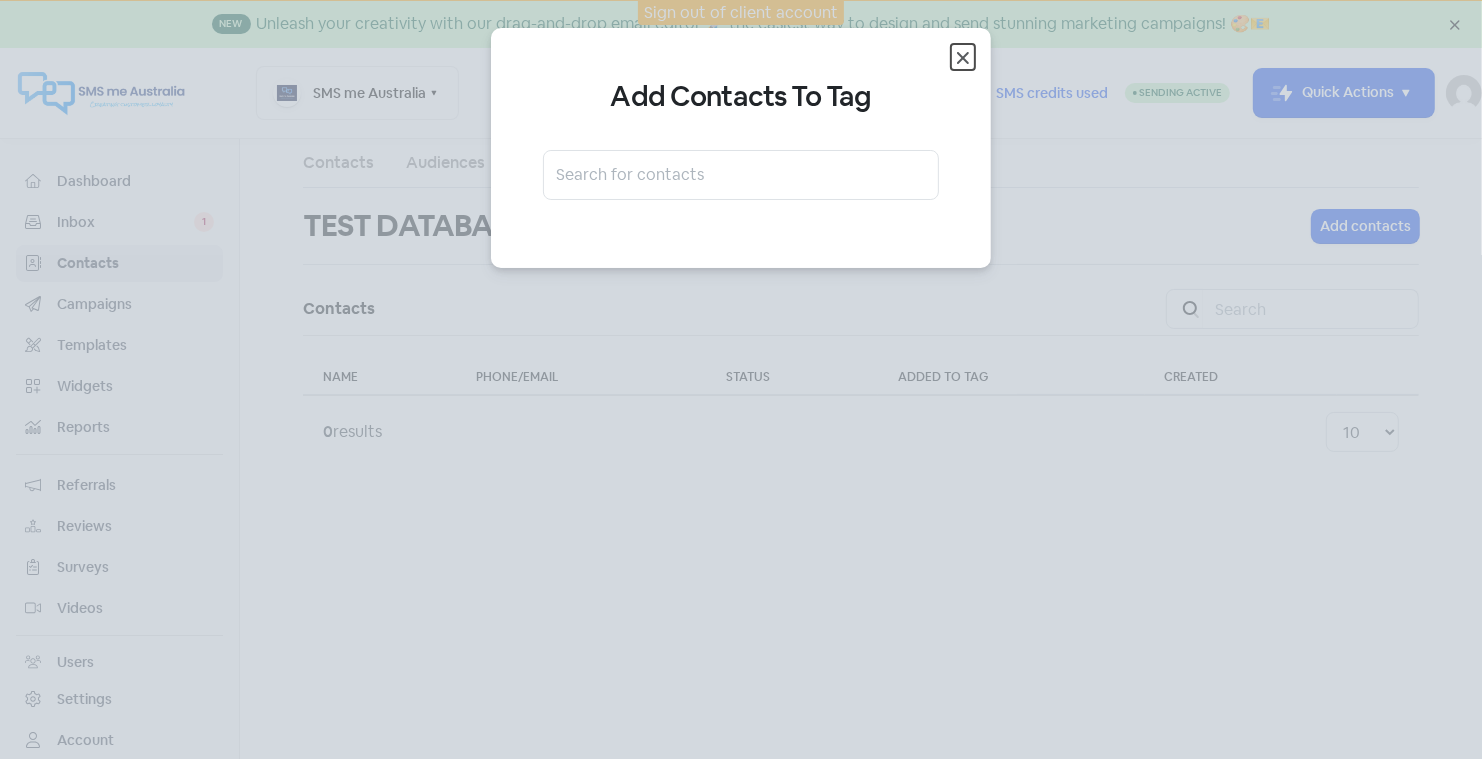 click 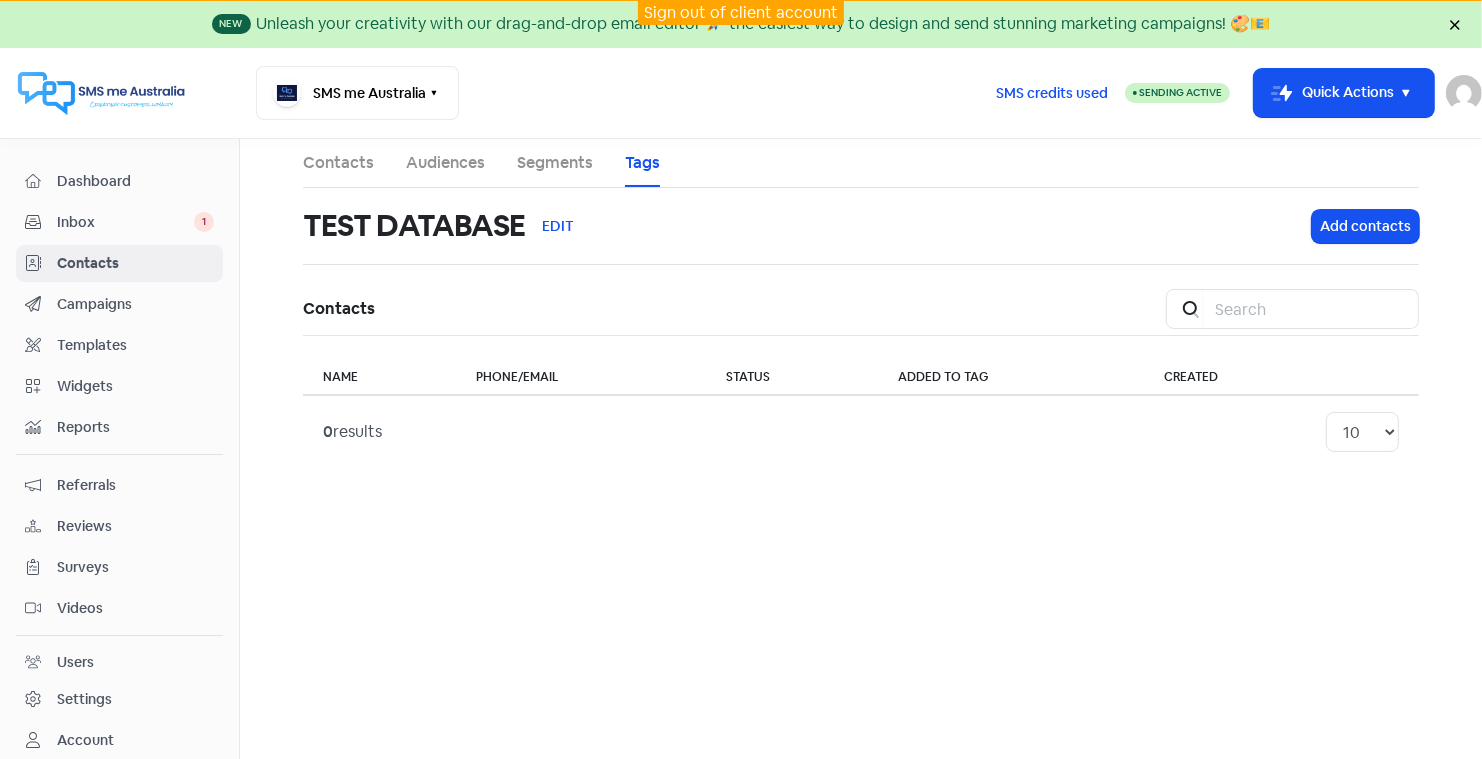 click on "Tags" at bounding box center [642, 163] 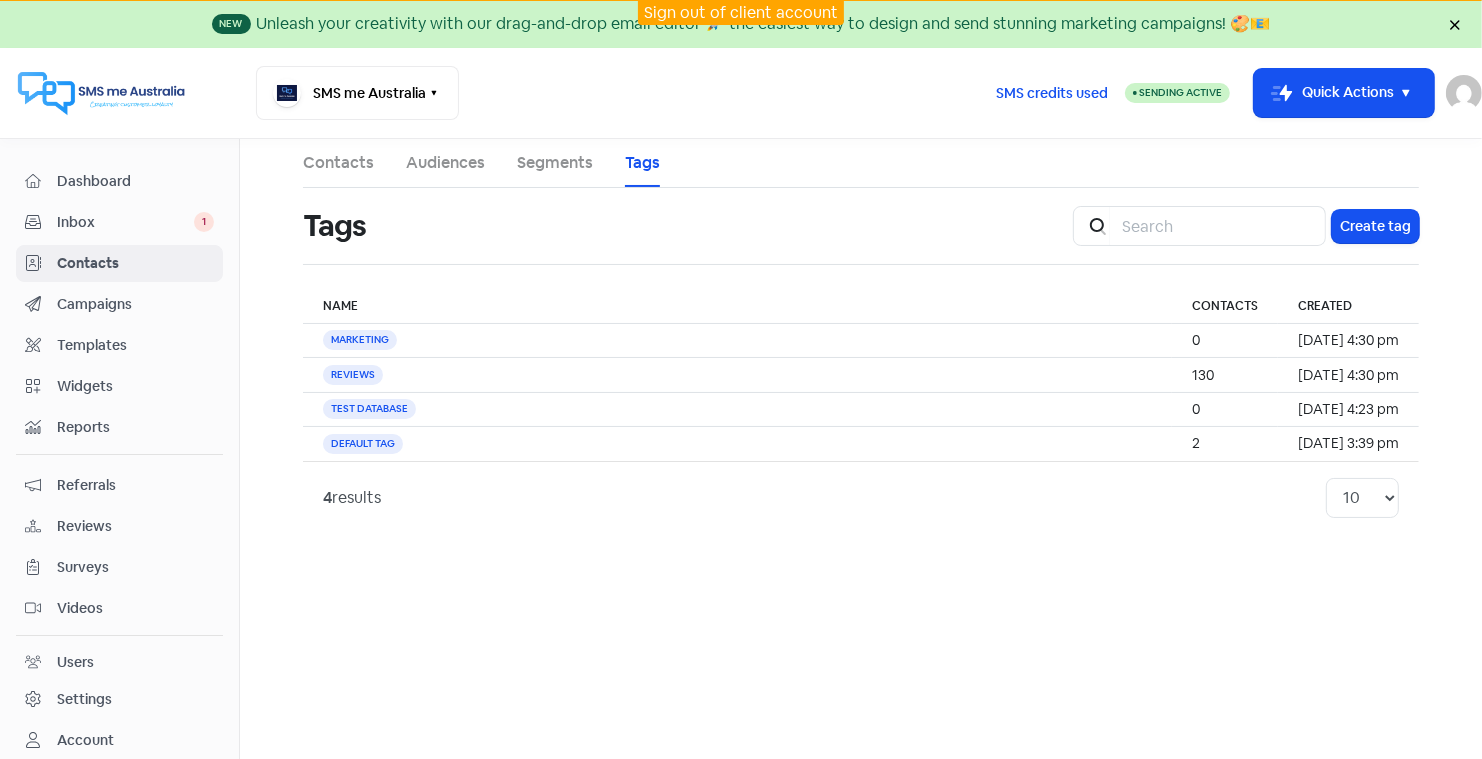 click on "Contacts" at bounding box center [135, 263] 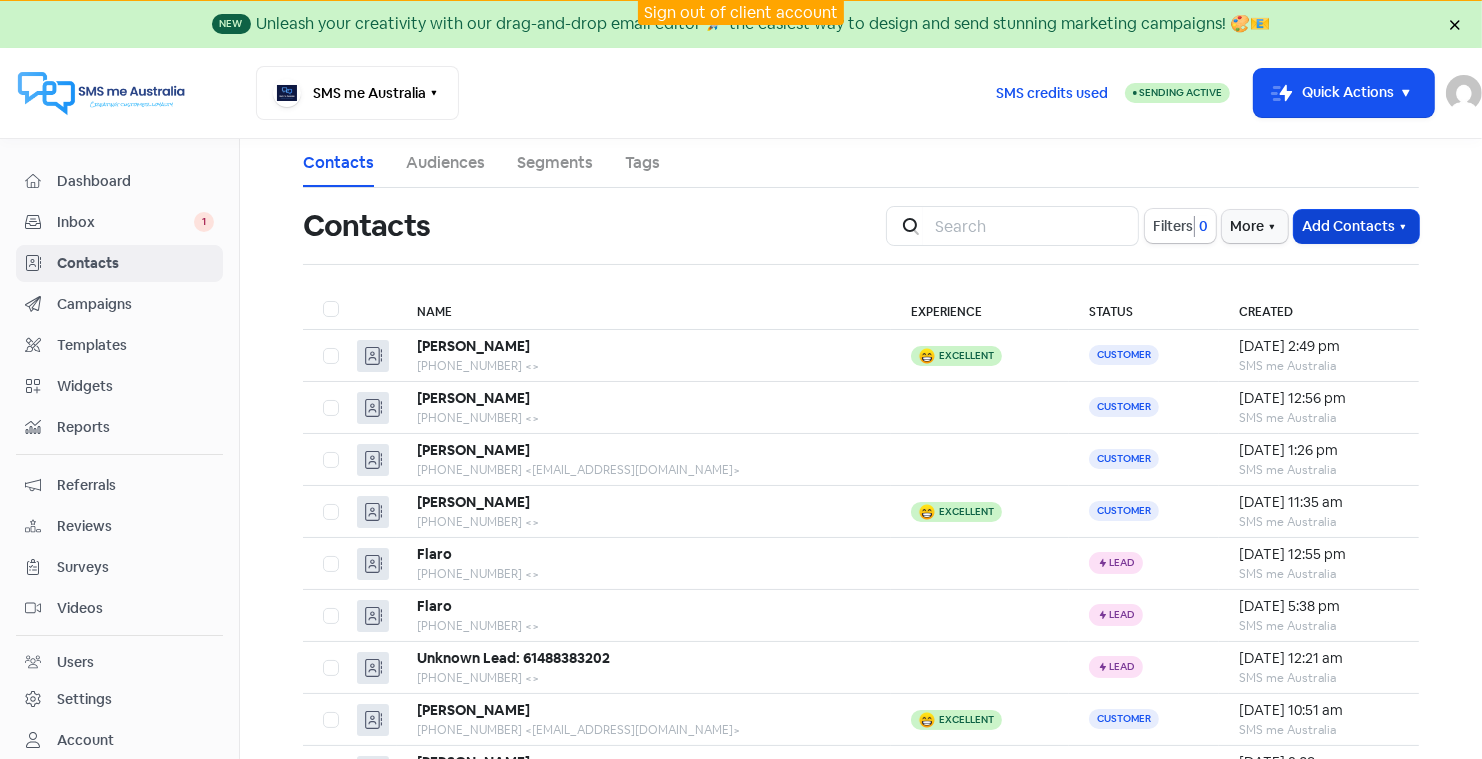 click on "Add Contacts" at bounding box center [1356, 226] 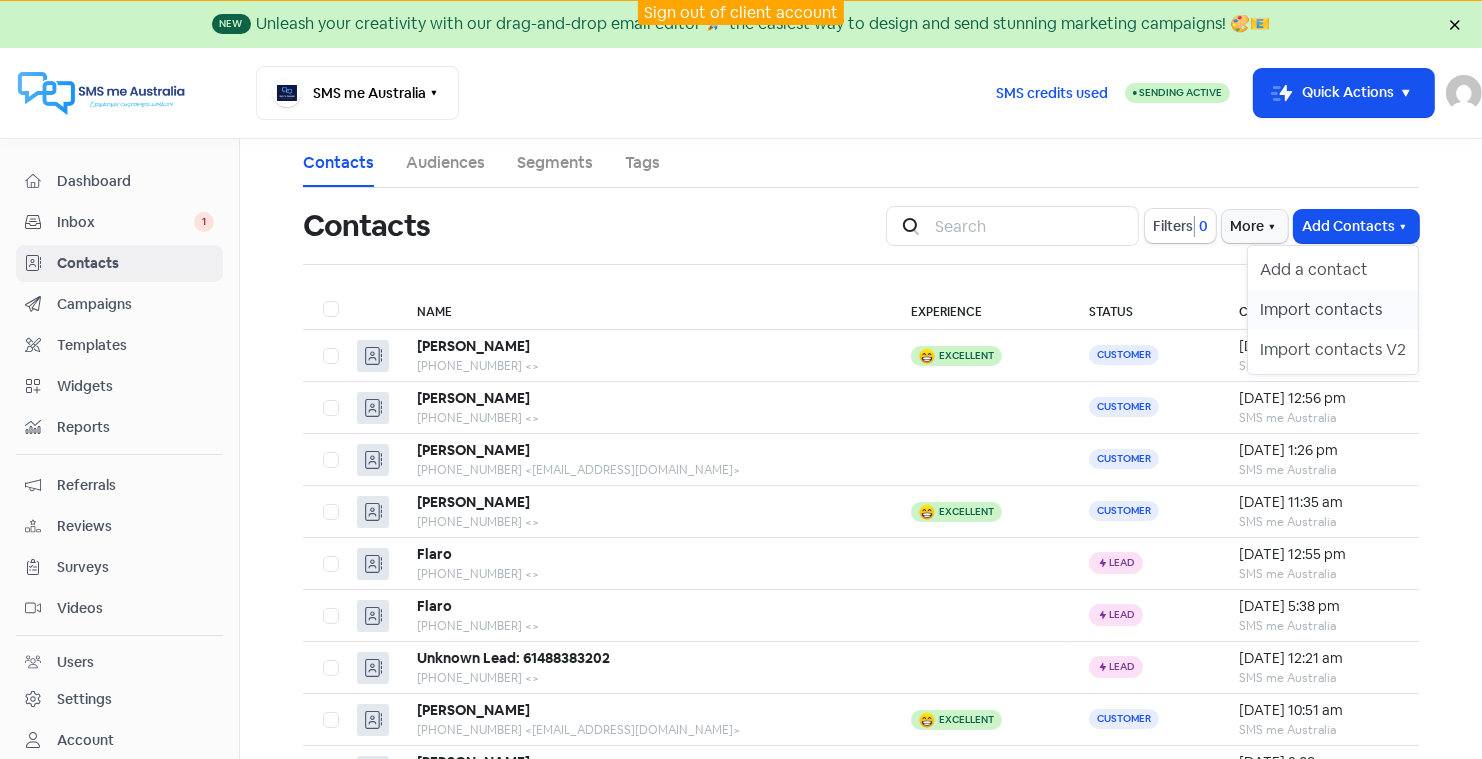 click on "Import contacts" at bounding box center [1333, 310] 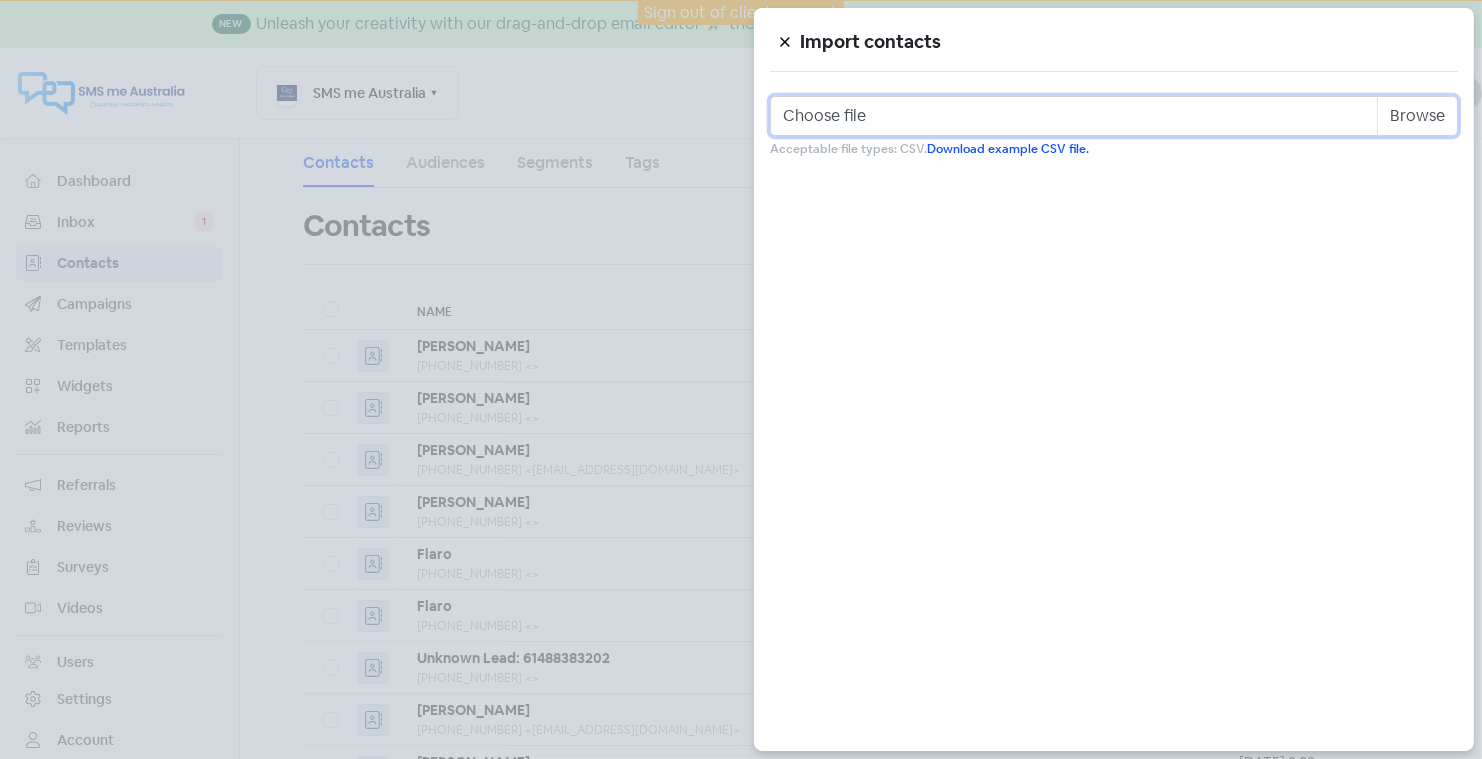 click on "Choose file" at bounding box center (1114, 116) 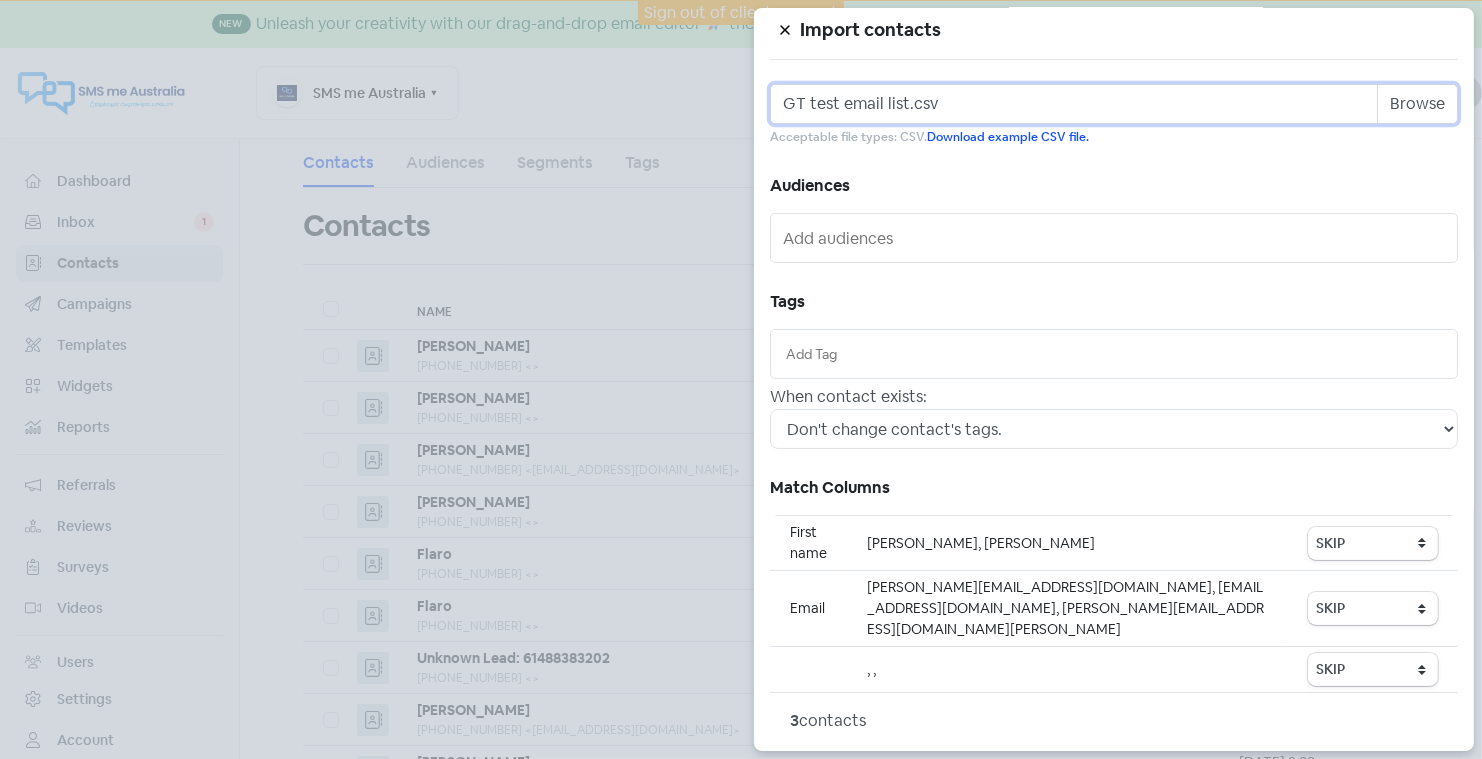 scroll, scrollTop: 0, scrollLeft: 0, axis: both 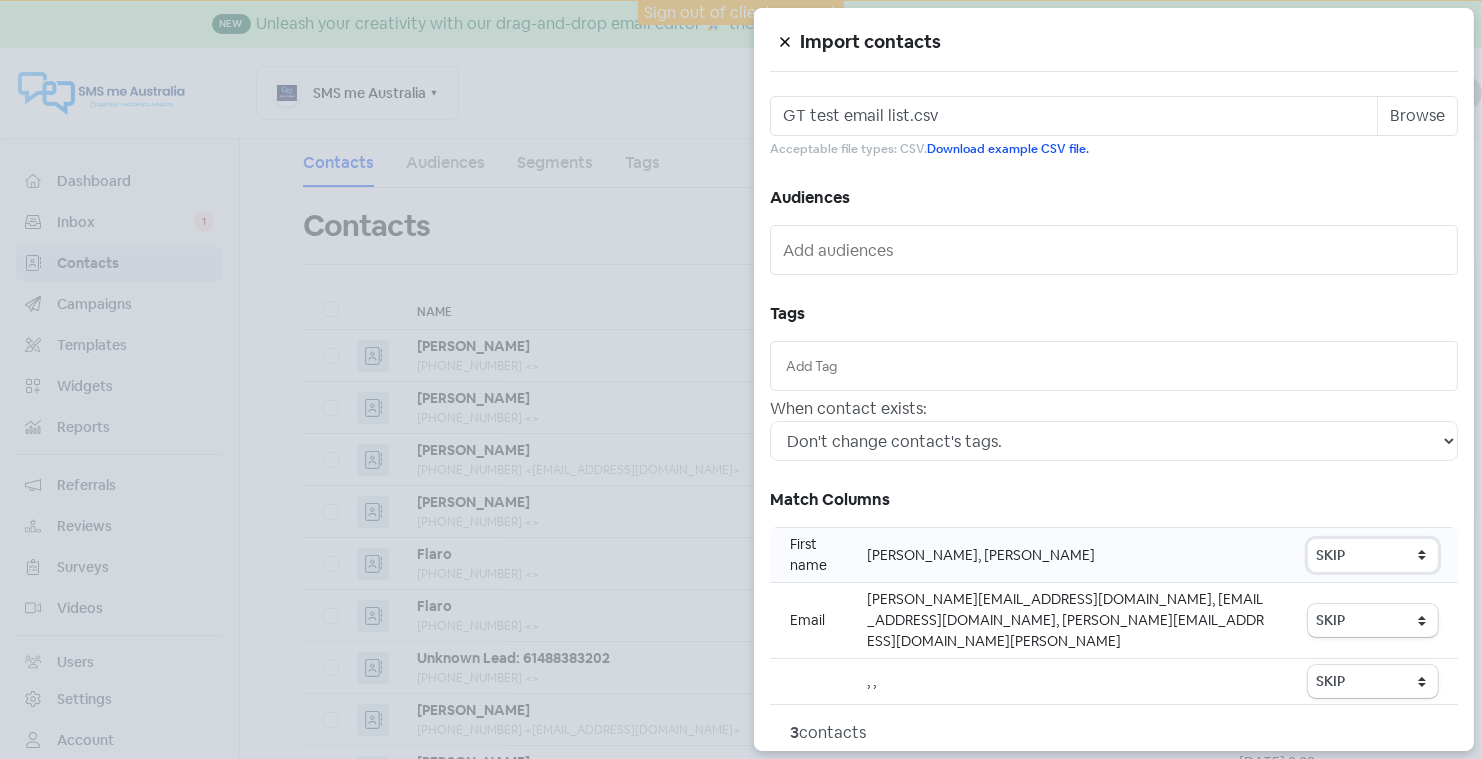 click on "SKIP First name  Last name  Mobile number  Email address  Contact status  Agent" at bounding box center (1373, 555) 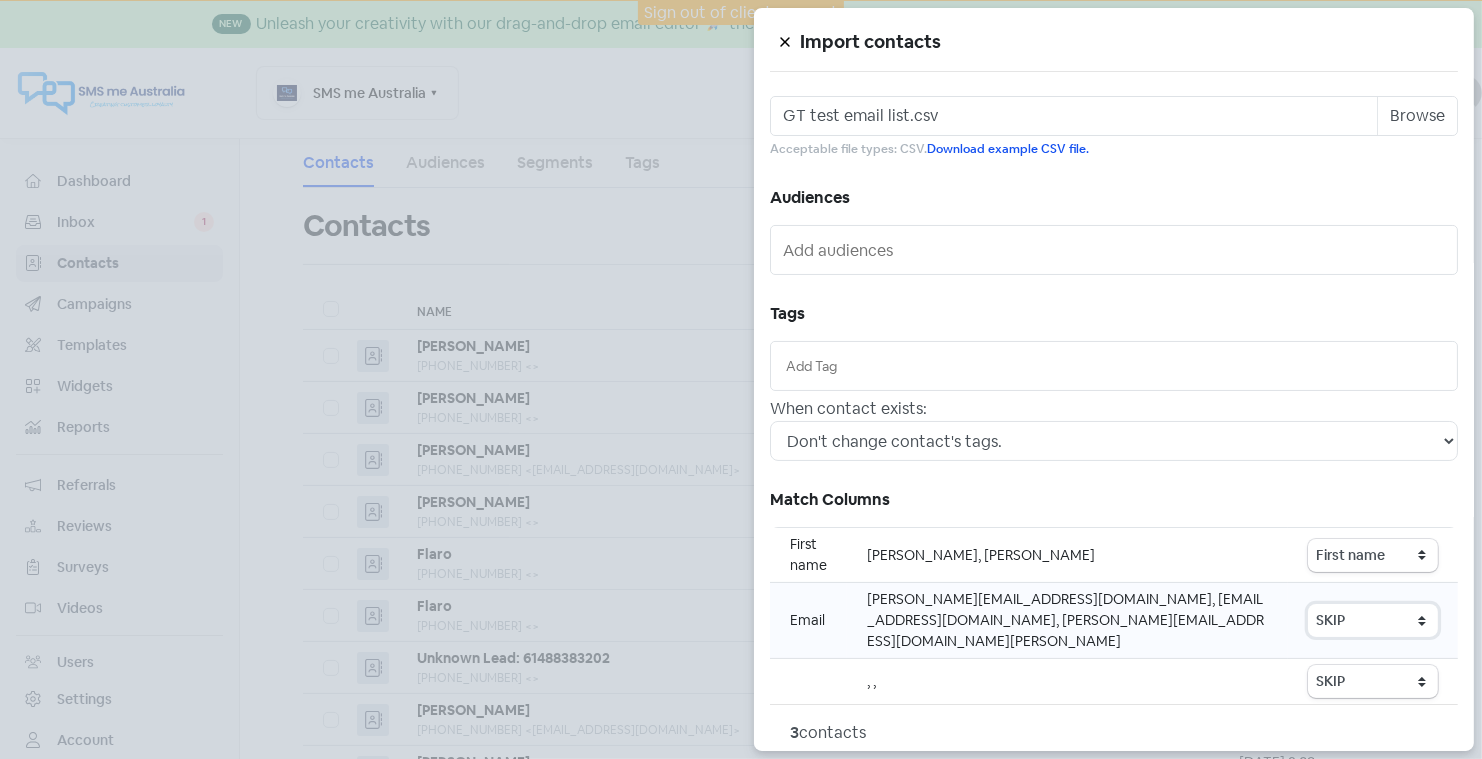 click on "SKIP First name  Last name  Mobile number  Email address  Contact status  Agent" at bounding box center (1373, 620) 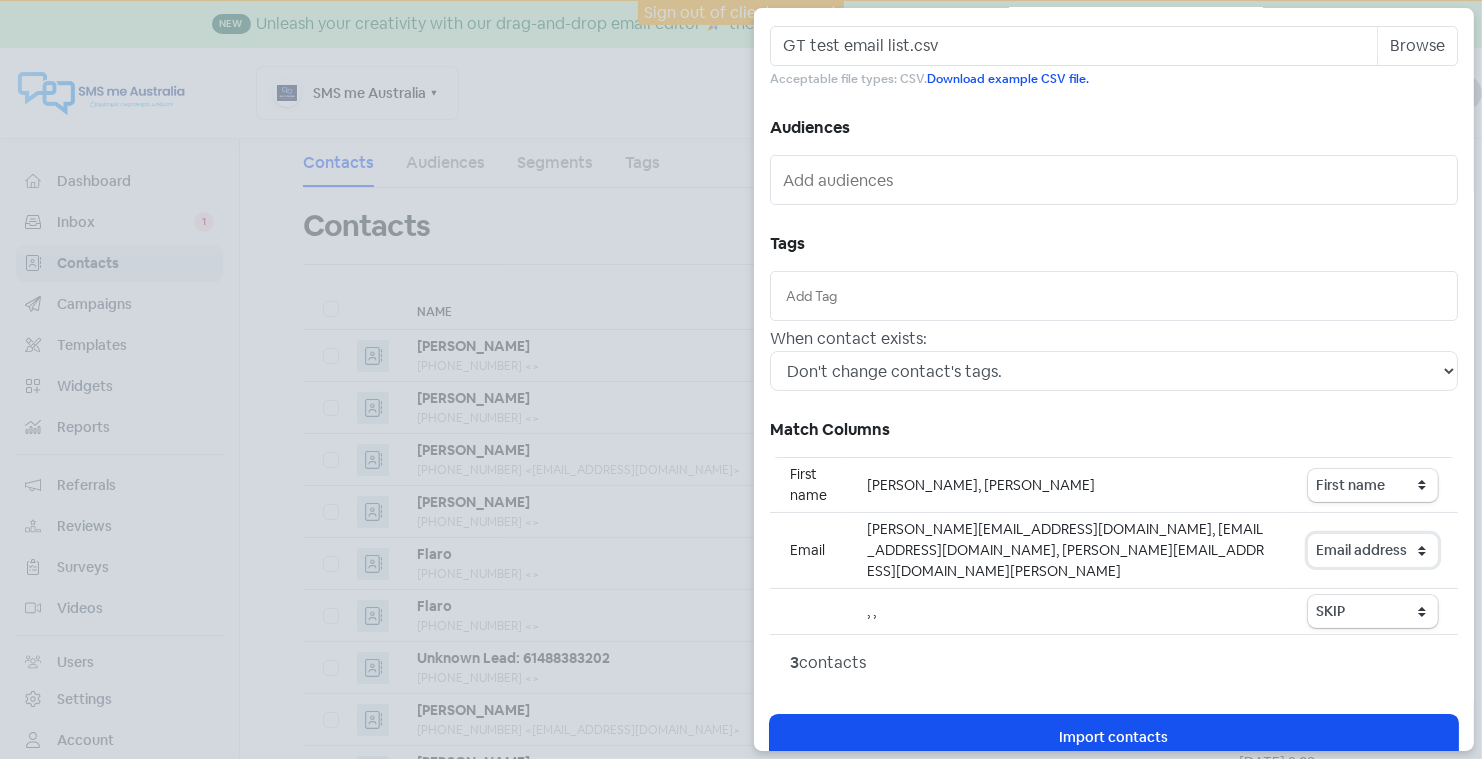 scroll, scrollTop: 47, scrollLeft: 0, axis: vertical 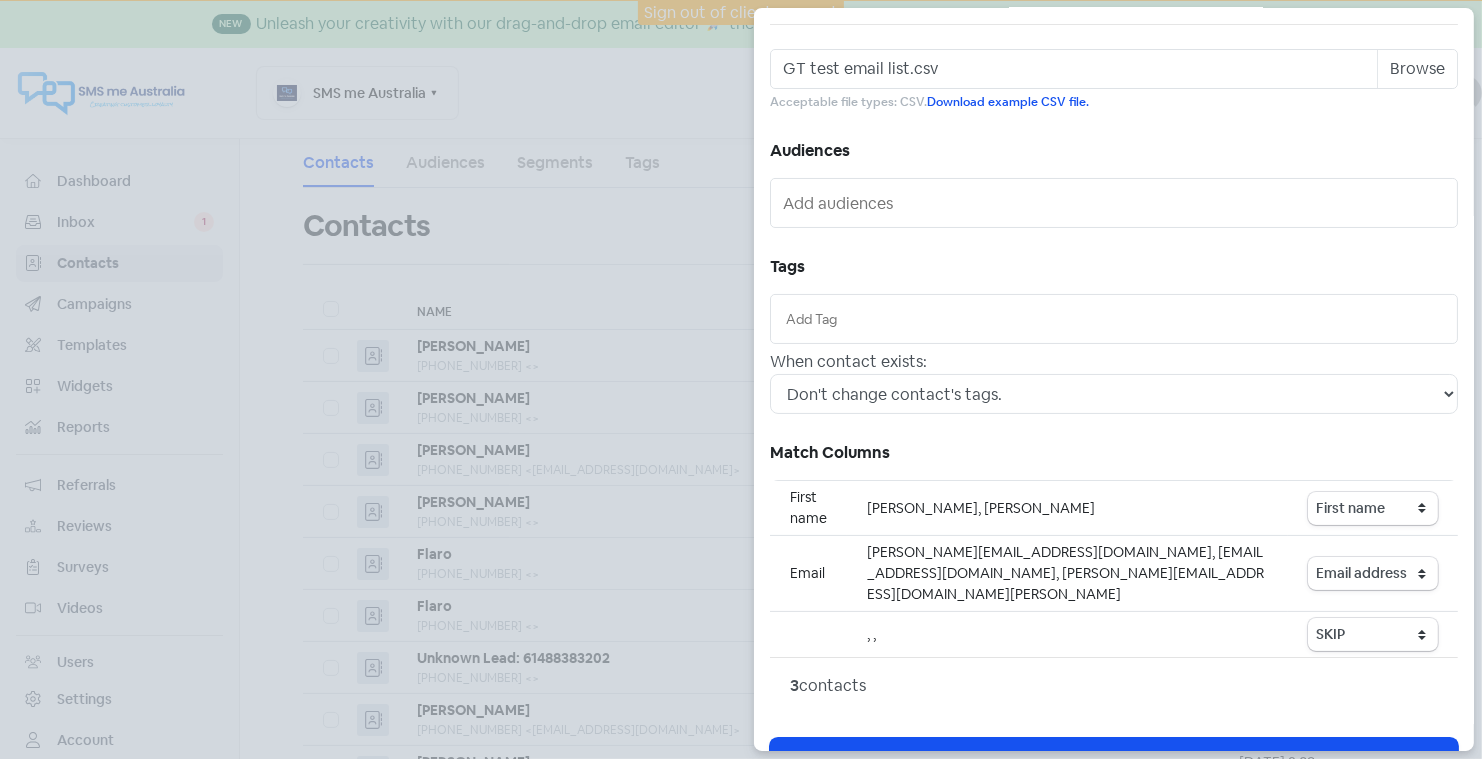 click at bounding box center [1114, 319] 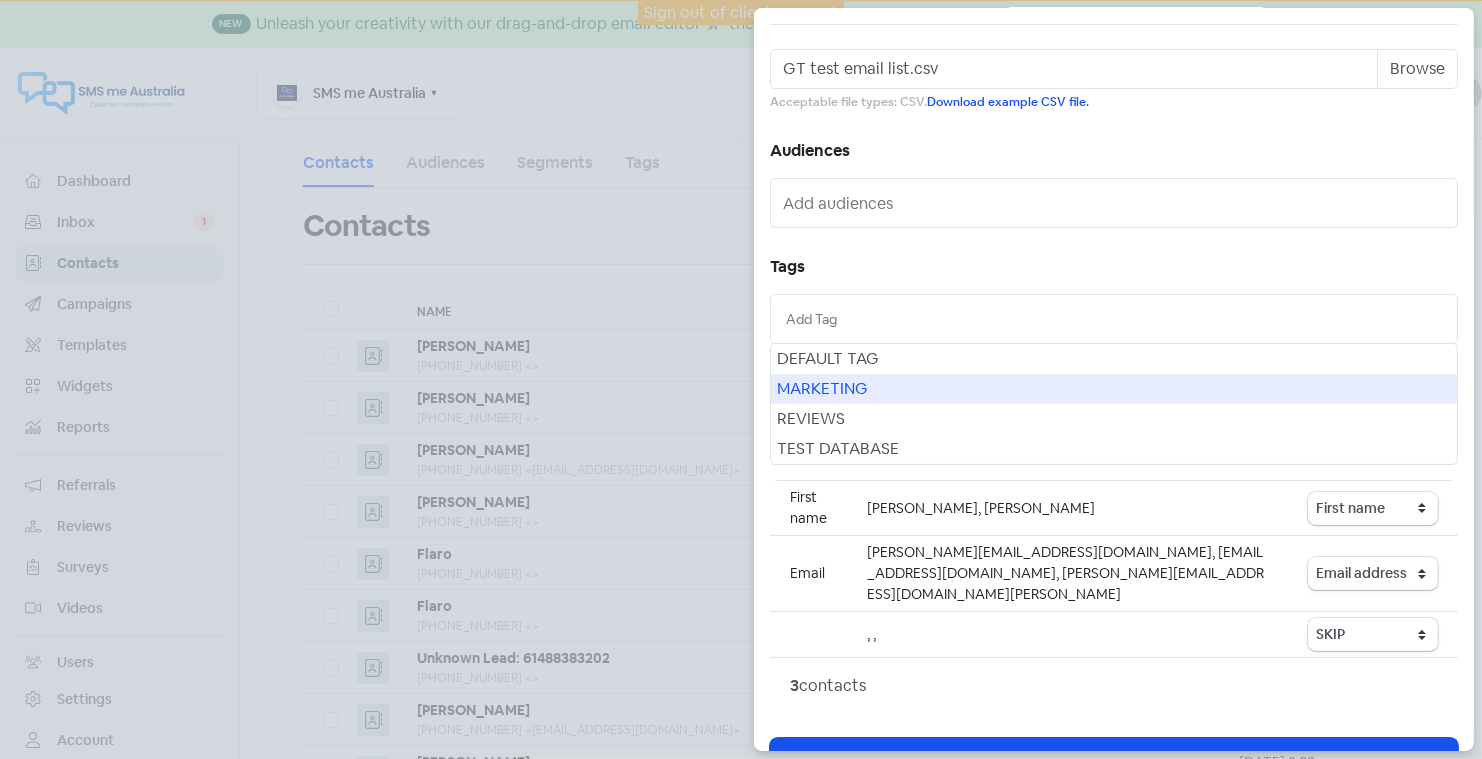 click on "MARKETING" at bounding box center (1114, 389) 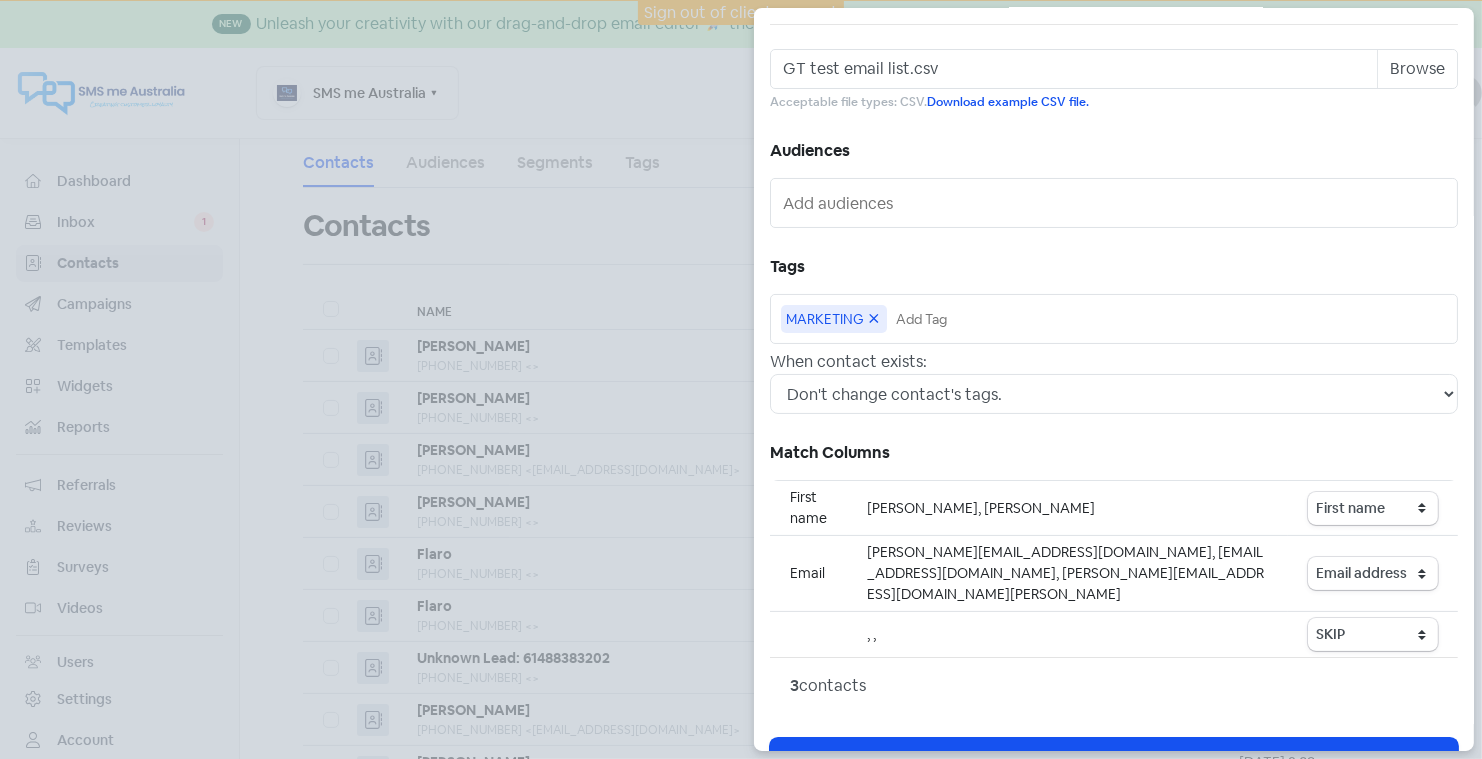 scroll, scrollTop: 70, scrollLeft: 0, axis: vertical 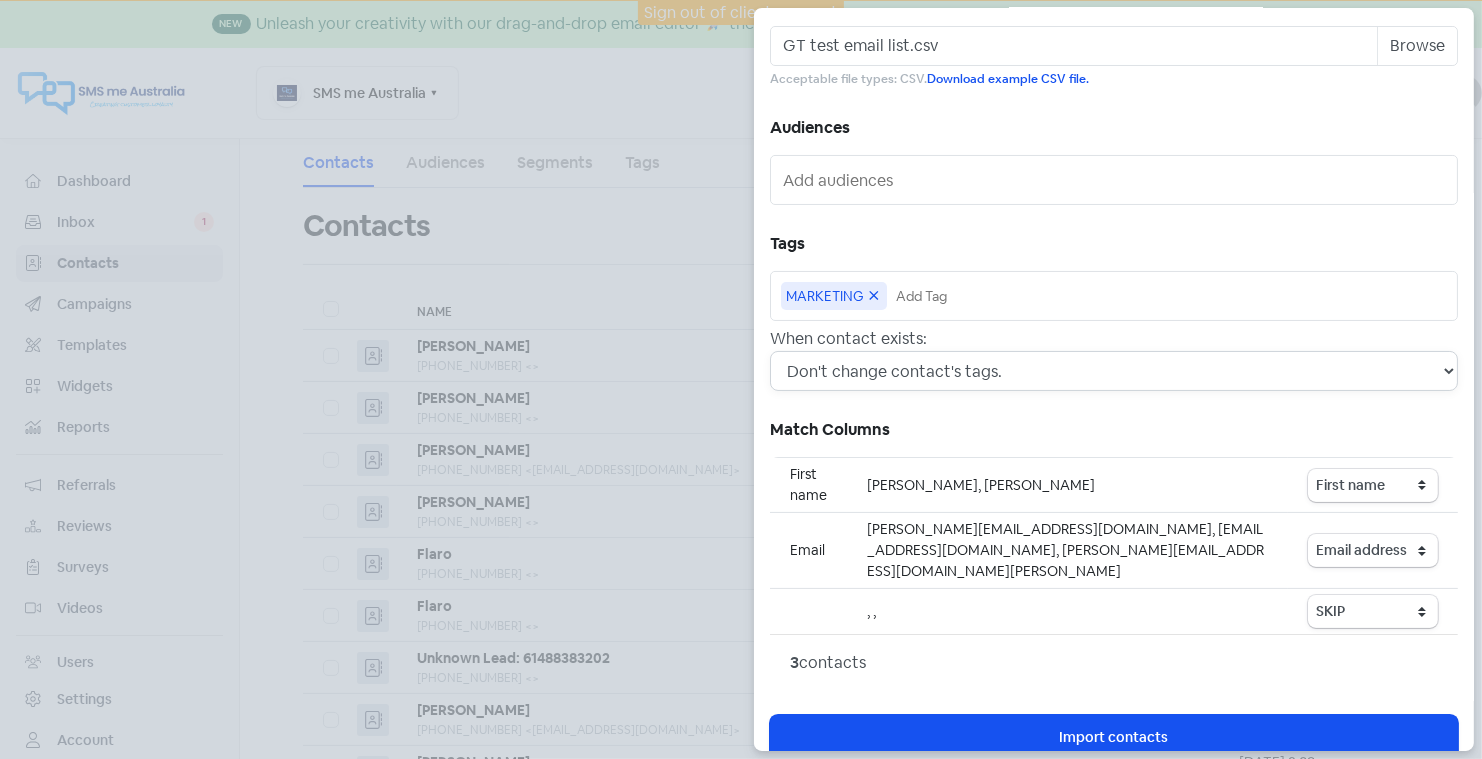 click on "Don't change contact's tags. Don't change contact's existing tags, but add new tags listed above. Remove all contact's existing tags & add all tags listed above." at bounding box center (1114, 371) 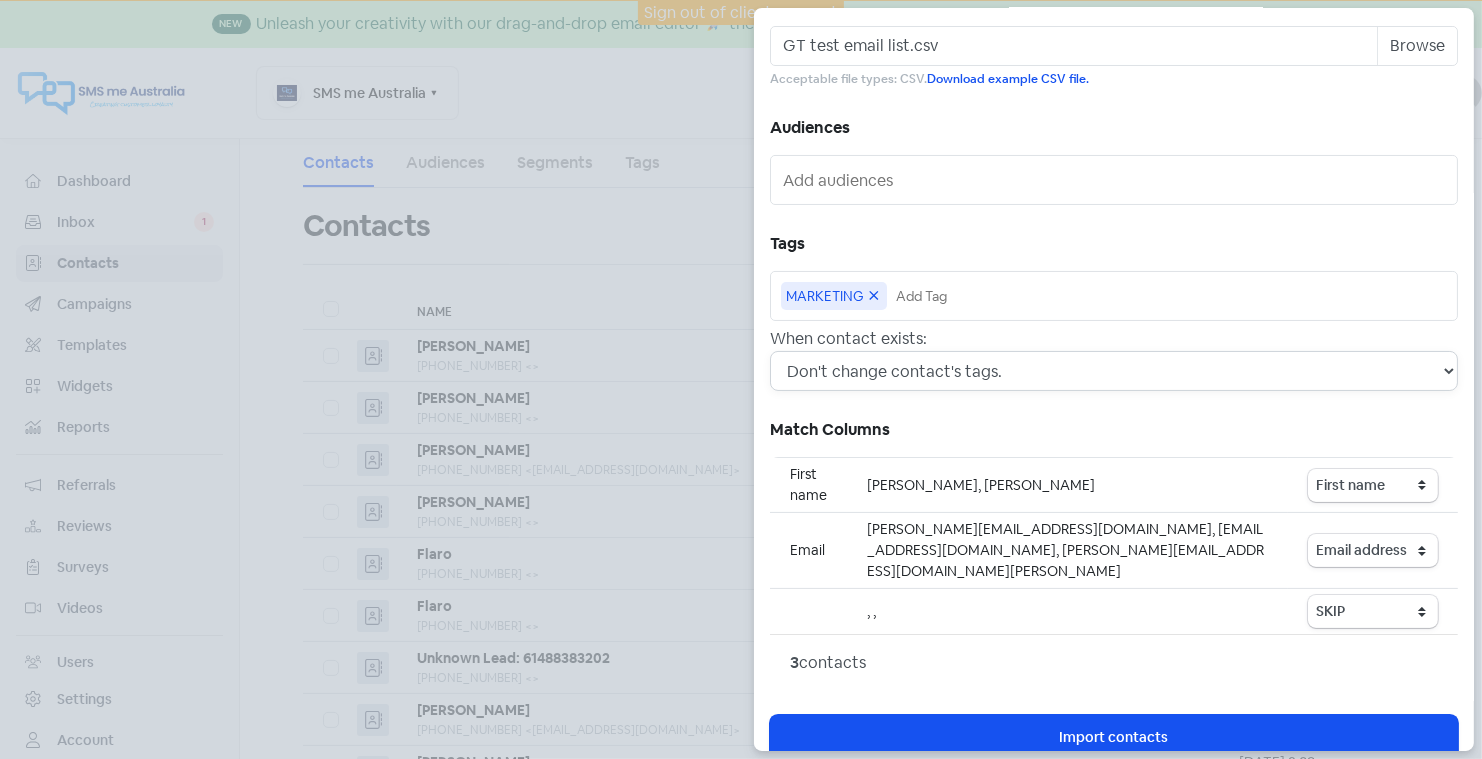 select on "2" 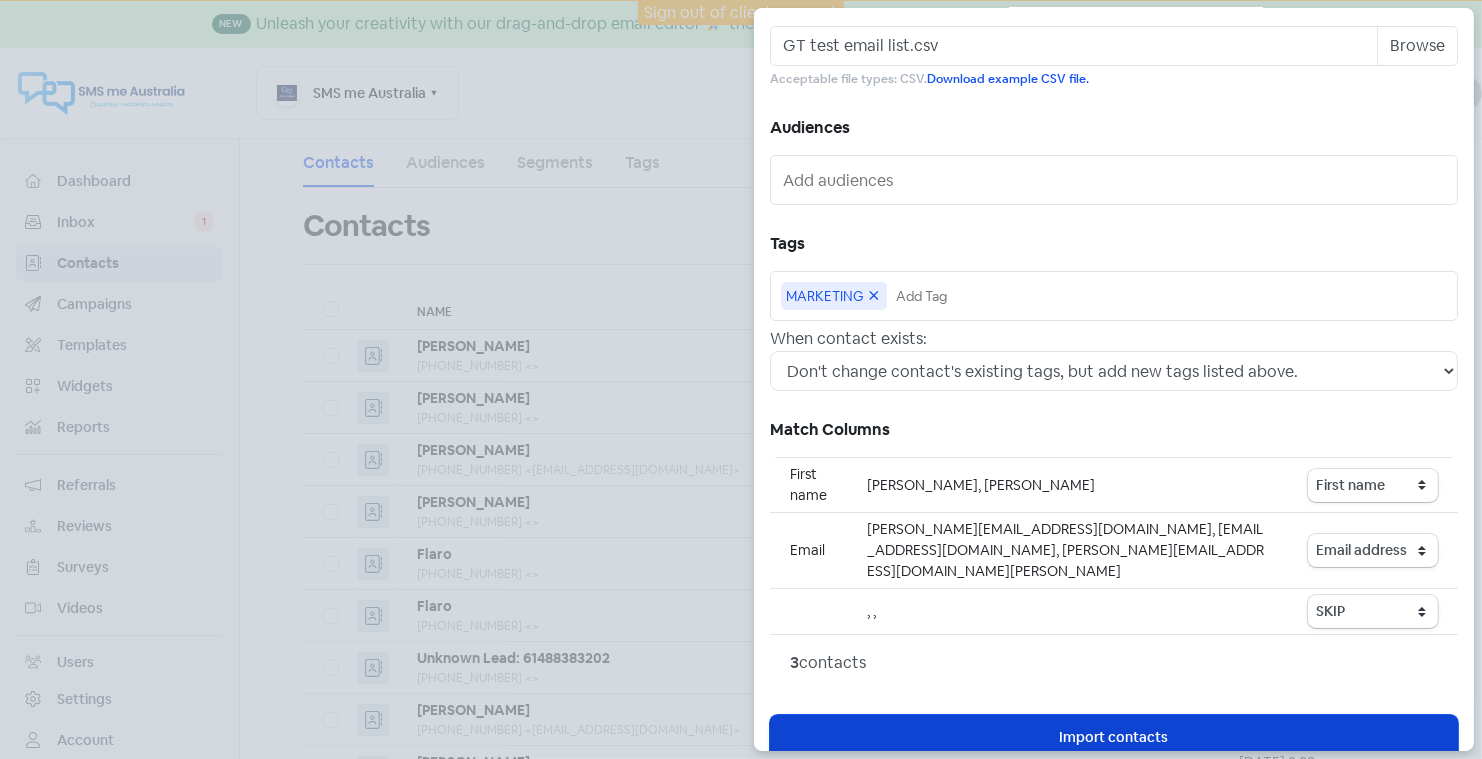 click on "Icon For Loading Import contacts" at bounding box center [1114, 737] 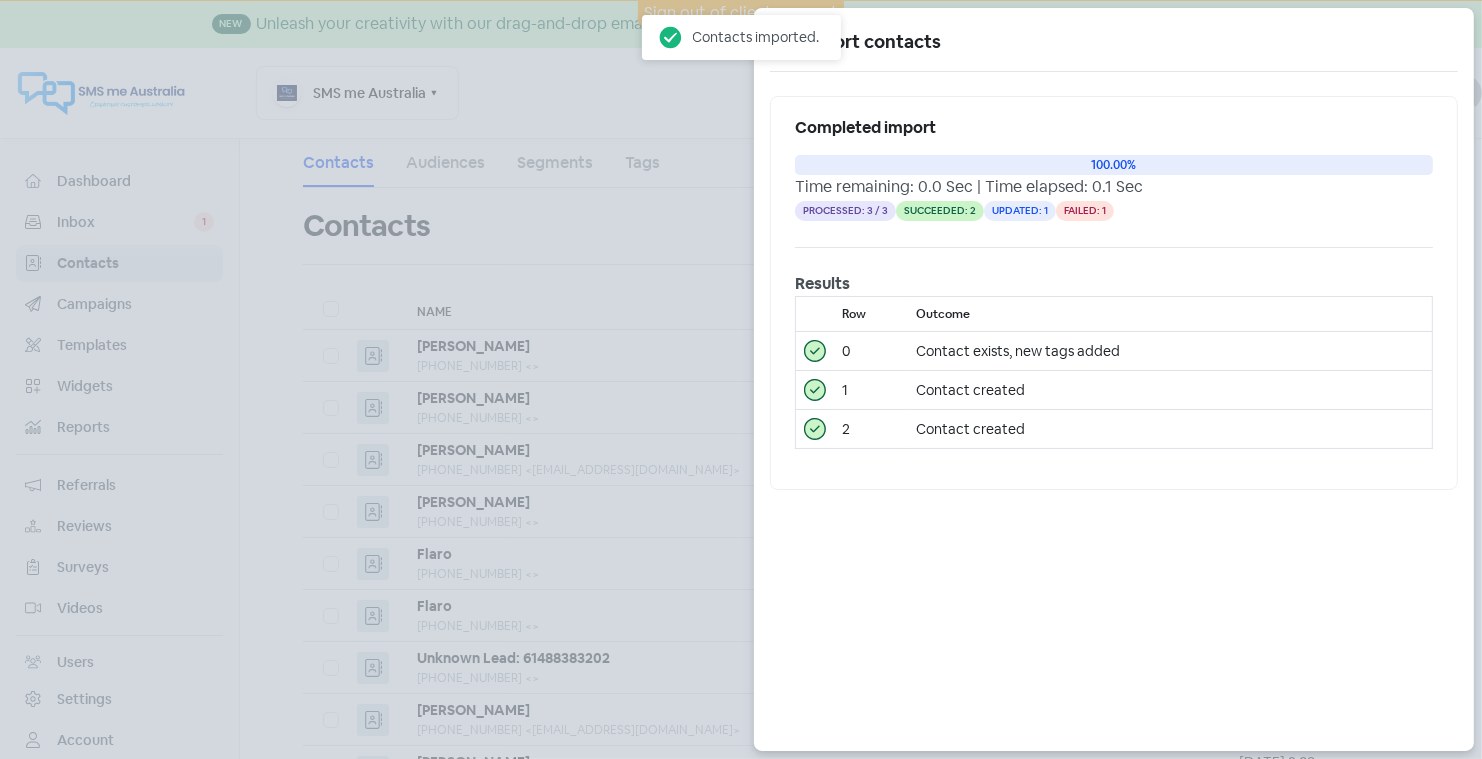 scroll, scrollTop: 0, scrollLeft: 0, axis: both 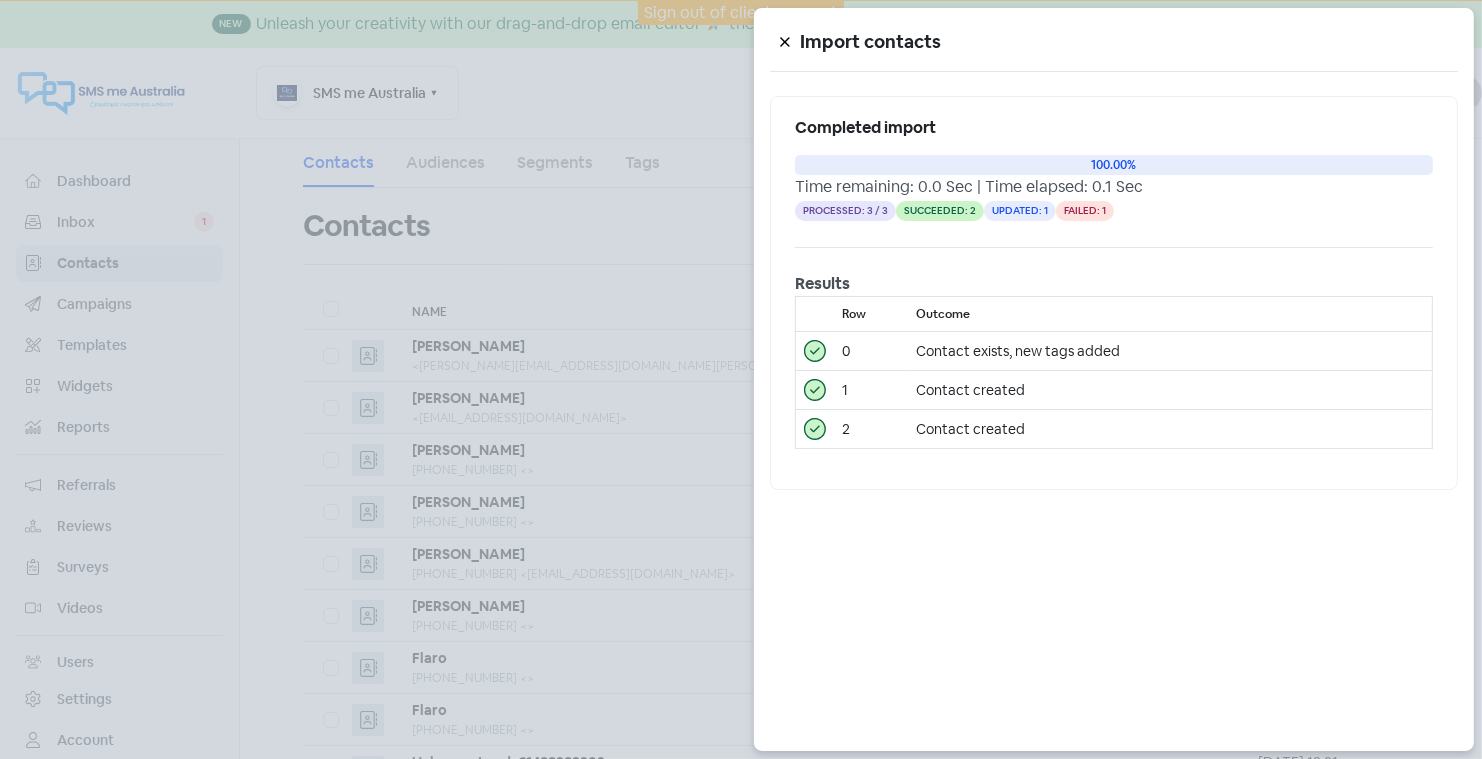 click 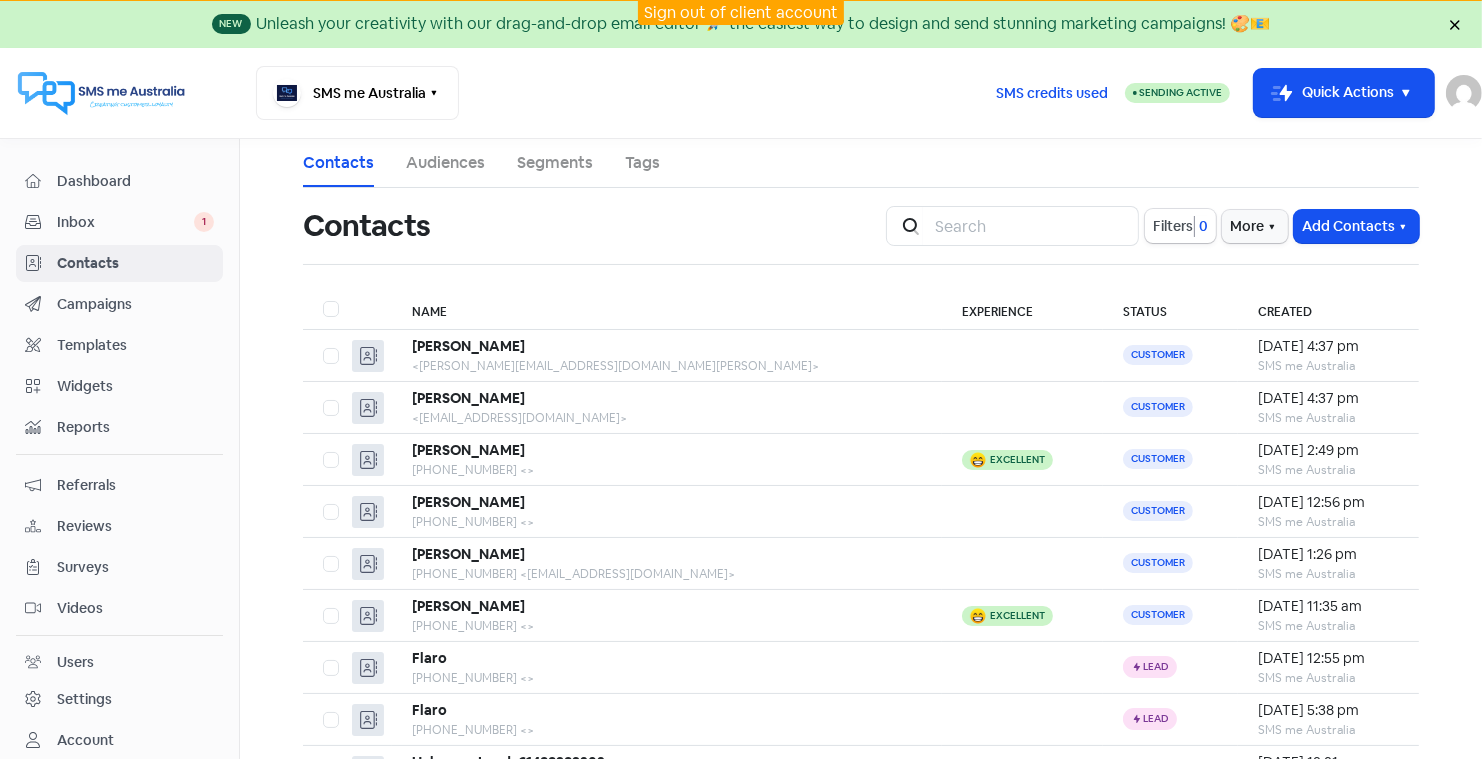 click on "Campaigns" at bounding box center (135, 304) 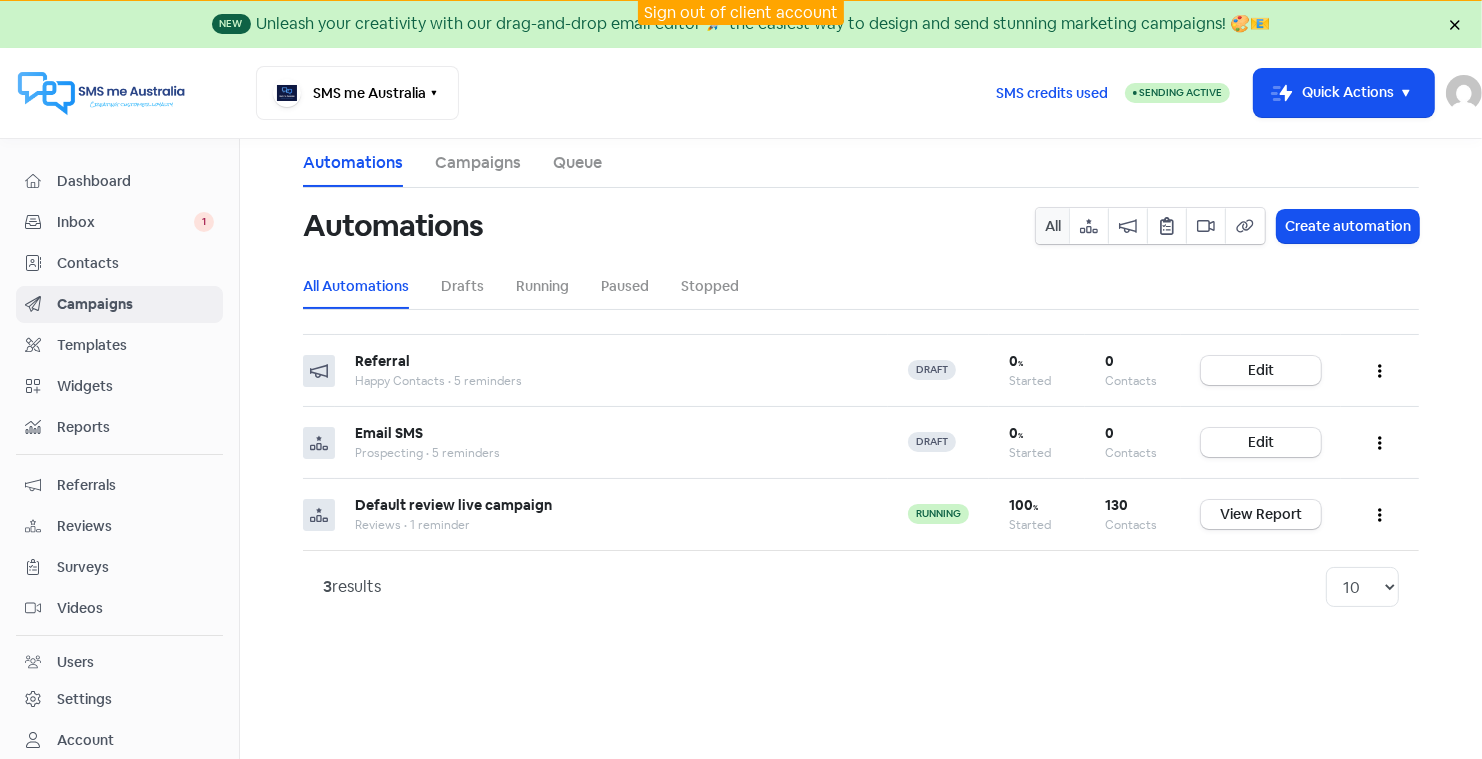 click on "Campaigns" at bounding box center [478, 163] 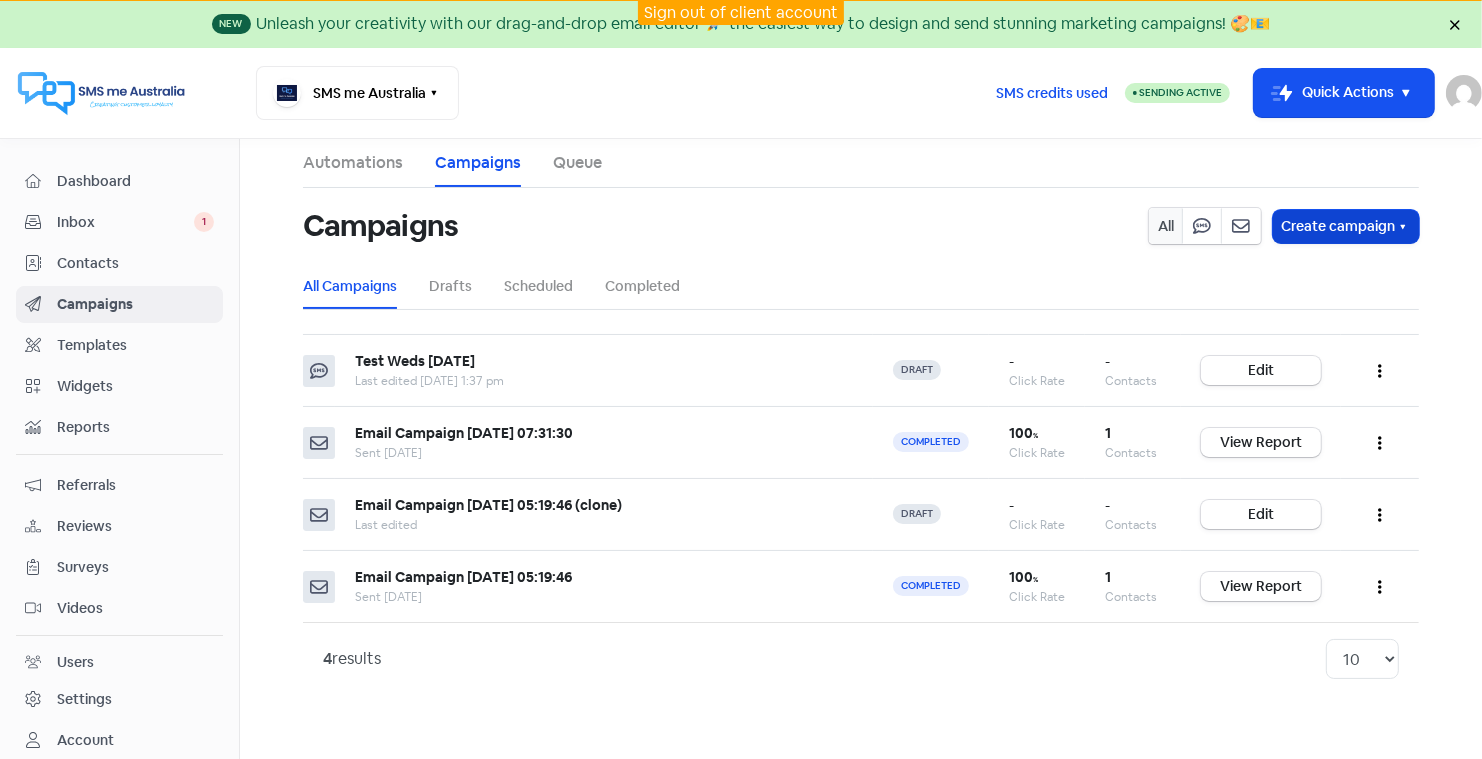 click on "Create campaign" at bounding box center [1346, 226] 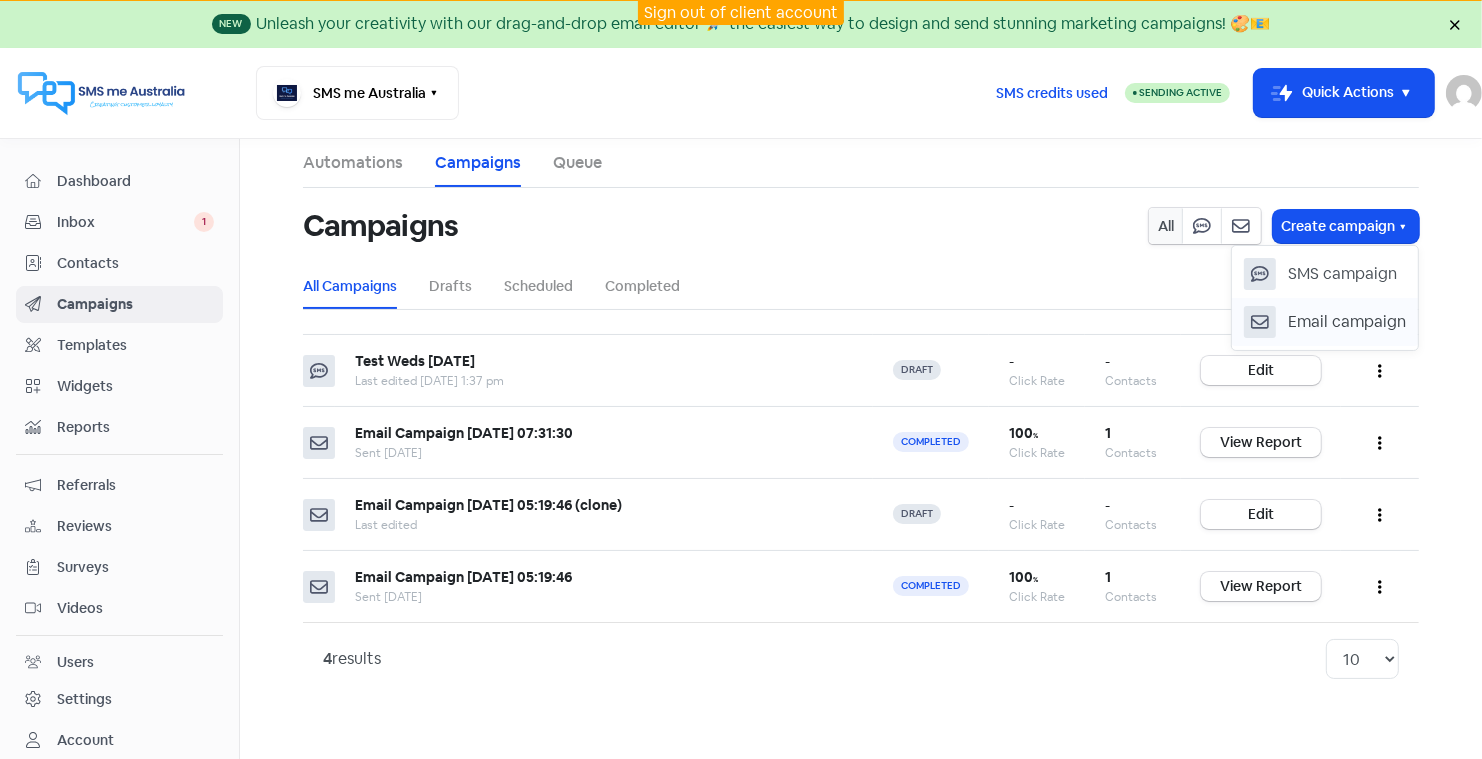 click on "Email campaign" at bounding box center (1347, 322) 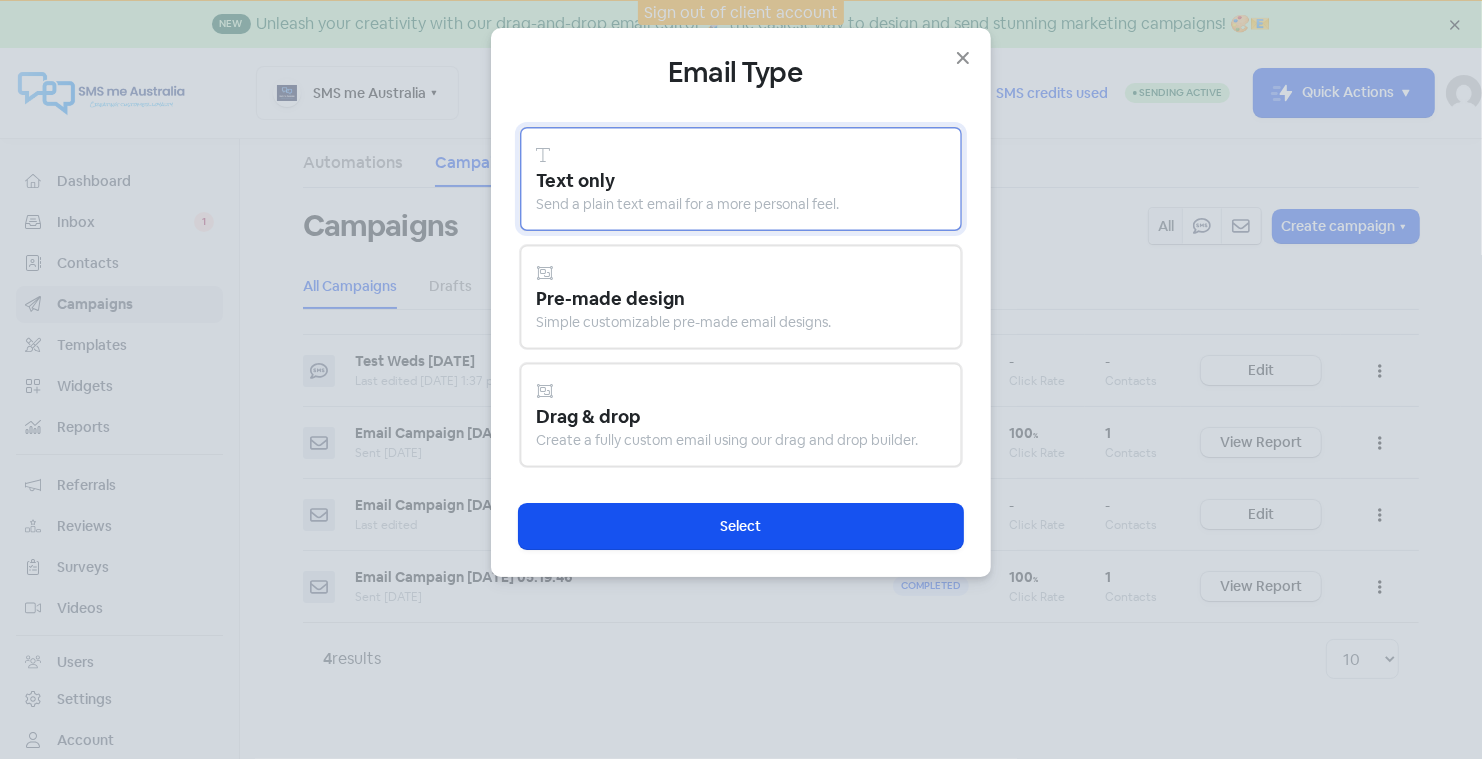click on "Pre-made design" at bounding box center (741, 298) 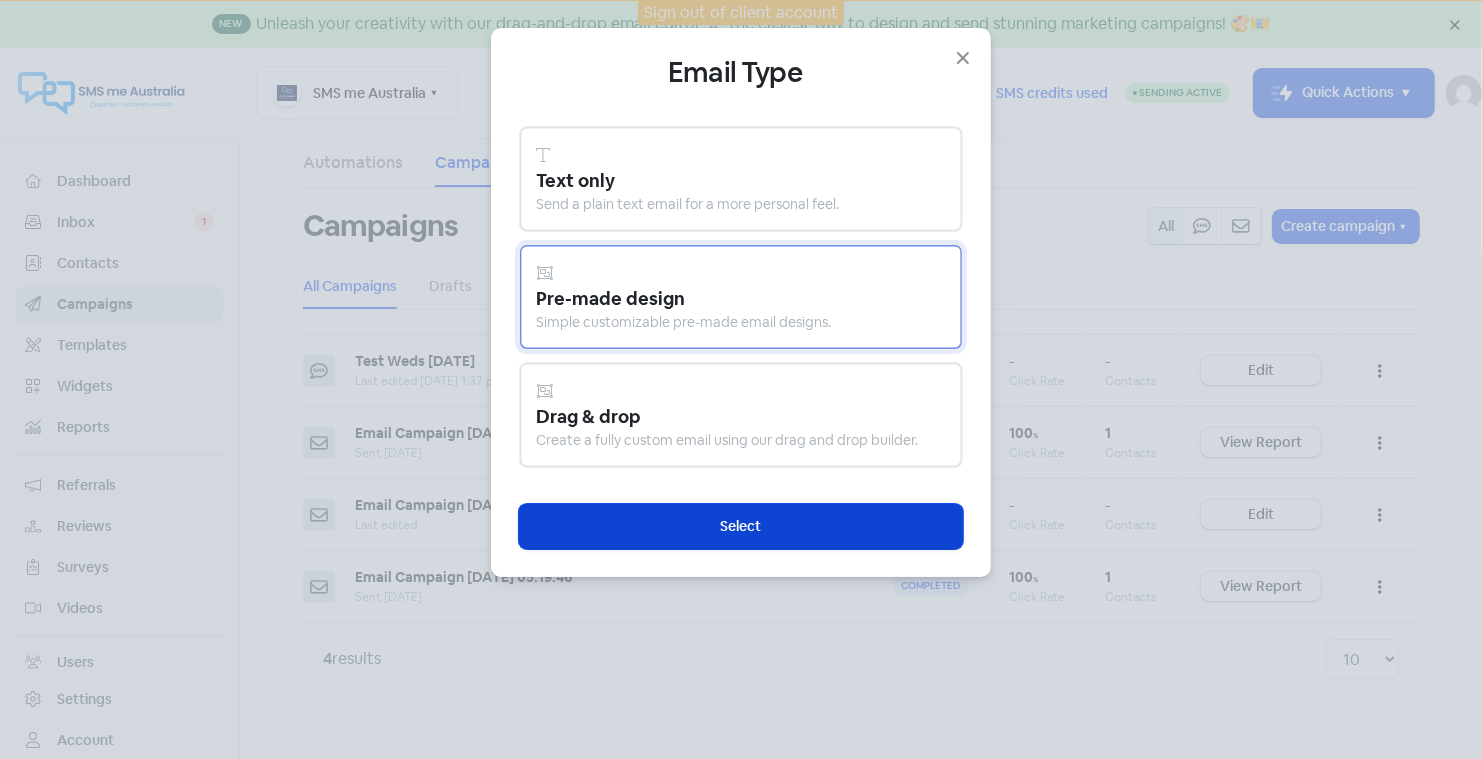 click on "Select" at bounding box center (741, 526) 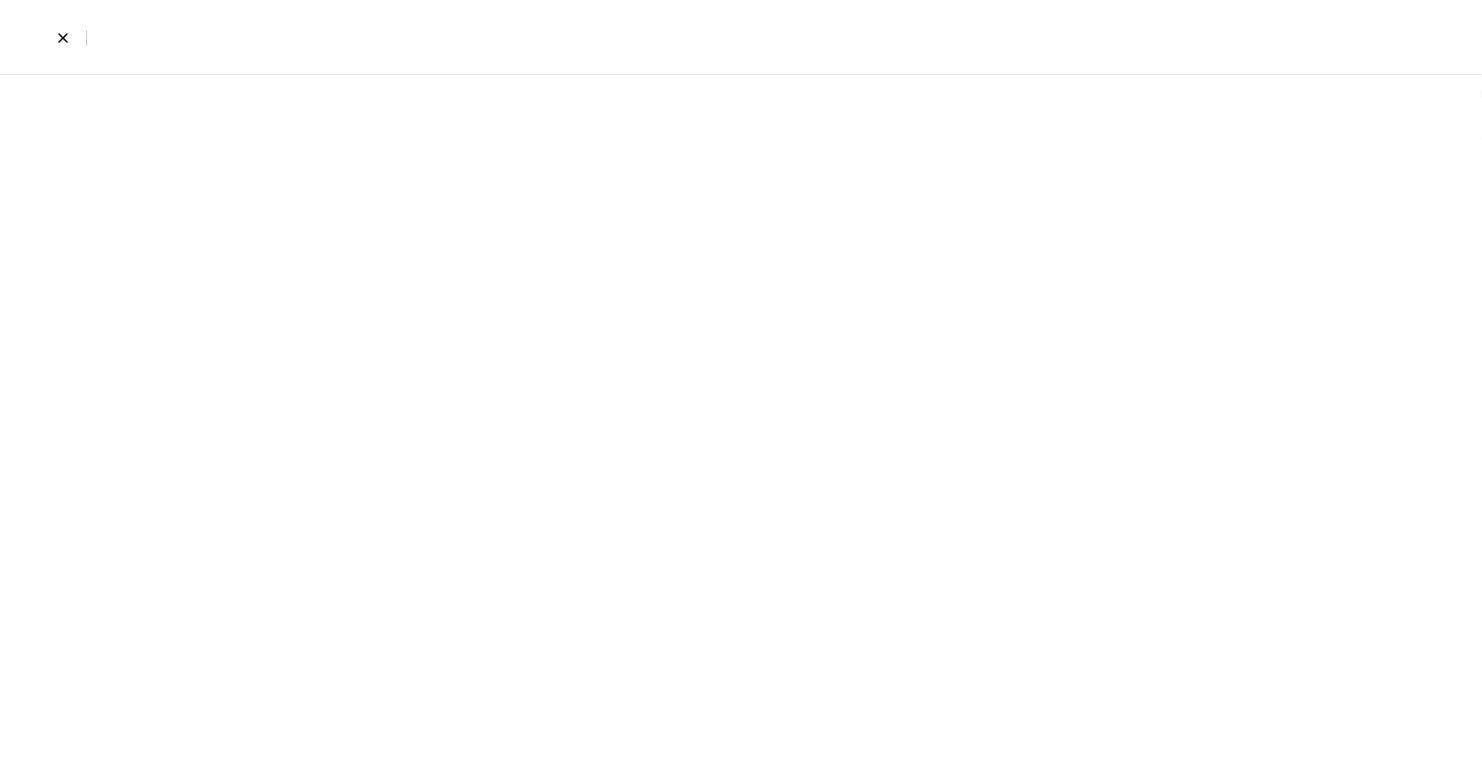 select on "2" 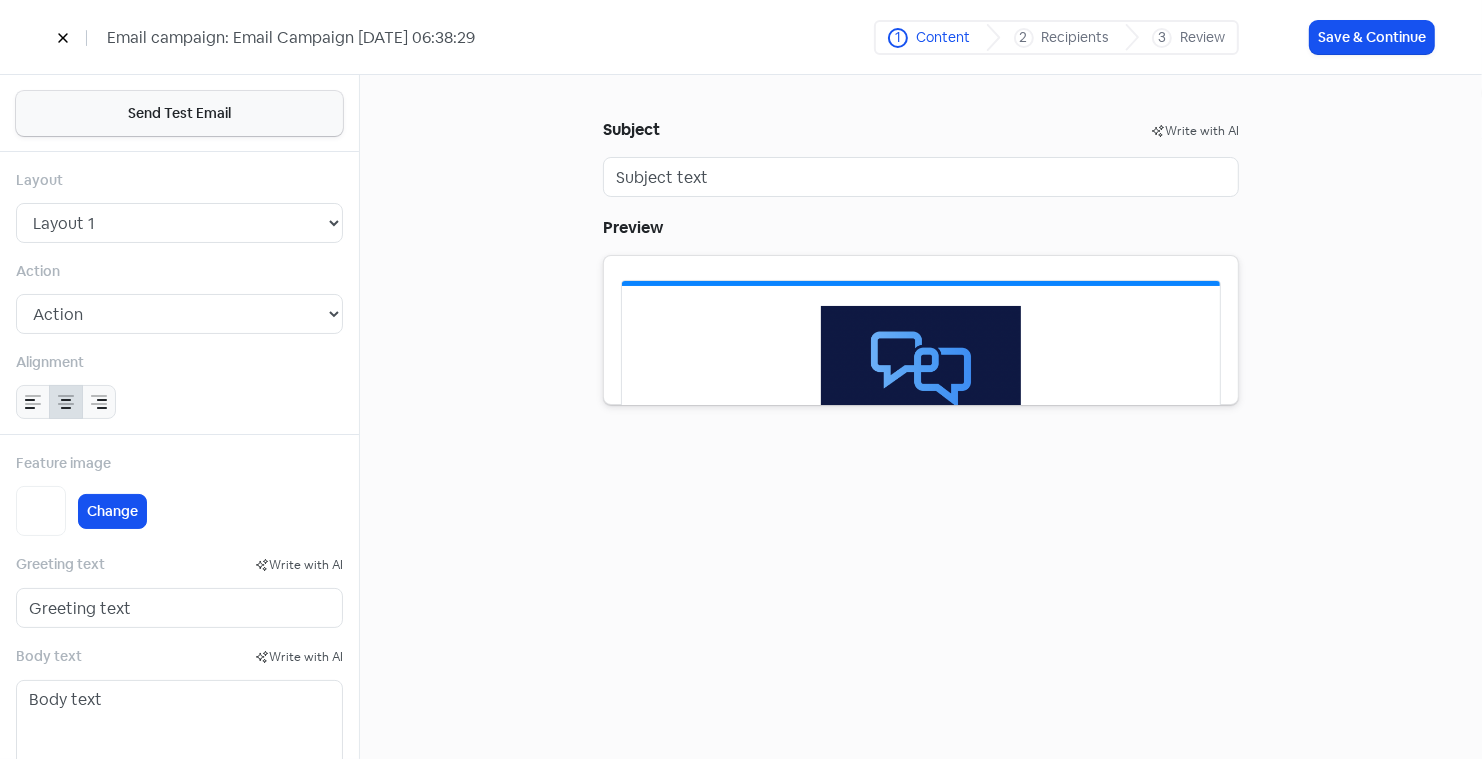 scroll, scrollTop: 0, scrollLeft: 0, axis: both 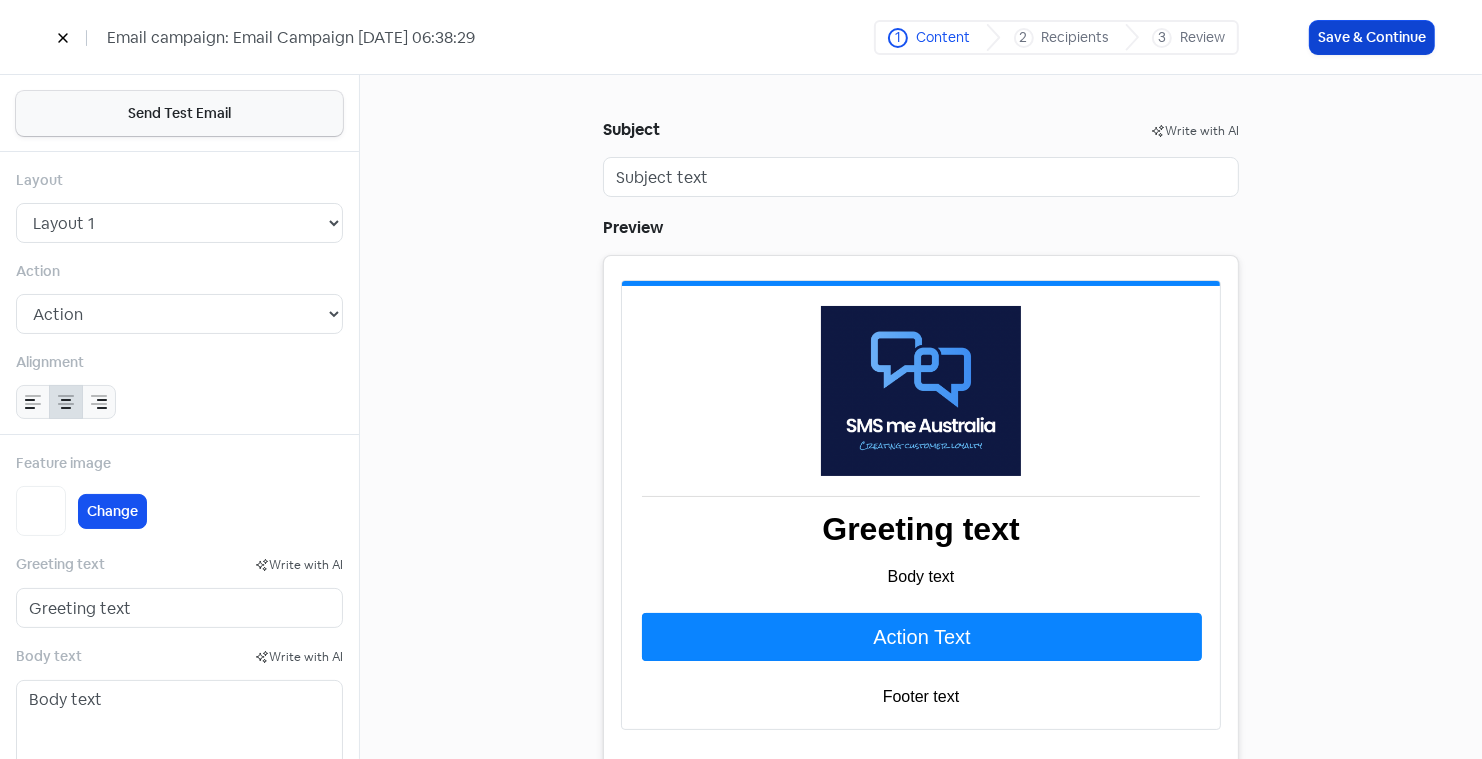 click on "Save & Continue" at bounding box center (1372, 37) 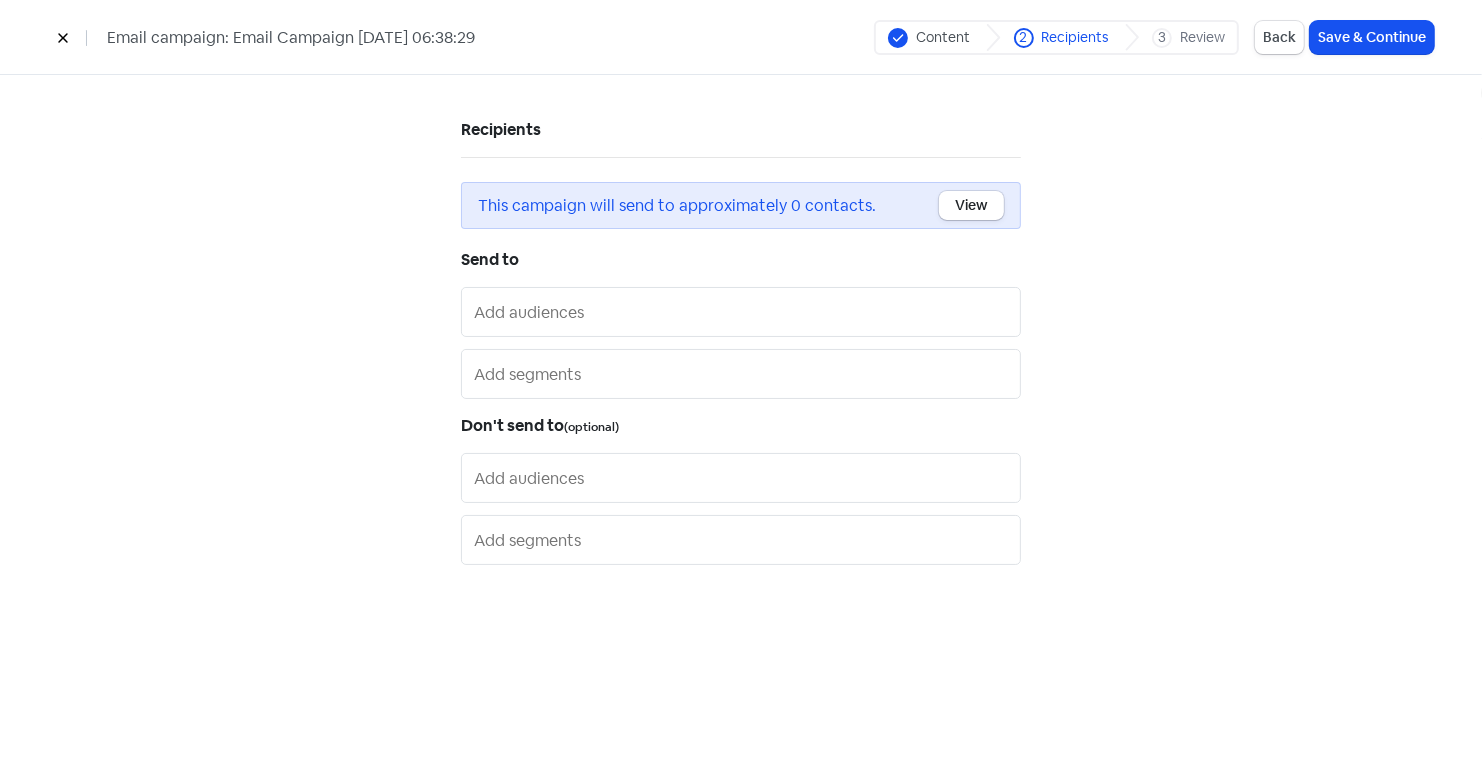 click at bounding box center [743, 312] 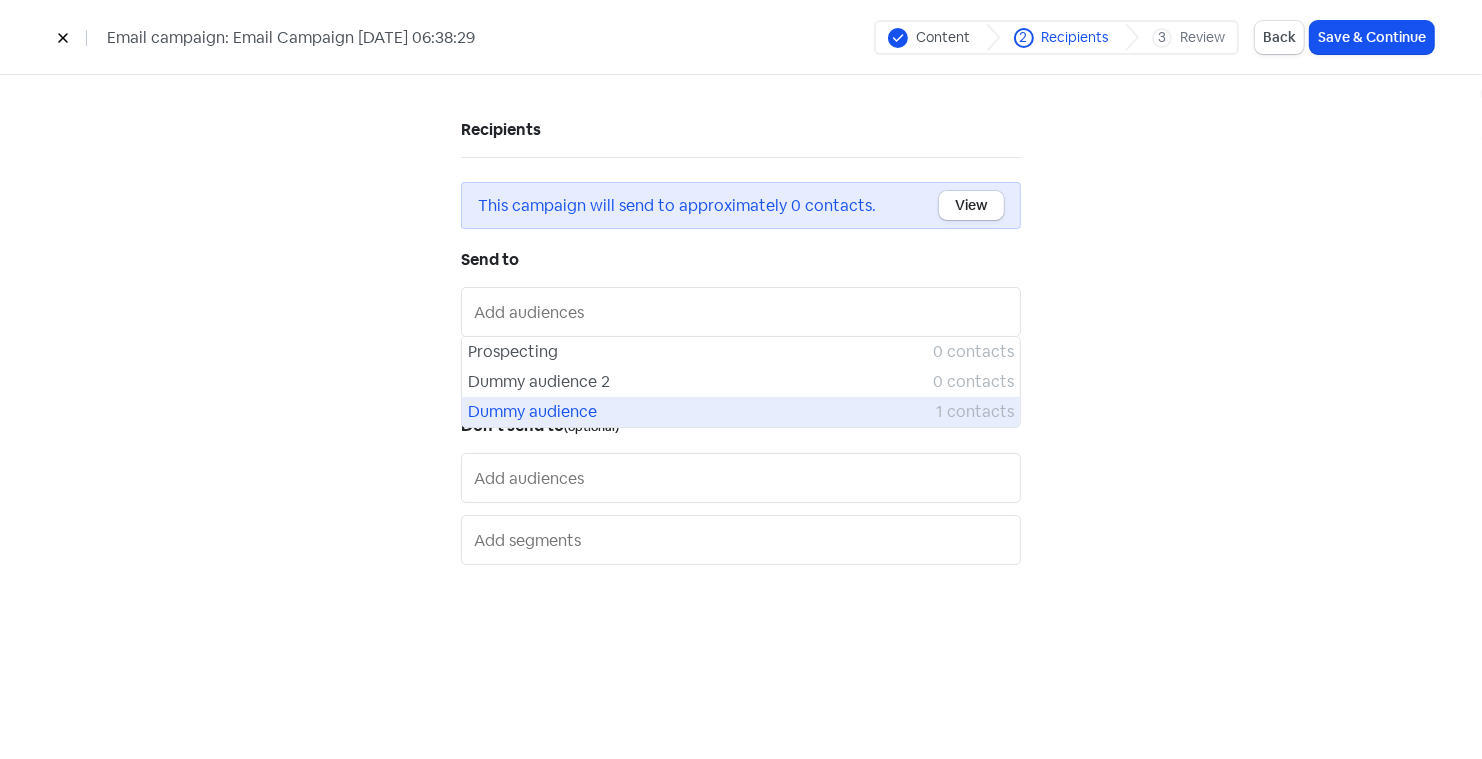 scroll, scrollTop: 24, scrollLeft: 0, axis: vertical 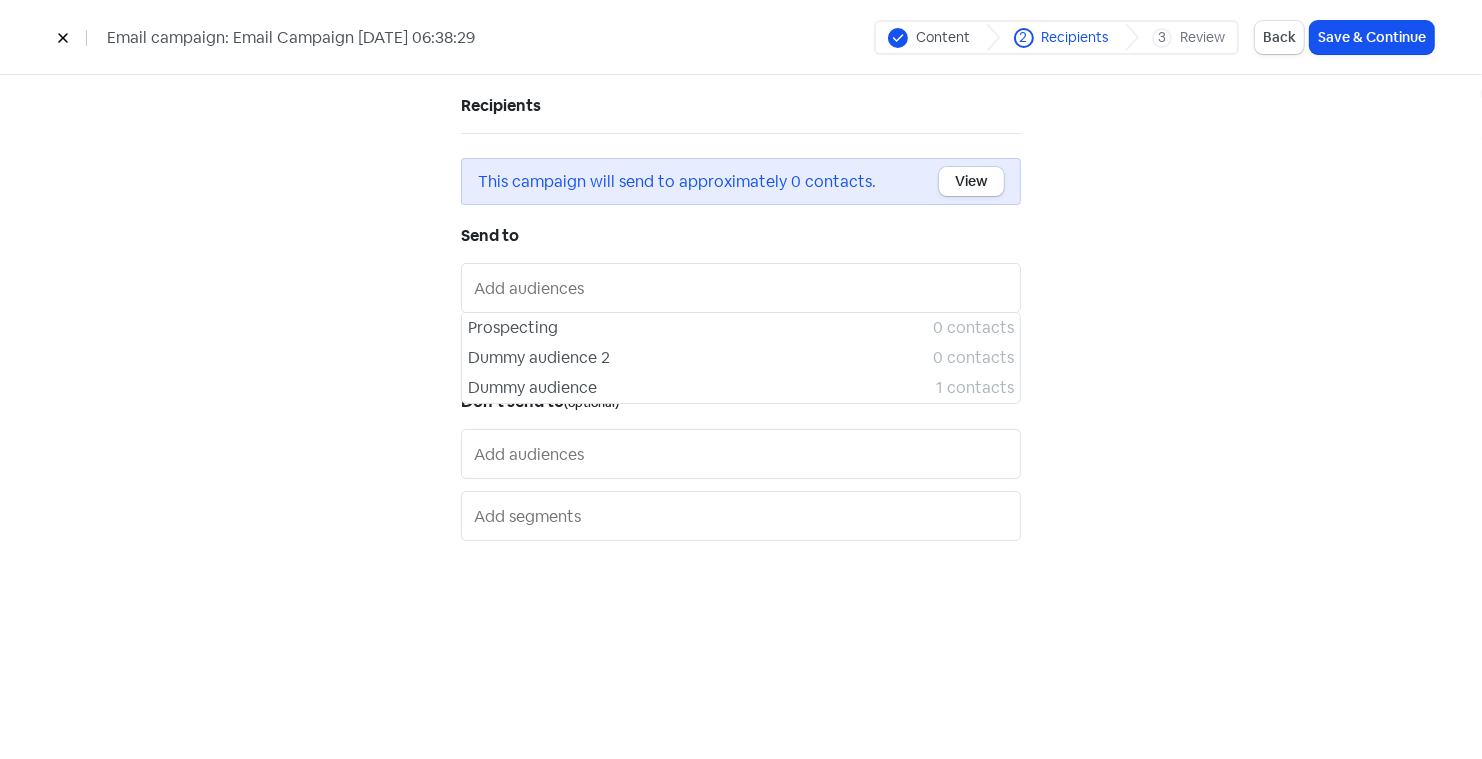 click on "Recipients This campaign will send to approximately 0 contacts. View Send to Prospecting 0 contacts Dummy audience 2 0 contacts Dummy audience 1 contacts Don't send to  (optional)" at bounding box center [741, 406] 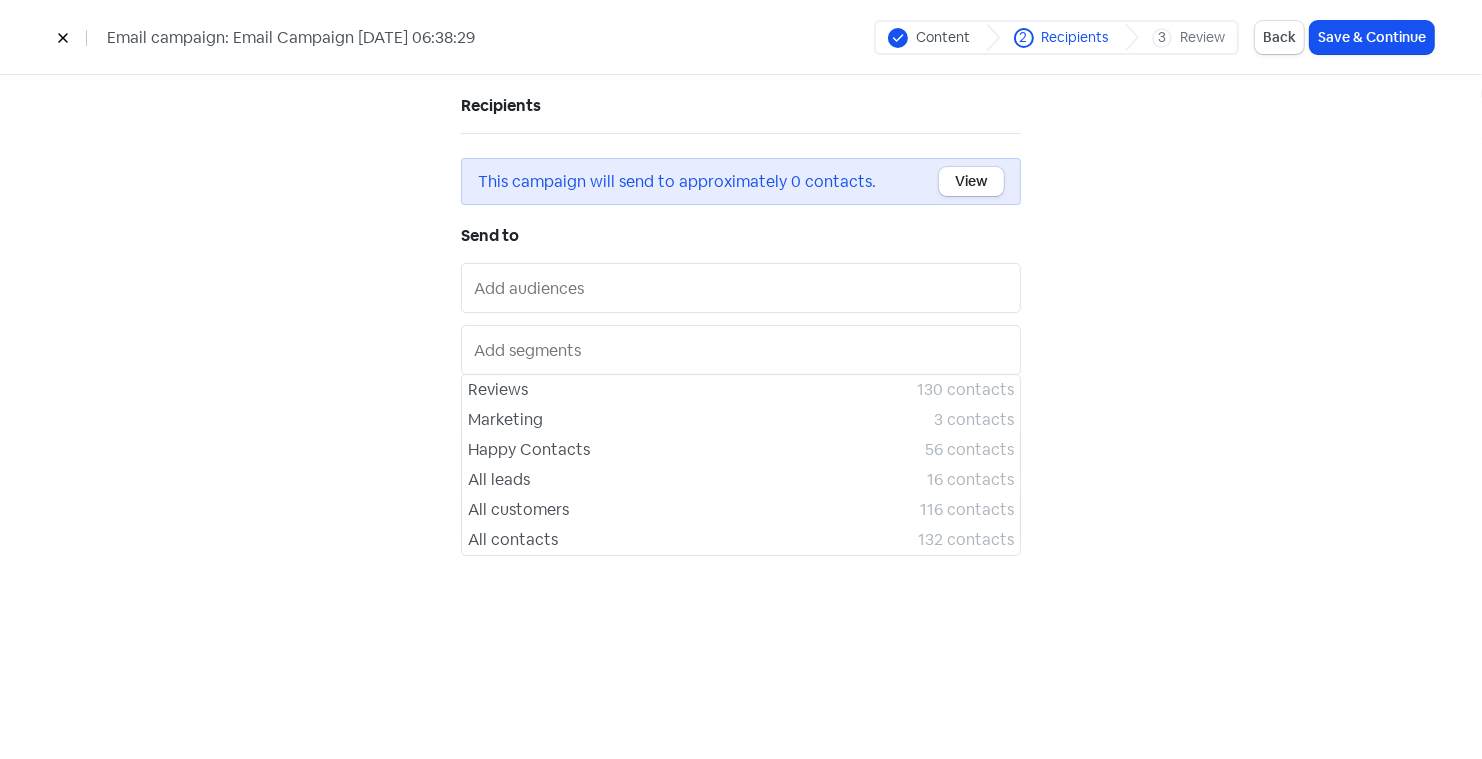 click at bounding box center (743, 350) 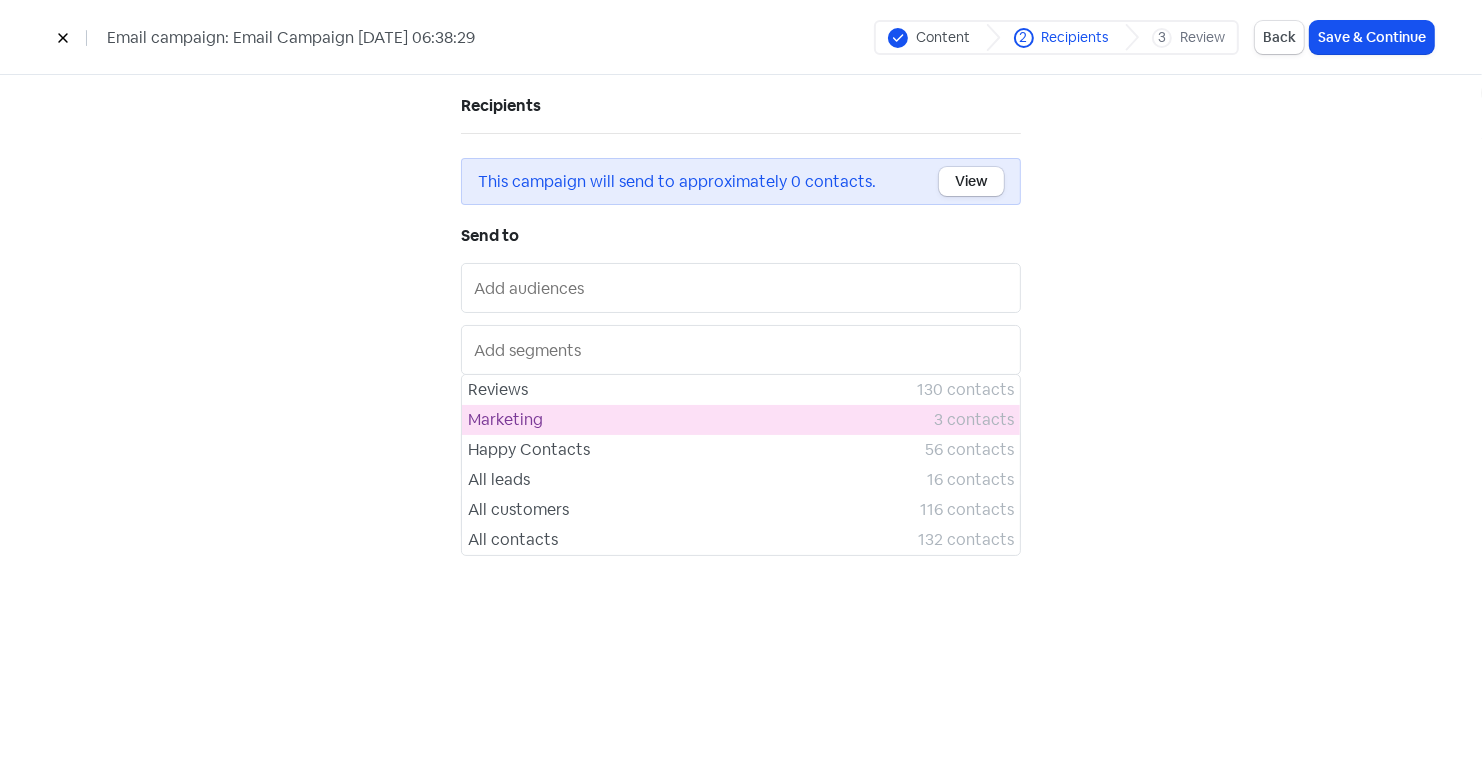 click on "Marketing" at bounding box center (701, 420) 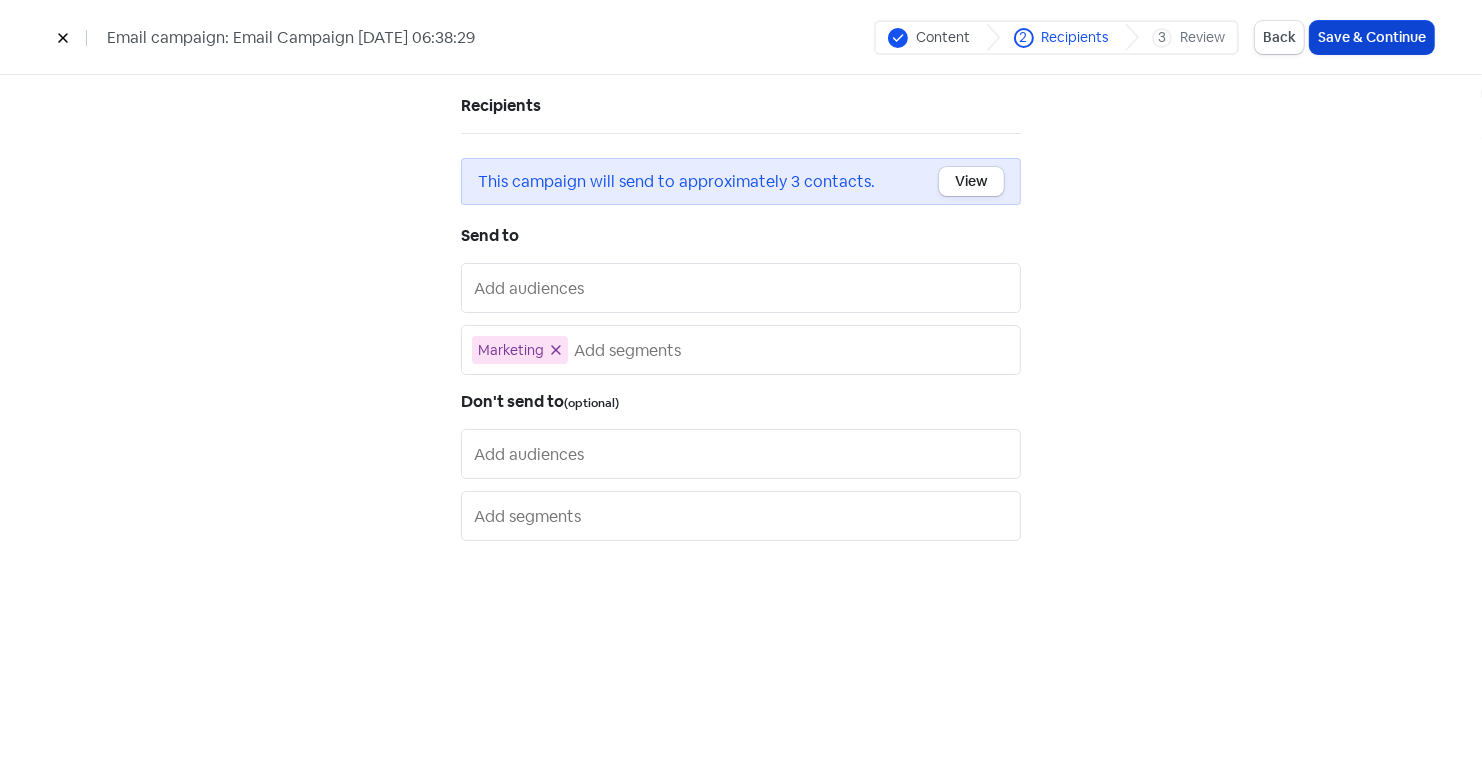 click on "Save & Continue" at bounding box center [1372, 37] 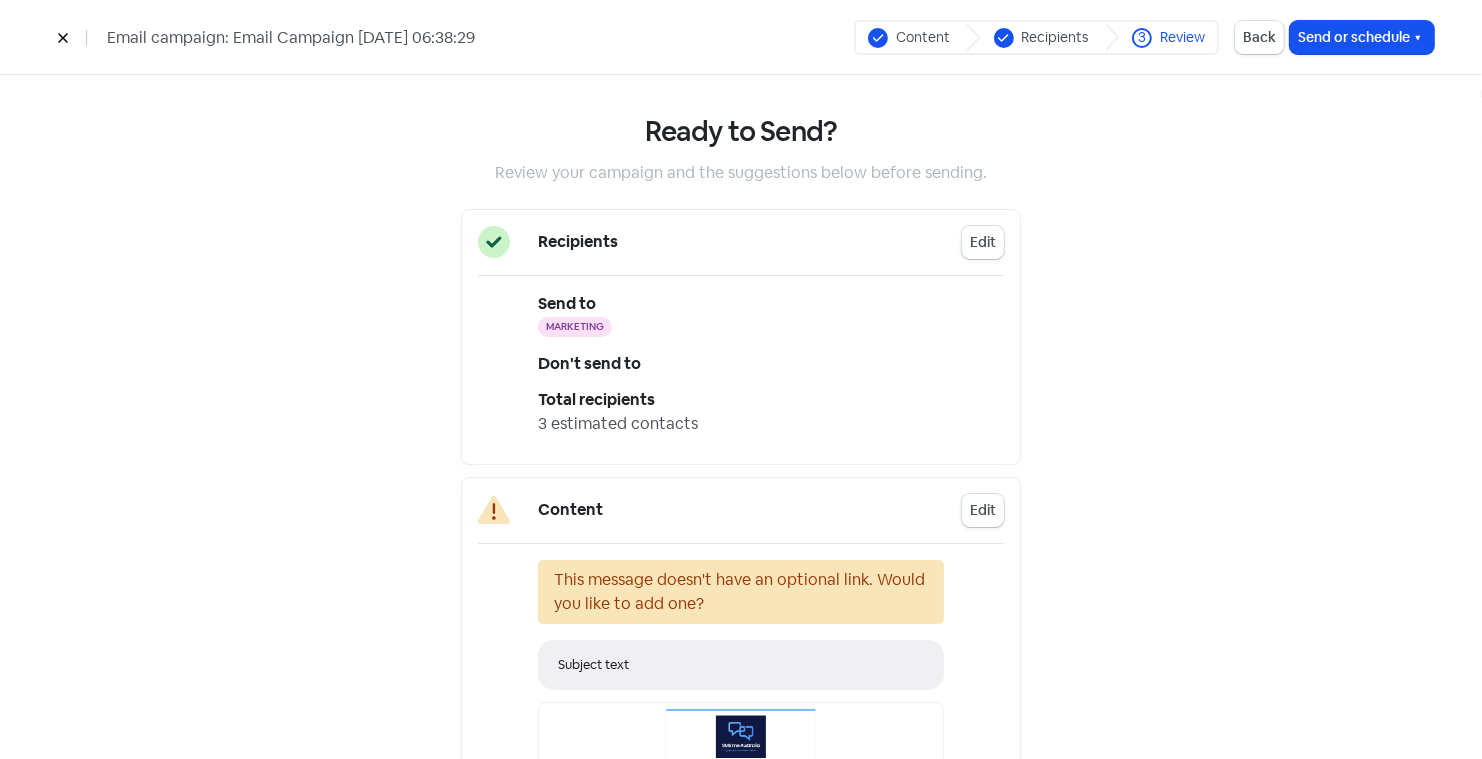 scroll, scrollTop: 0, scrollLeft: 0, axis: both 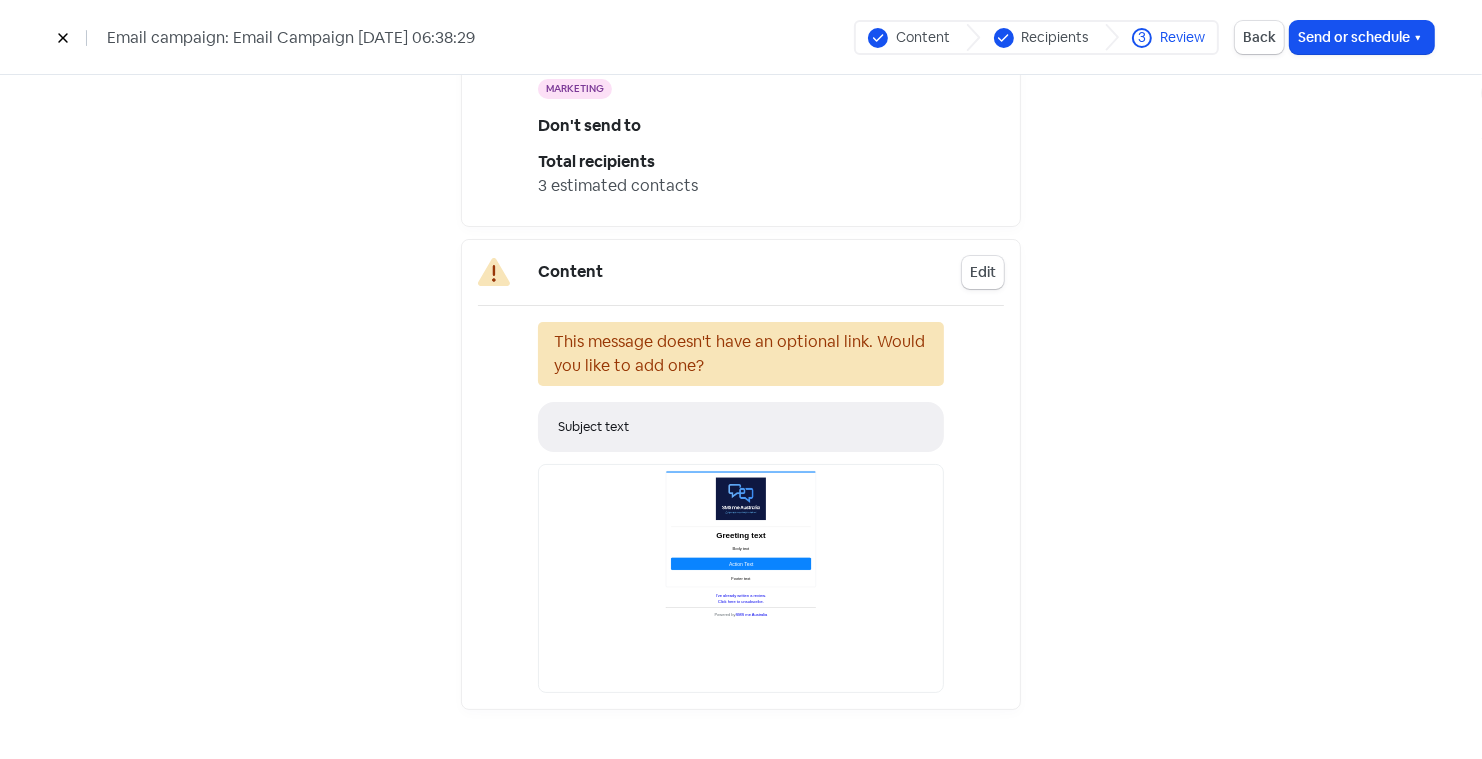 click on "This message doesn't have an optional link. Would you like to add one?" at bounding box center [741, 354] 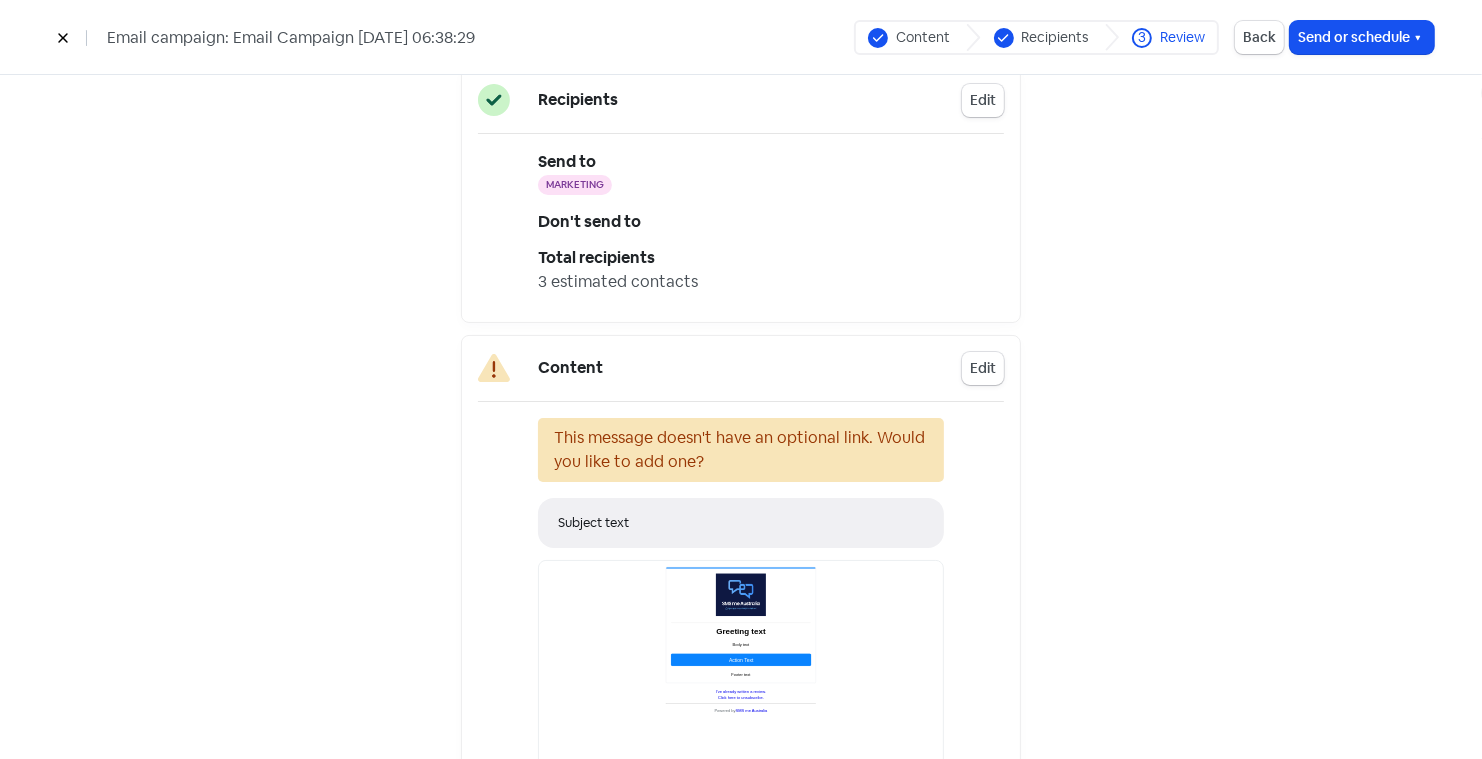 scroll, scrollTop: 151, scrollLeft: 0, axis: vertical 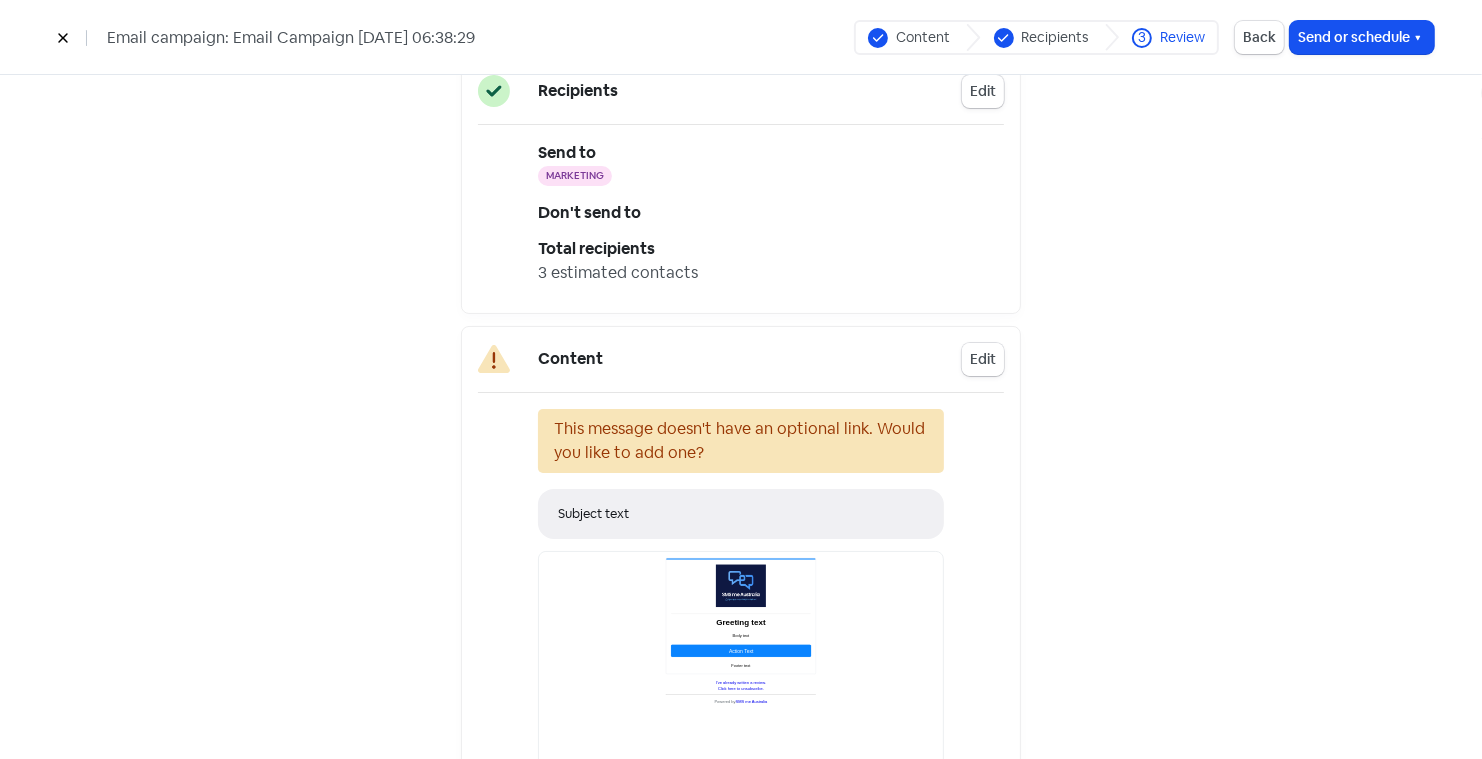 click on "Edit" at bounding box center (983, 359) 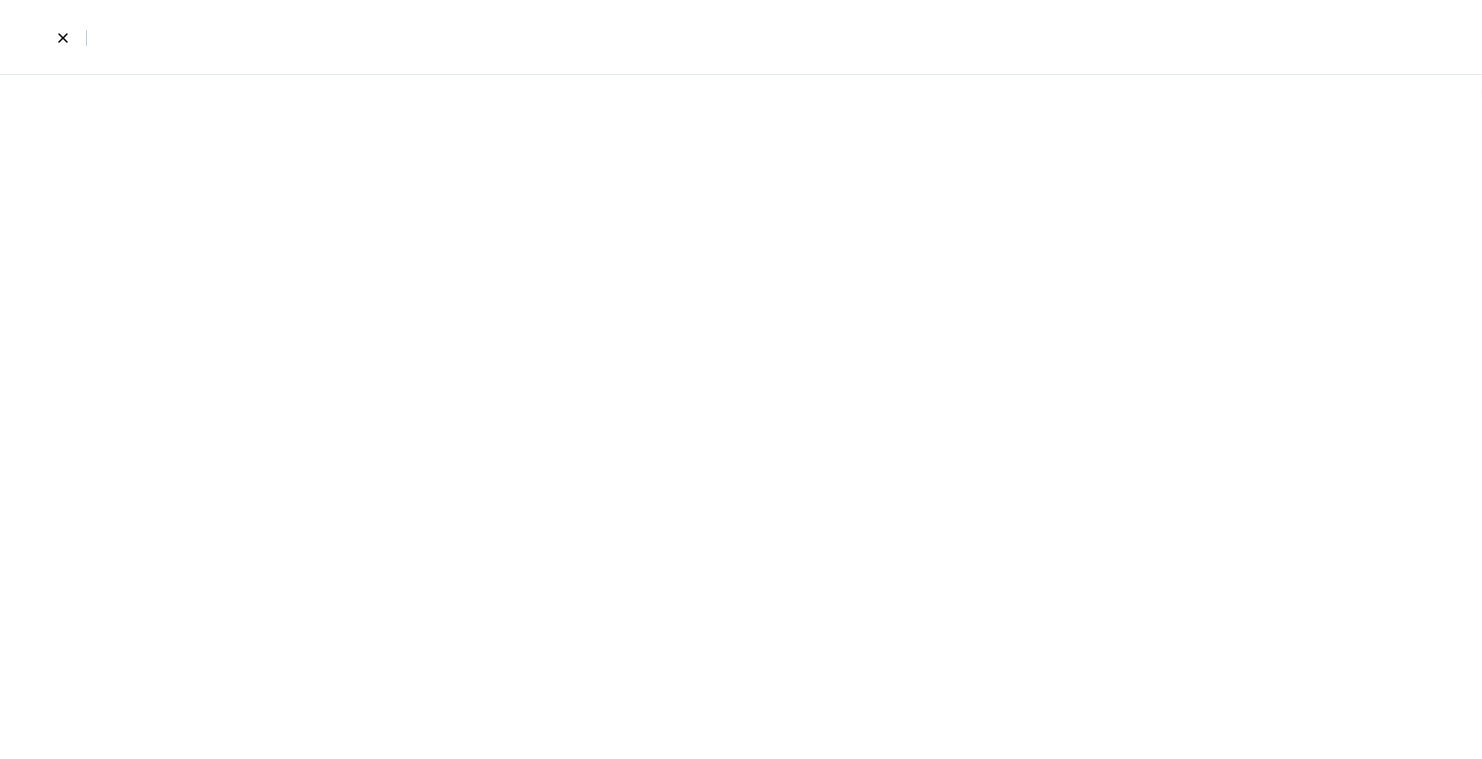 select on "2" 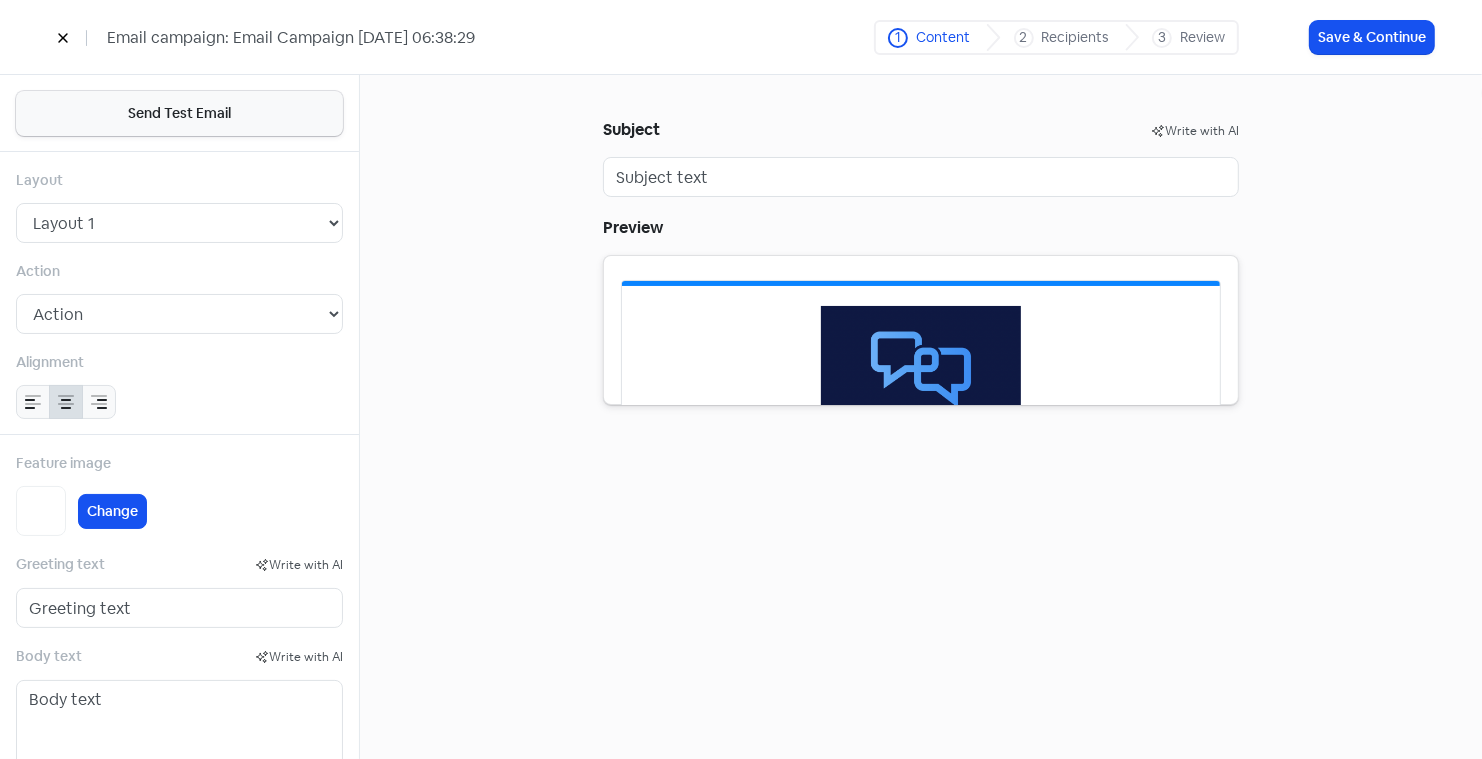 scroll, scrollTop: 0, scrollLeft: 0, axis: both 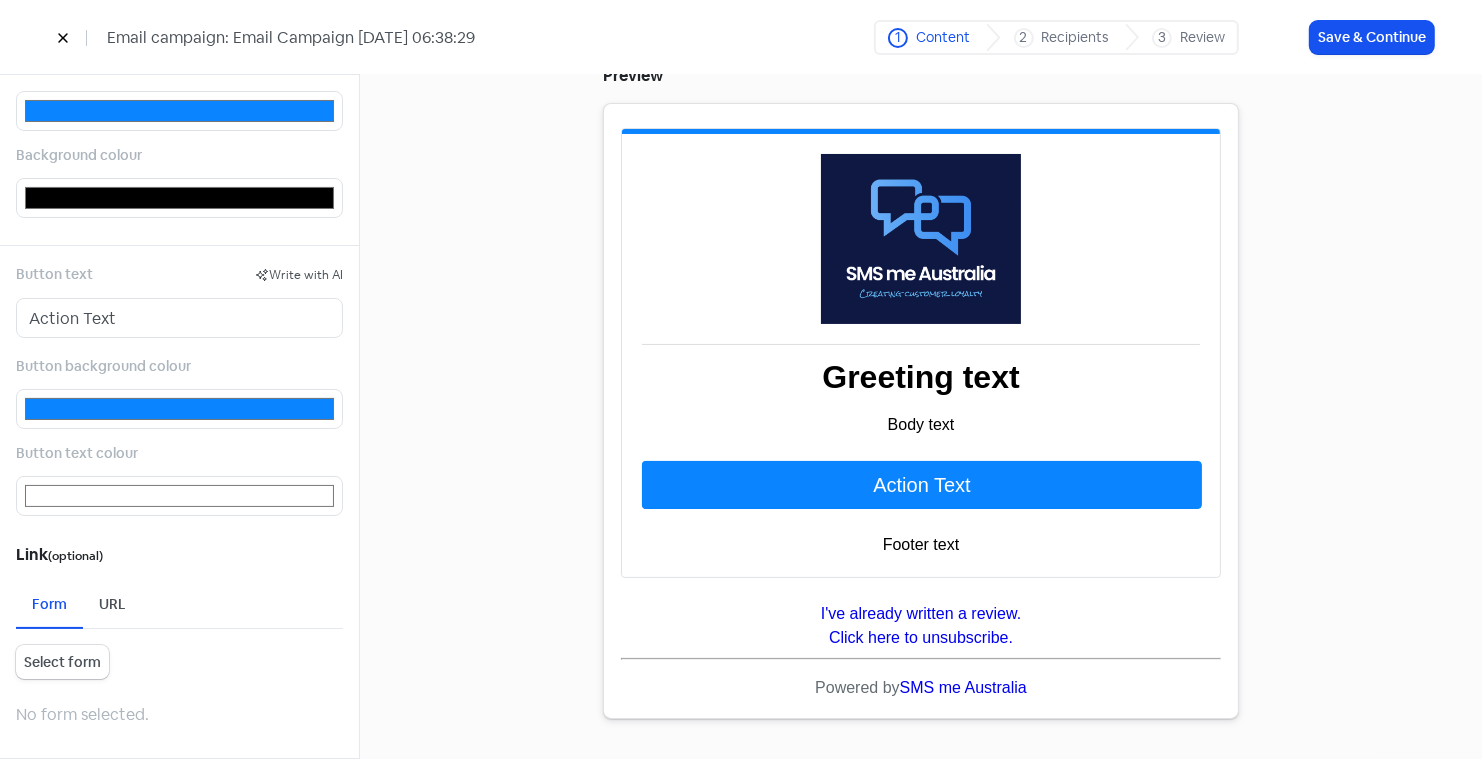 click on "URL" at bounding box center (112, 604) 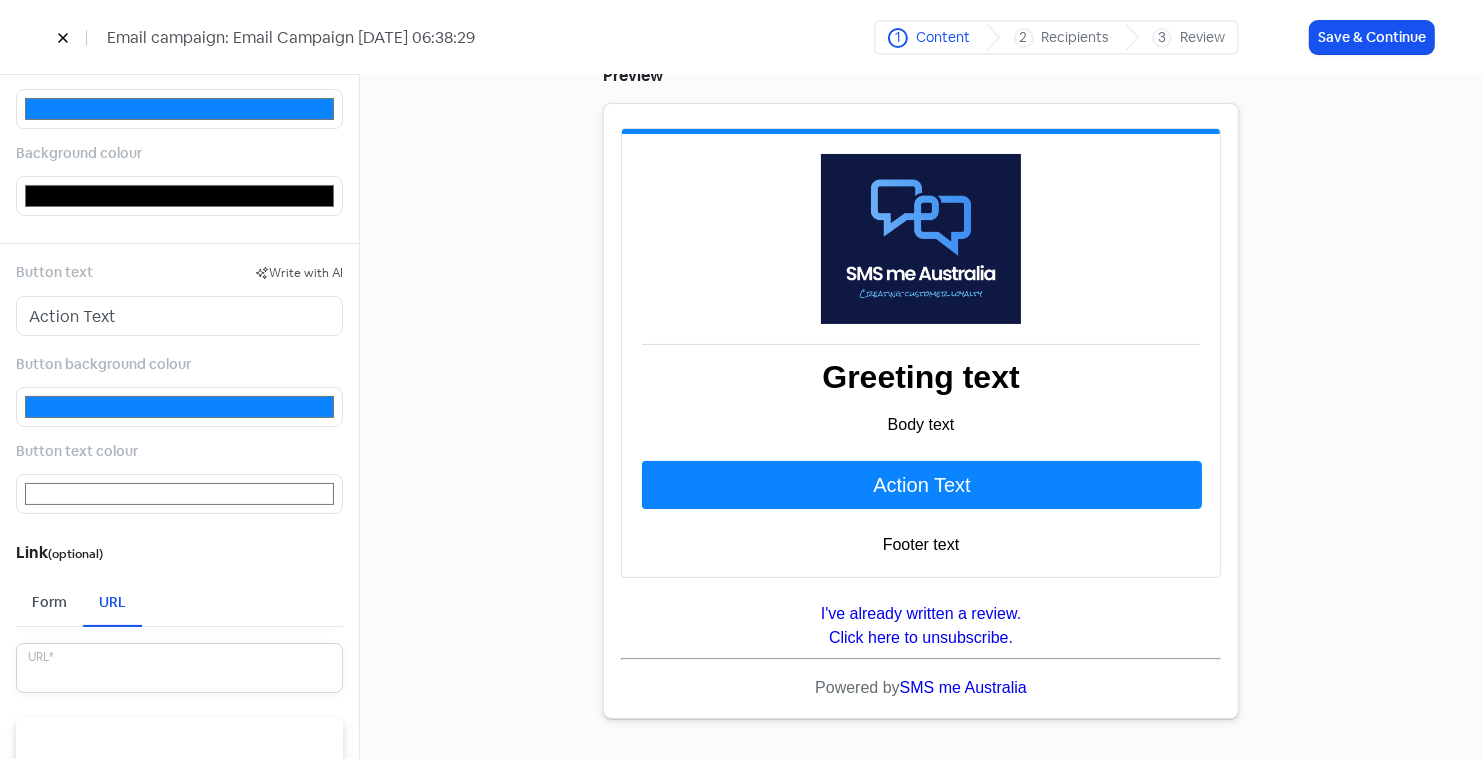 click at bounding box center [179, 668] 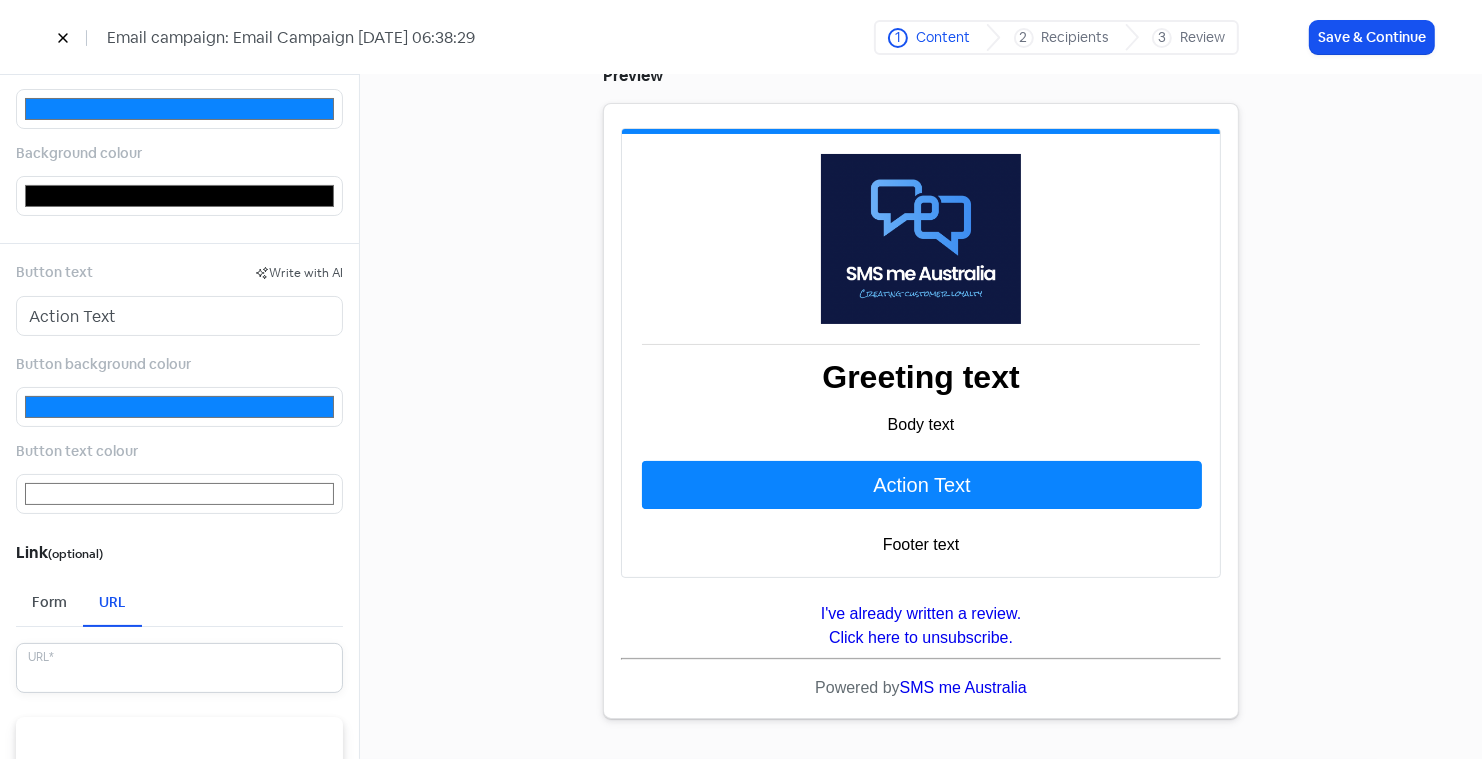 type on "#000000" 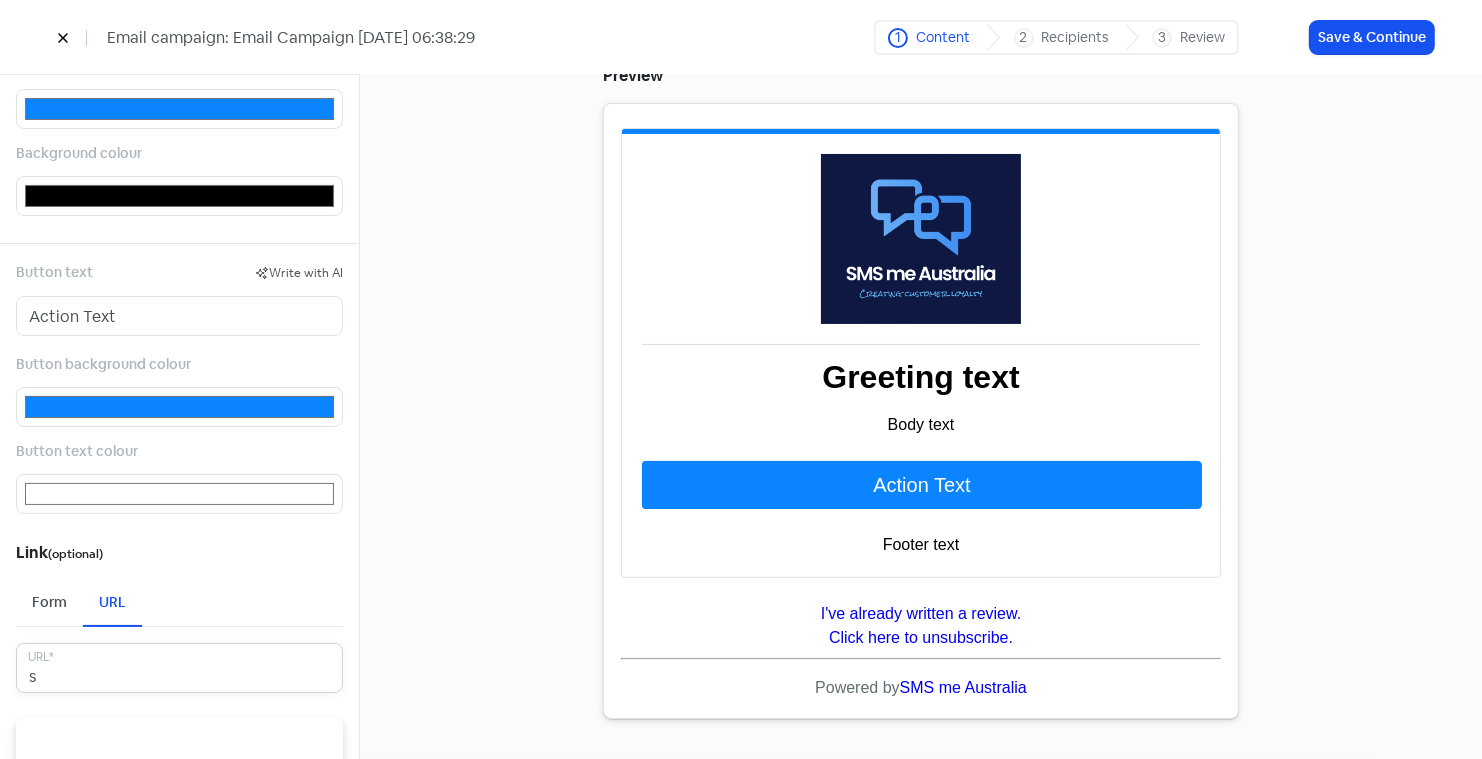 type on "#000000" 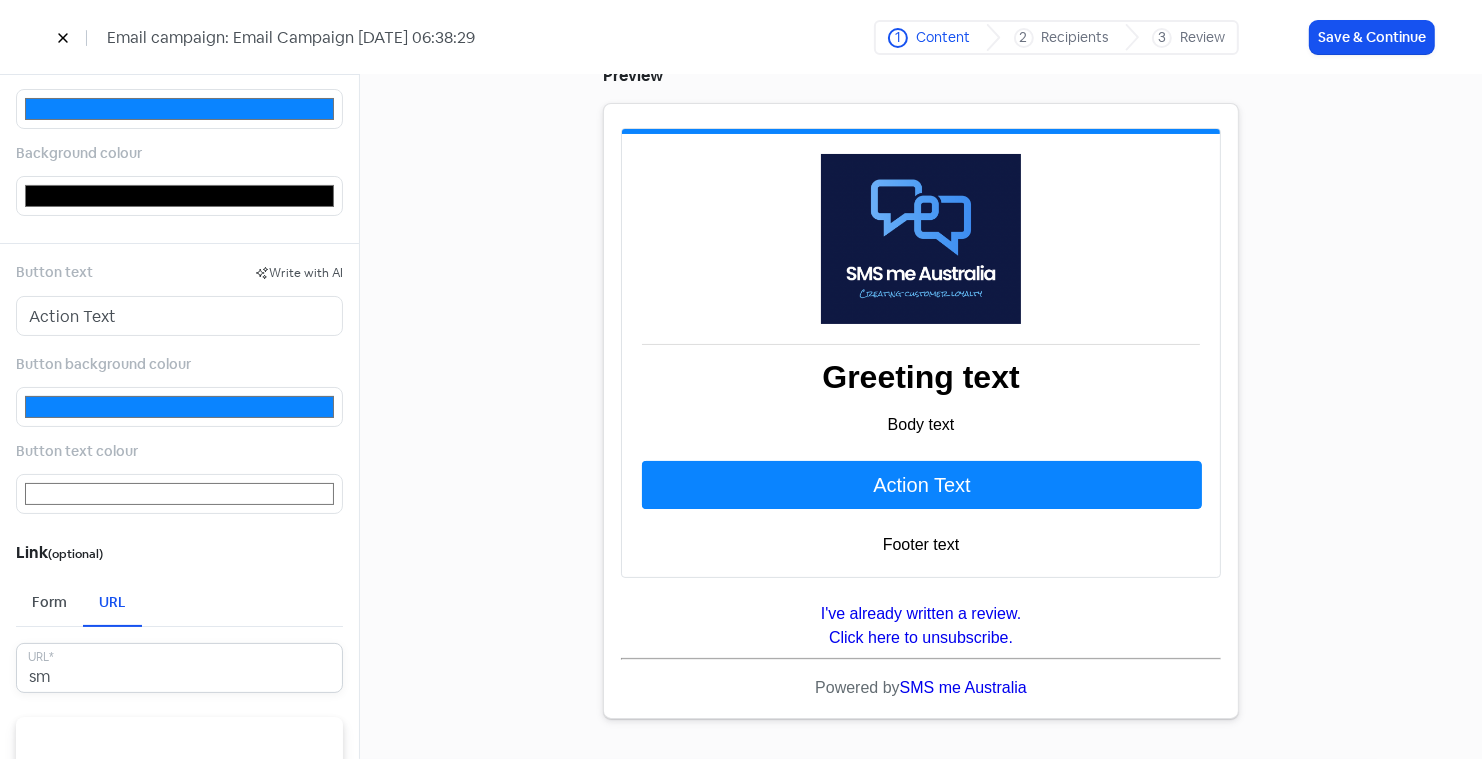 type on "#000000" 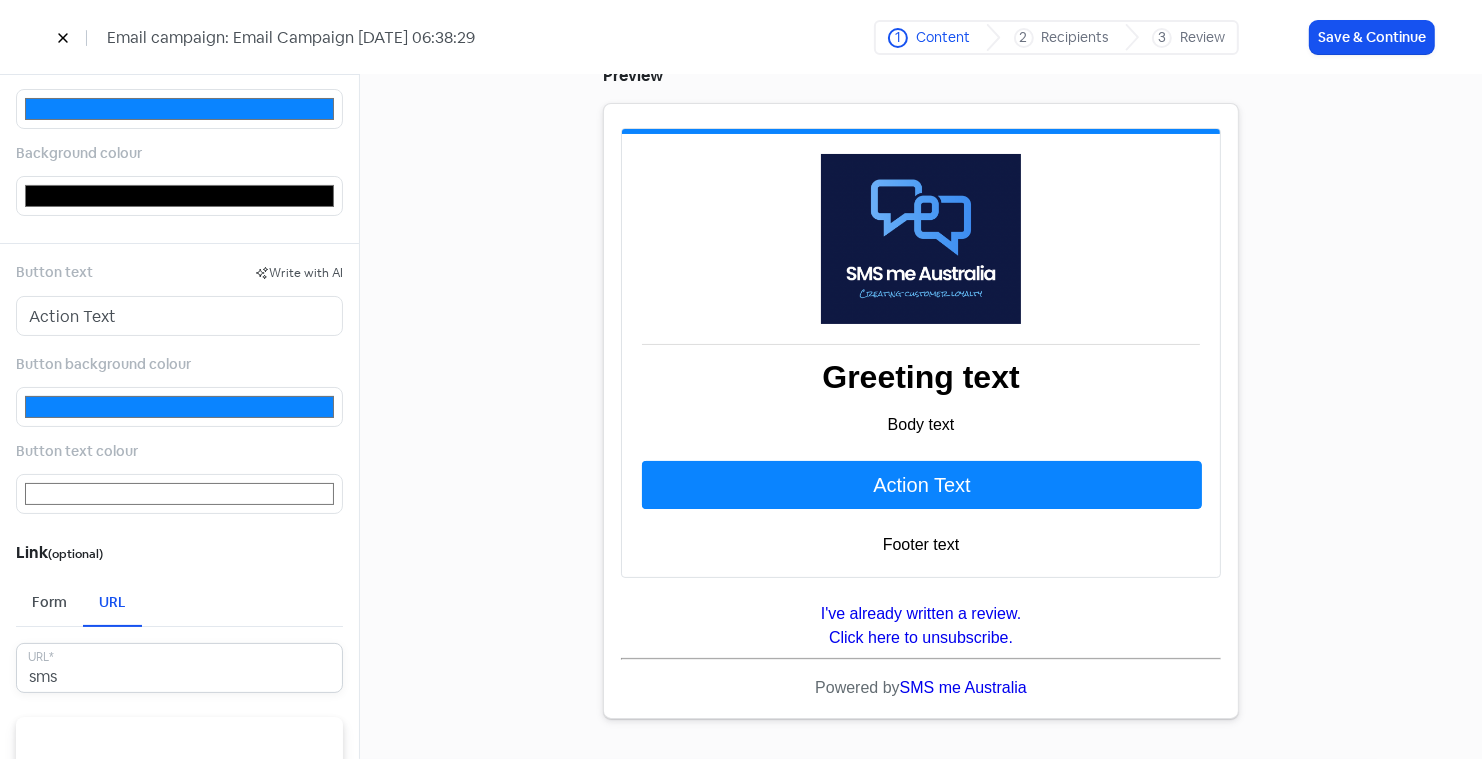 type on "#000000" 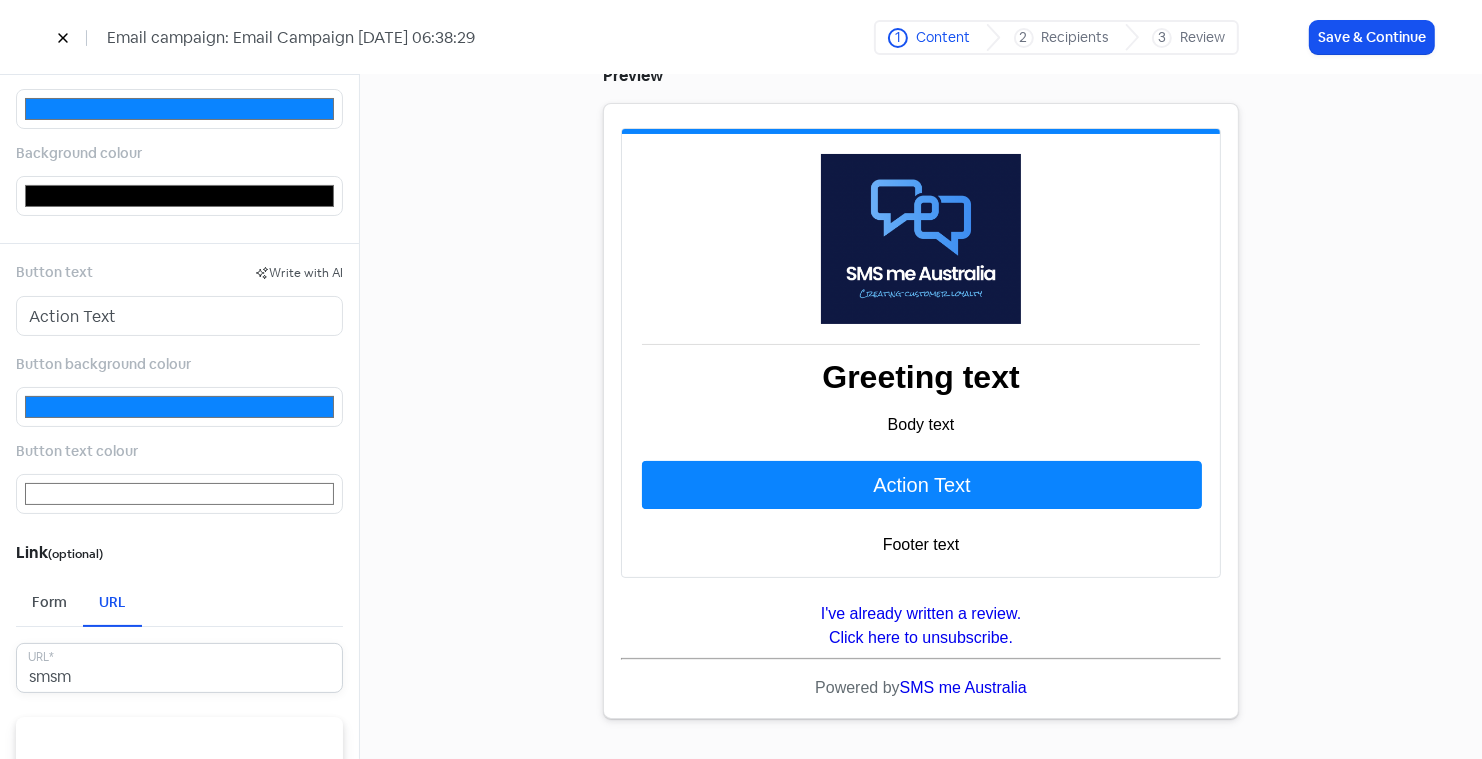 type on "#000000" 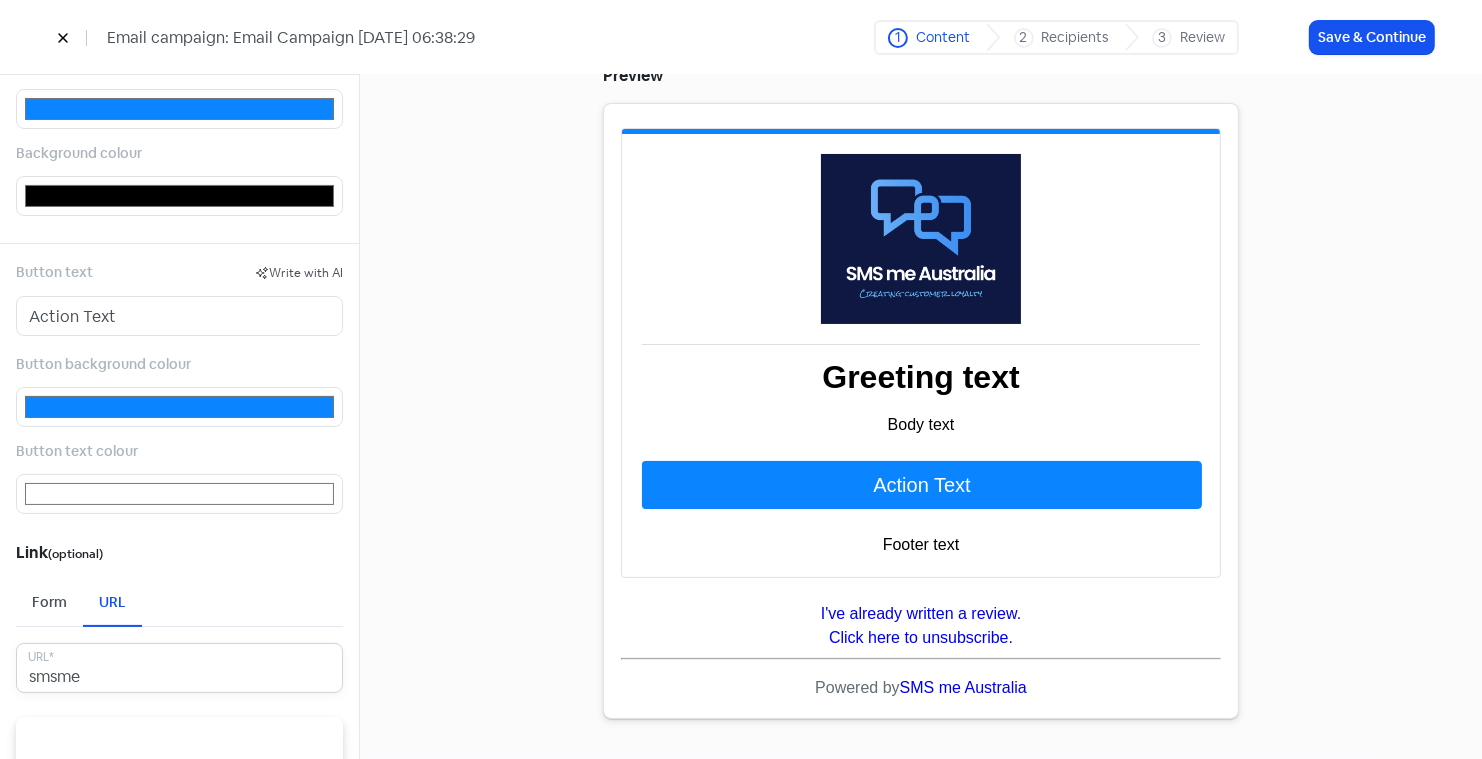 type on "#000000" 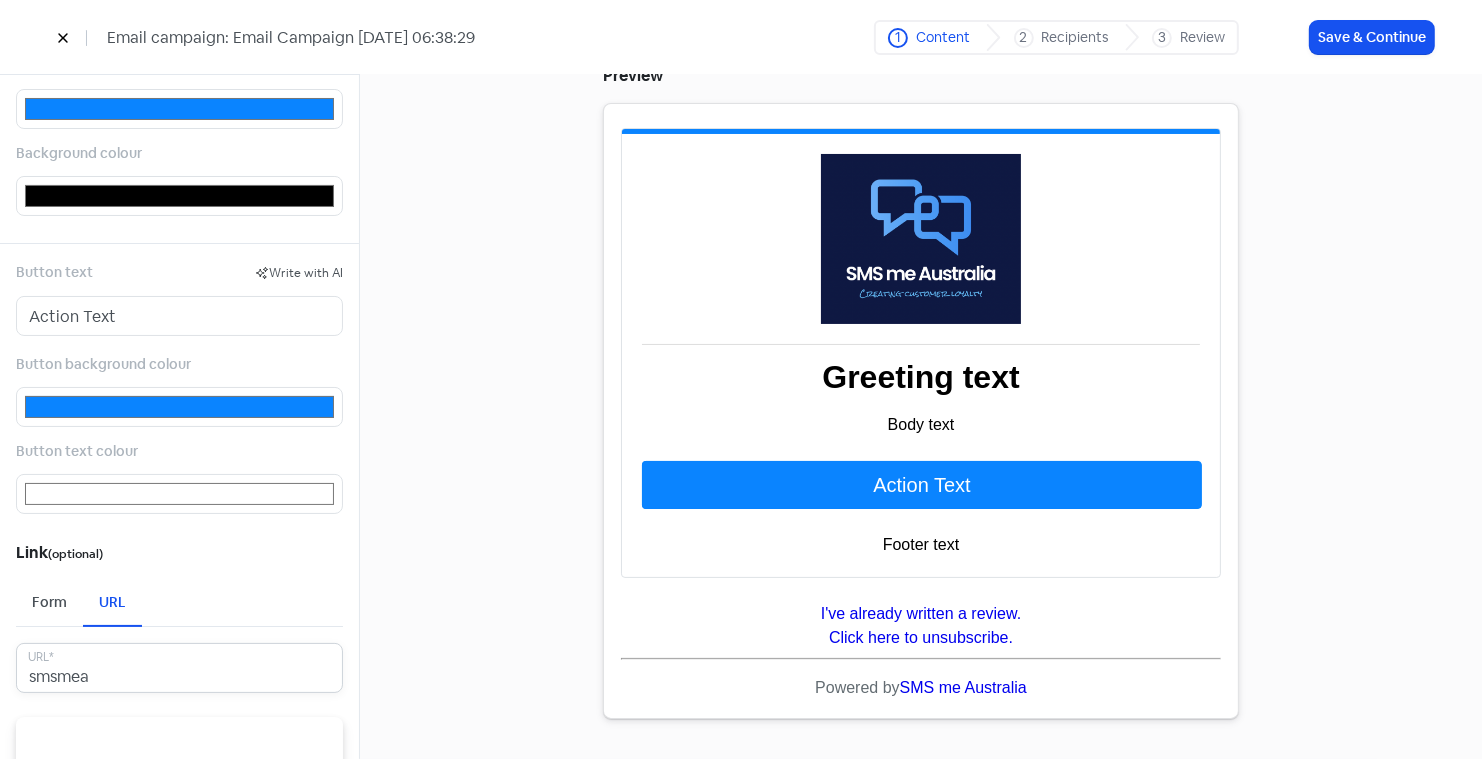 type on "#000000" 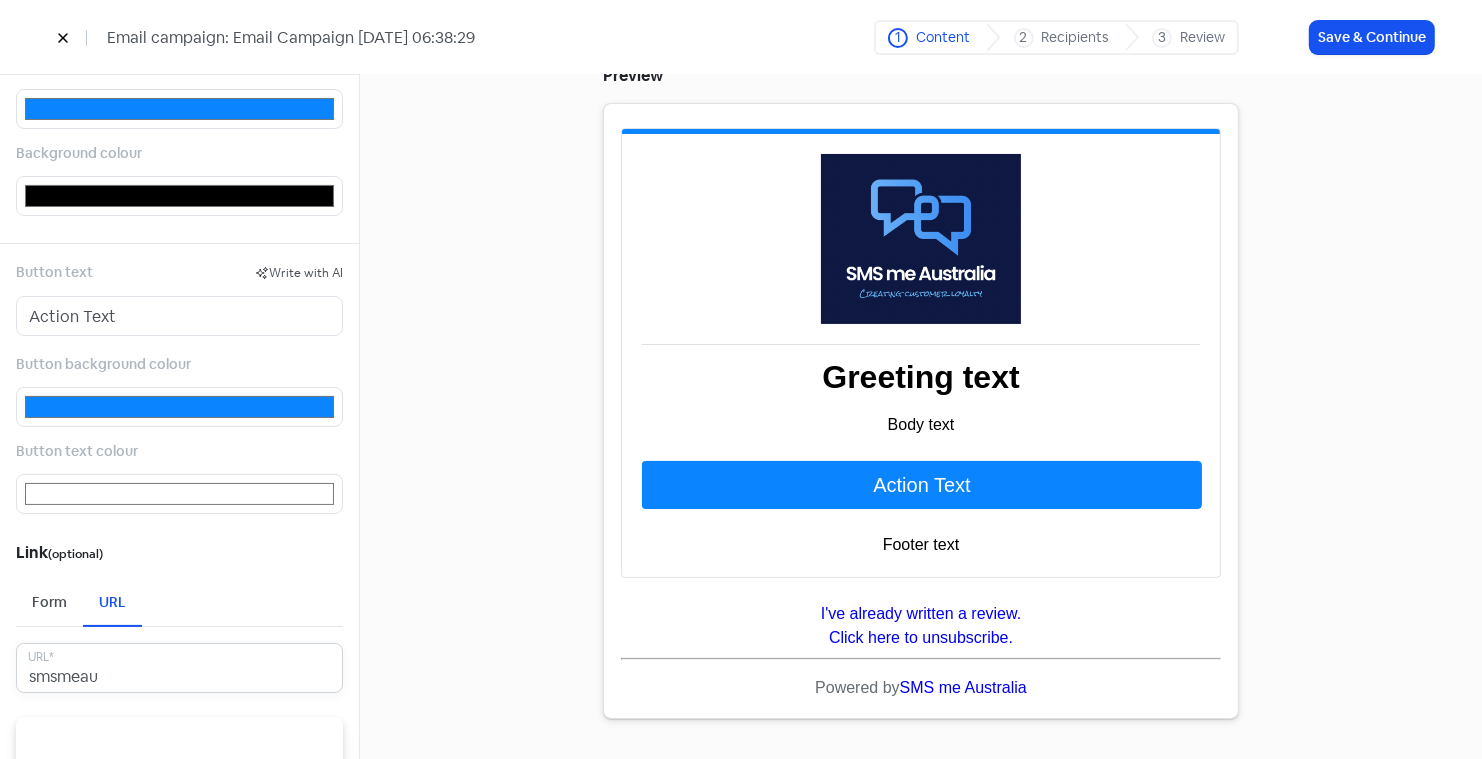type on "#000000" 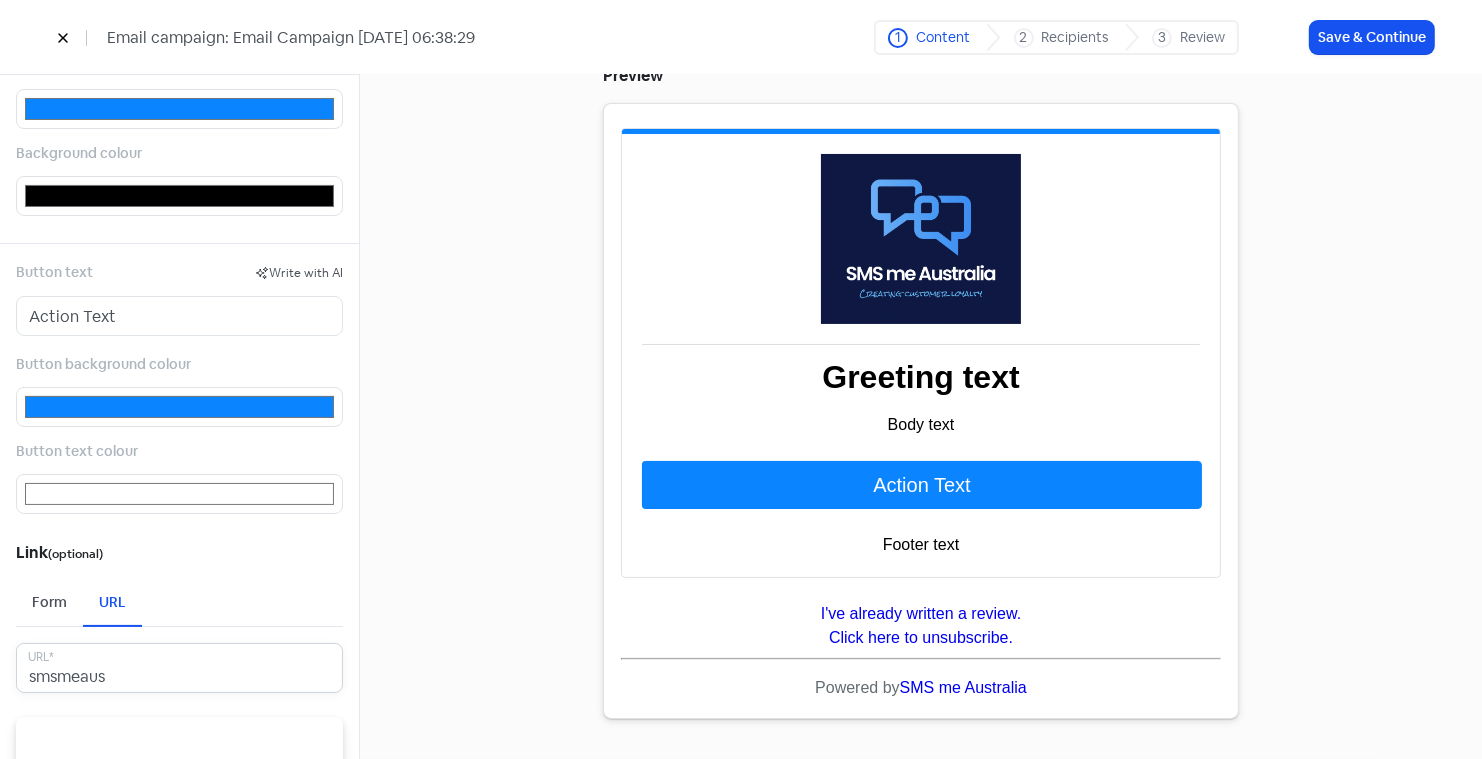 type on "#000000" 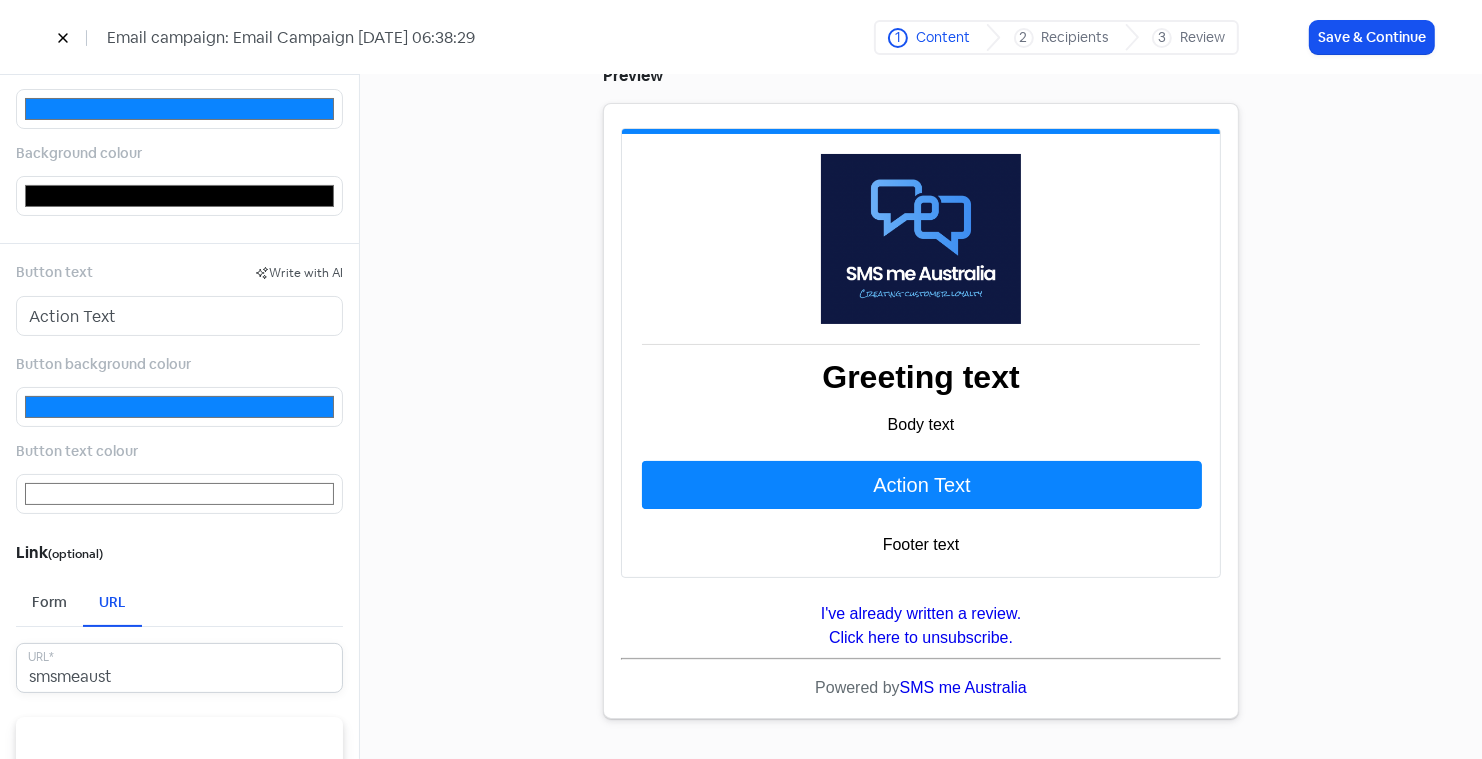 type on "#000000" 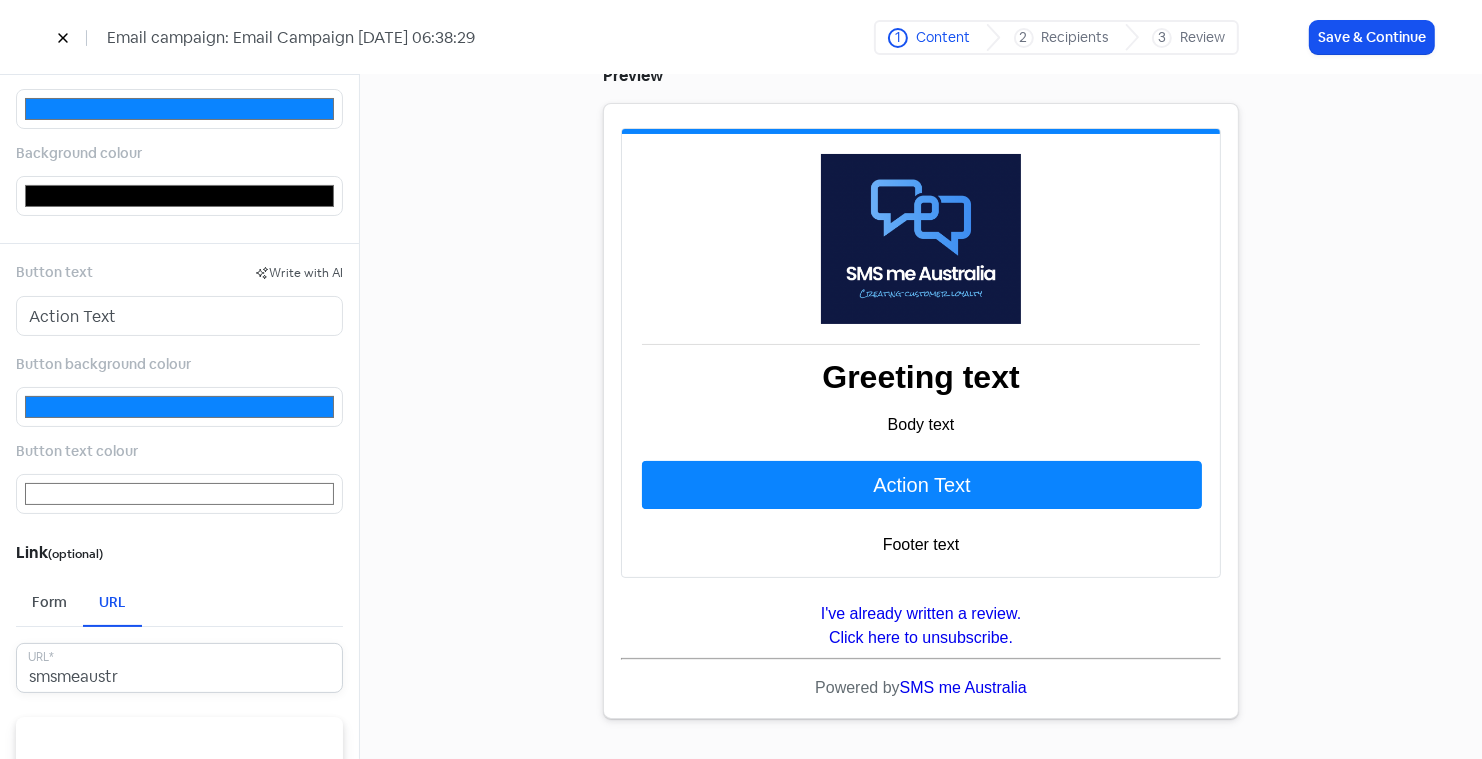 type on "#000000" 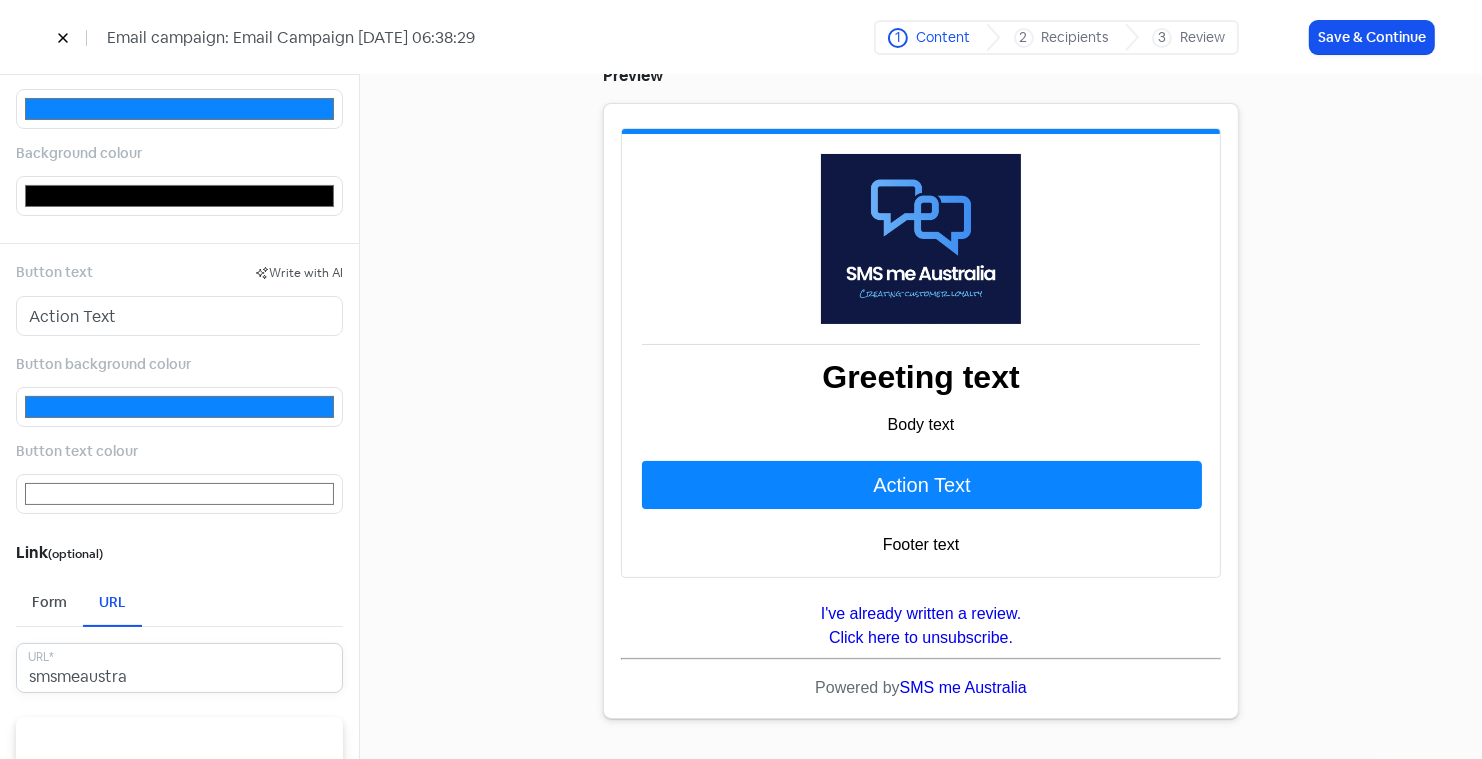 type on "#000000" 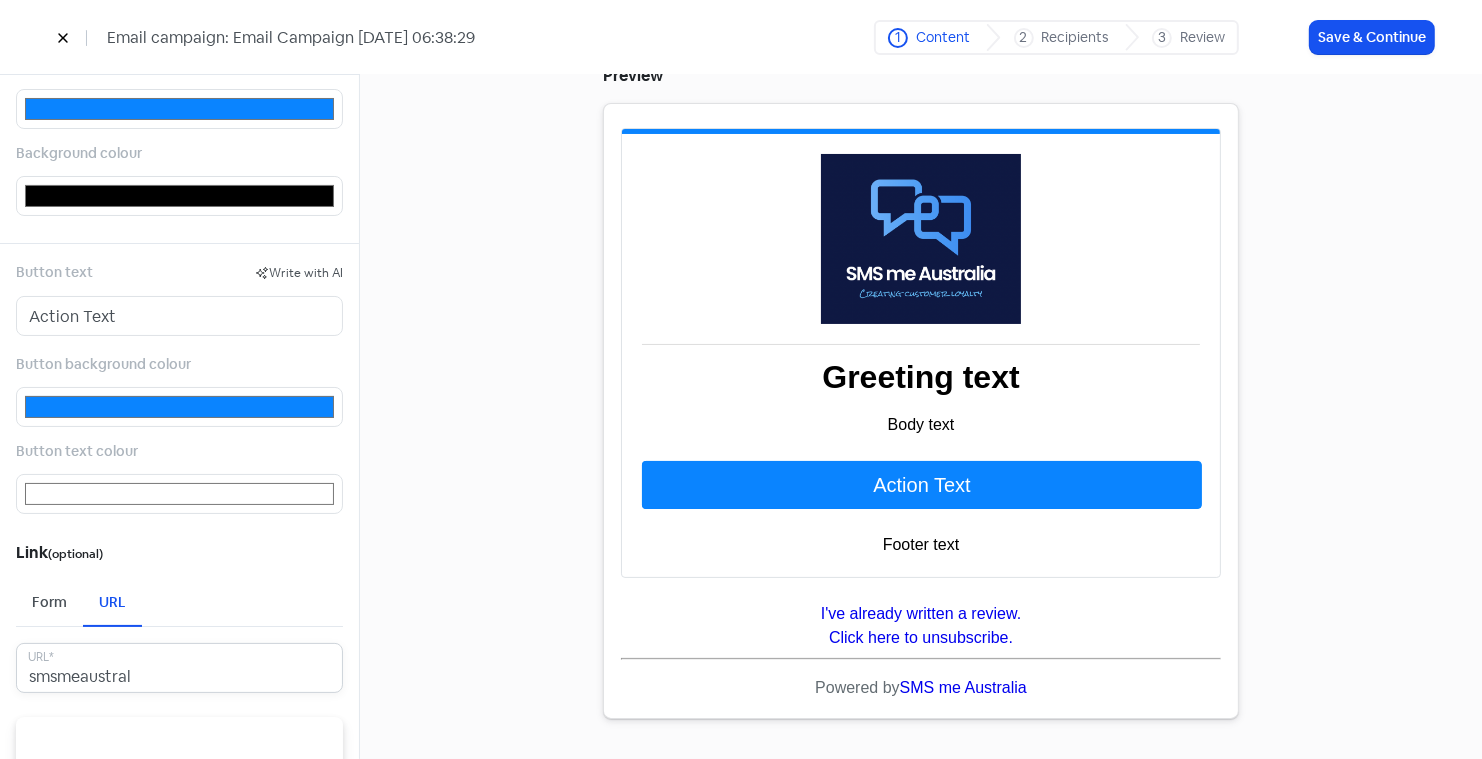 type on "#000000" 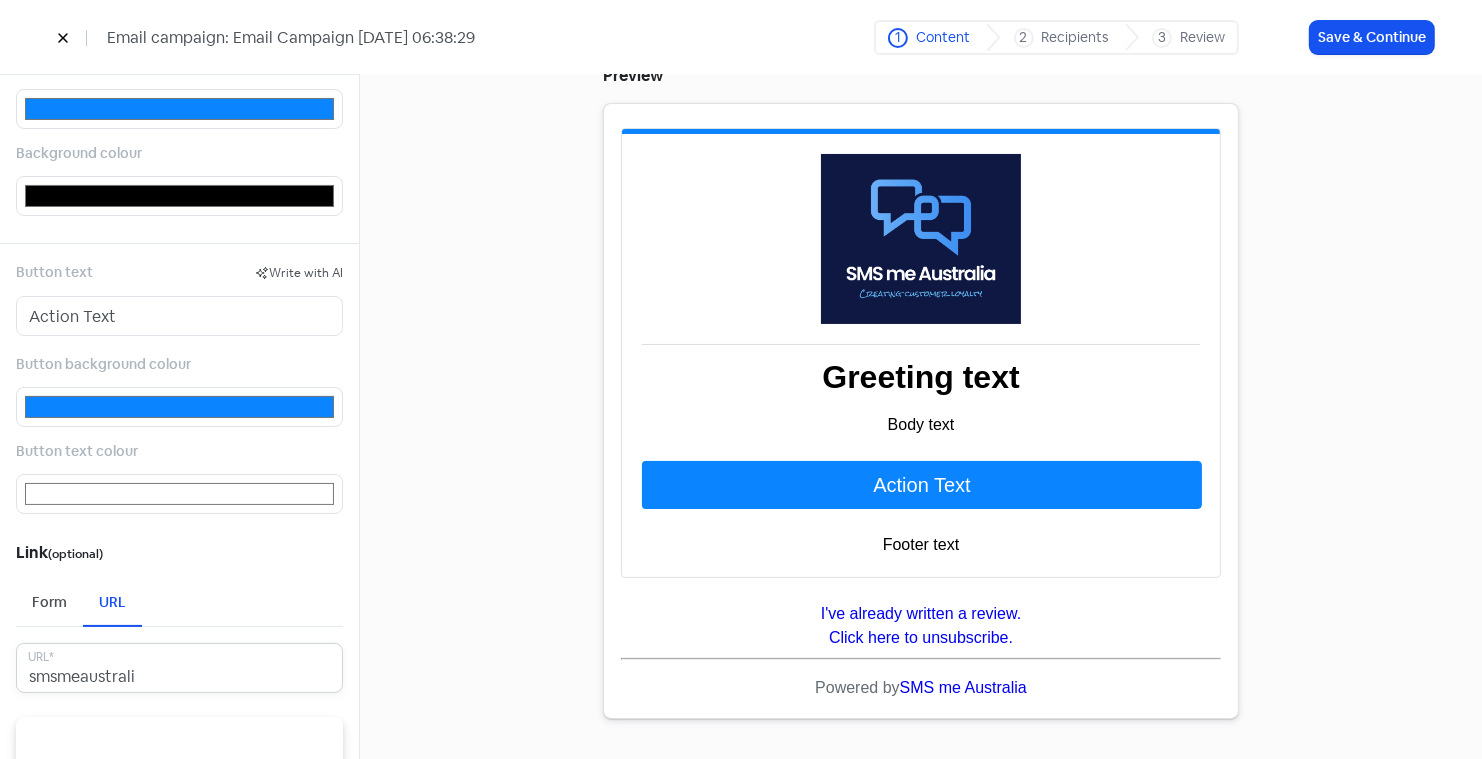 type on "#000000" 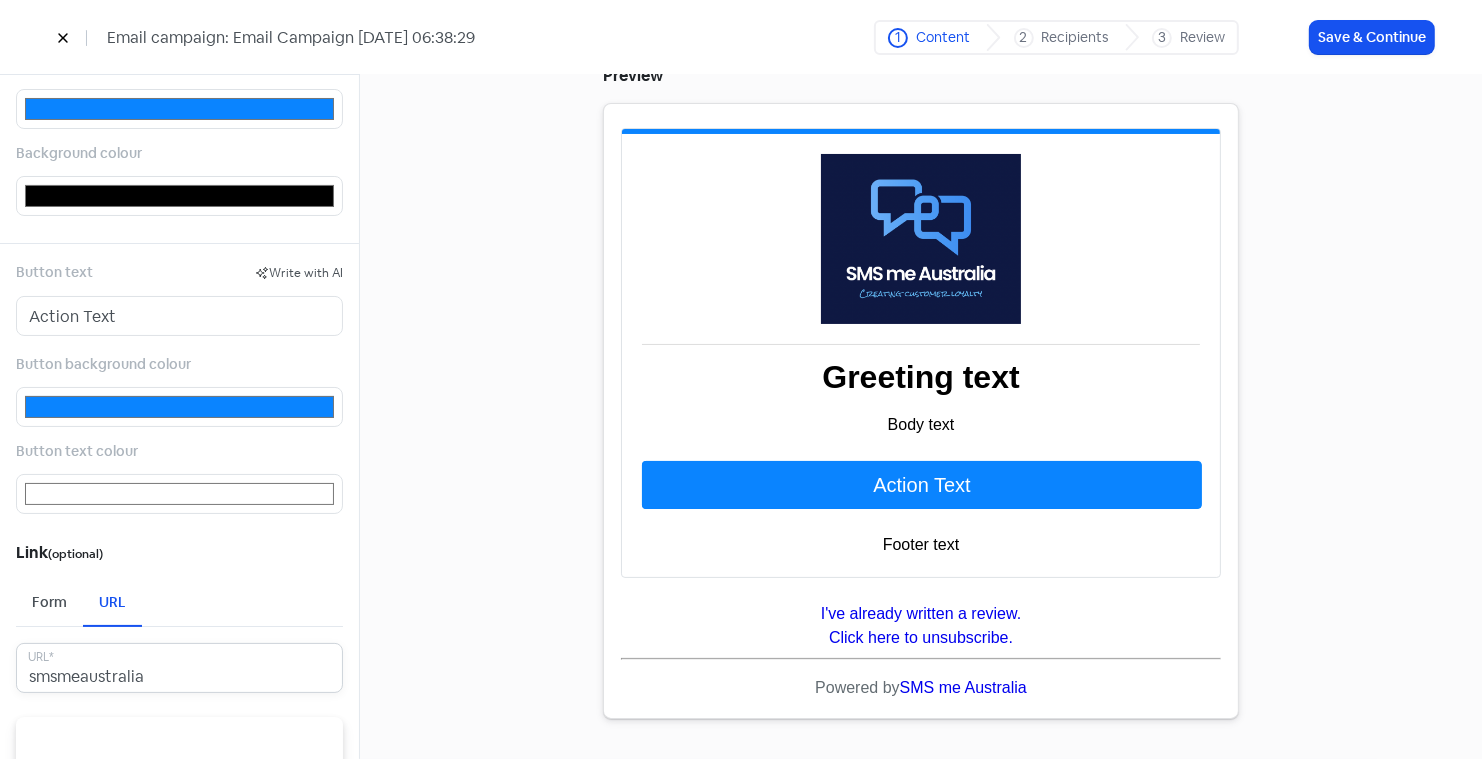 type on "#000000" 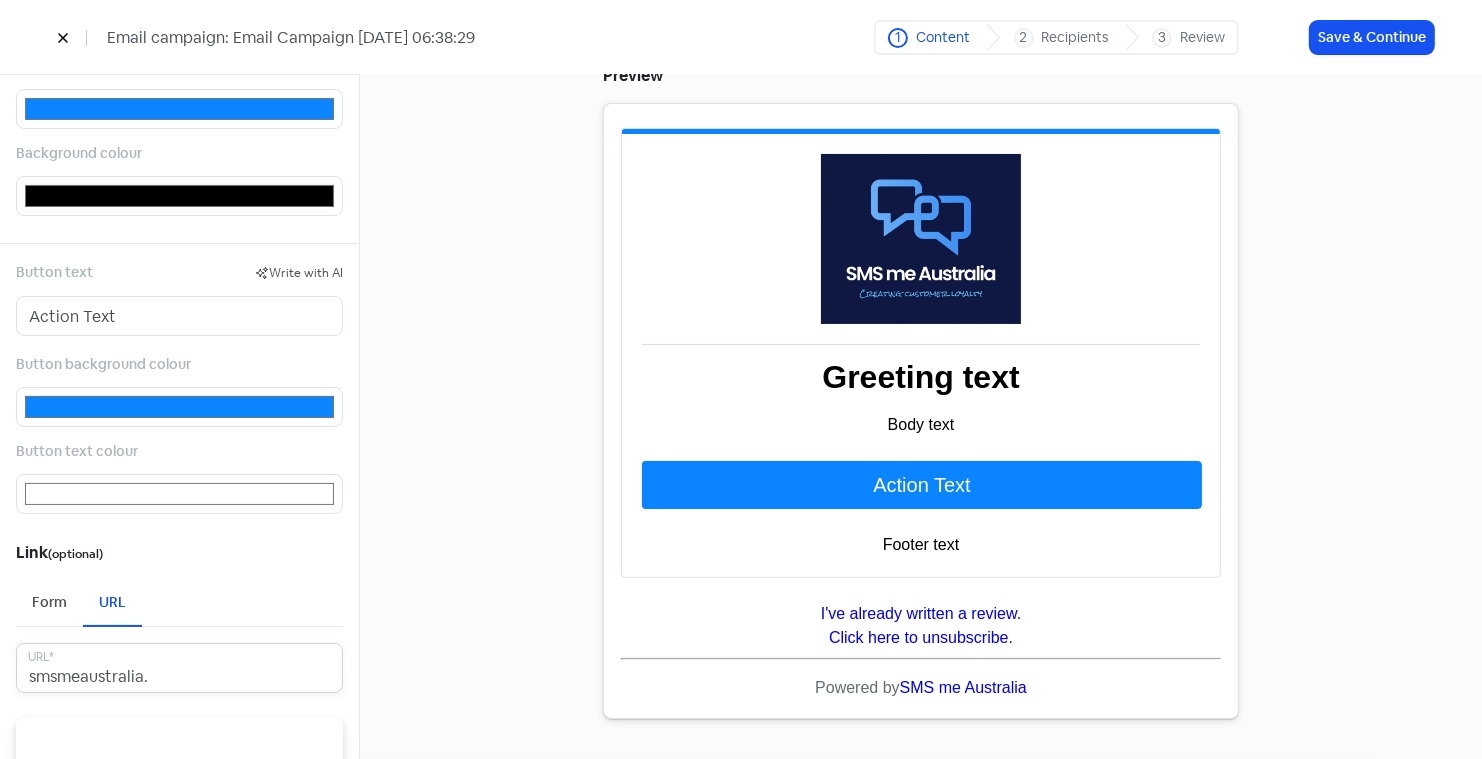 type on "#000000" 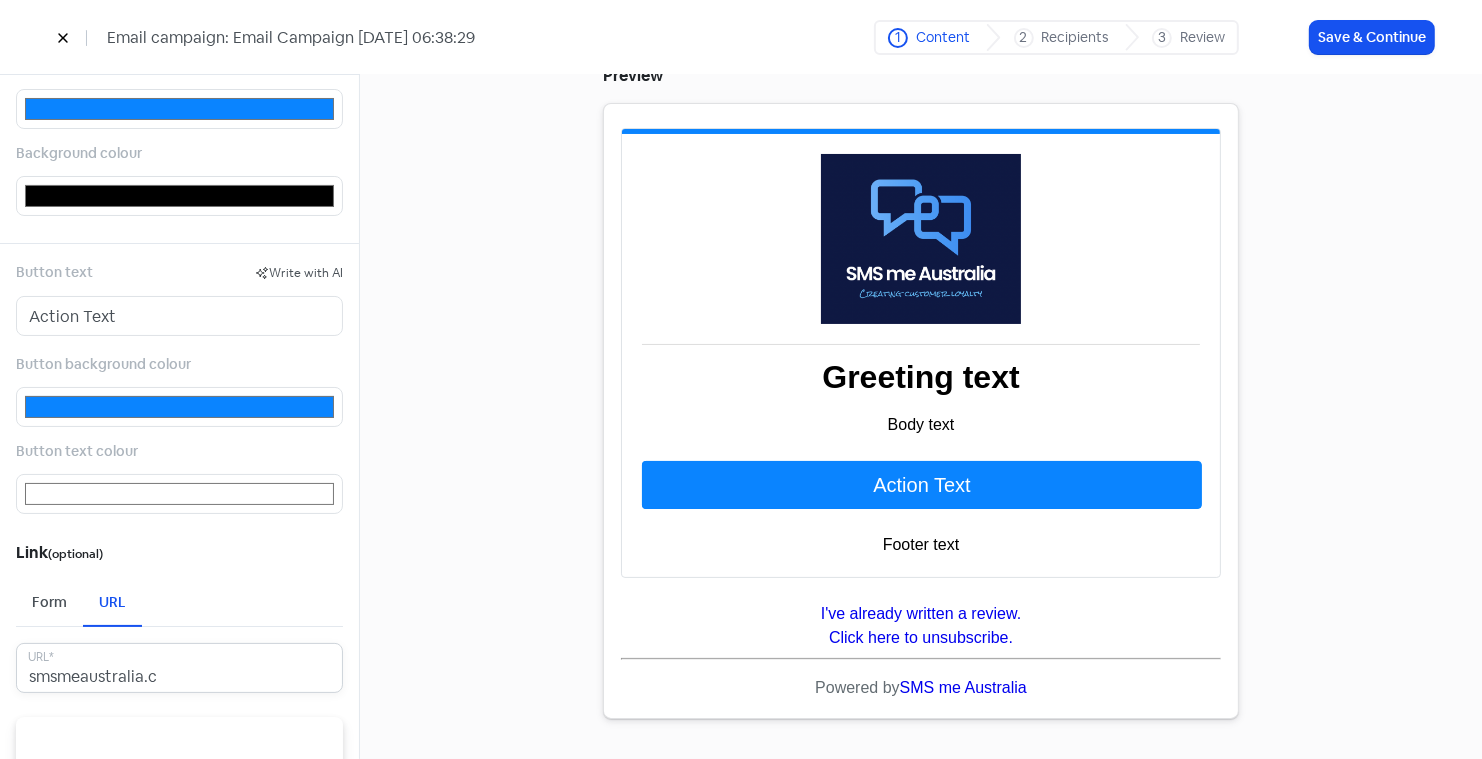 type on "#000000" 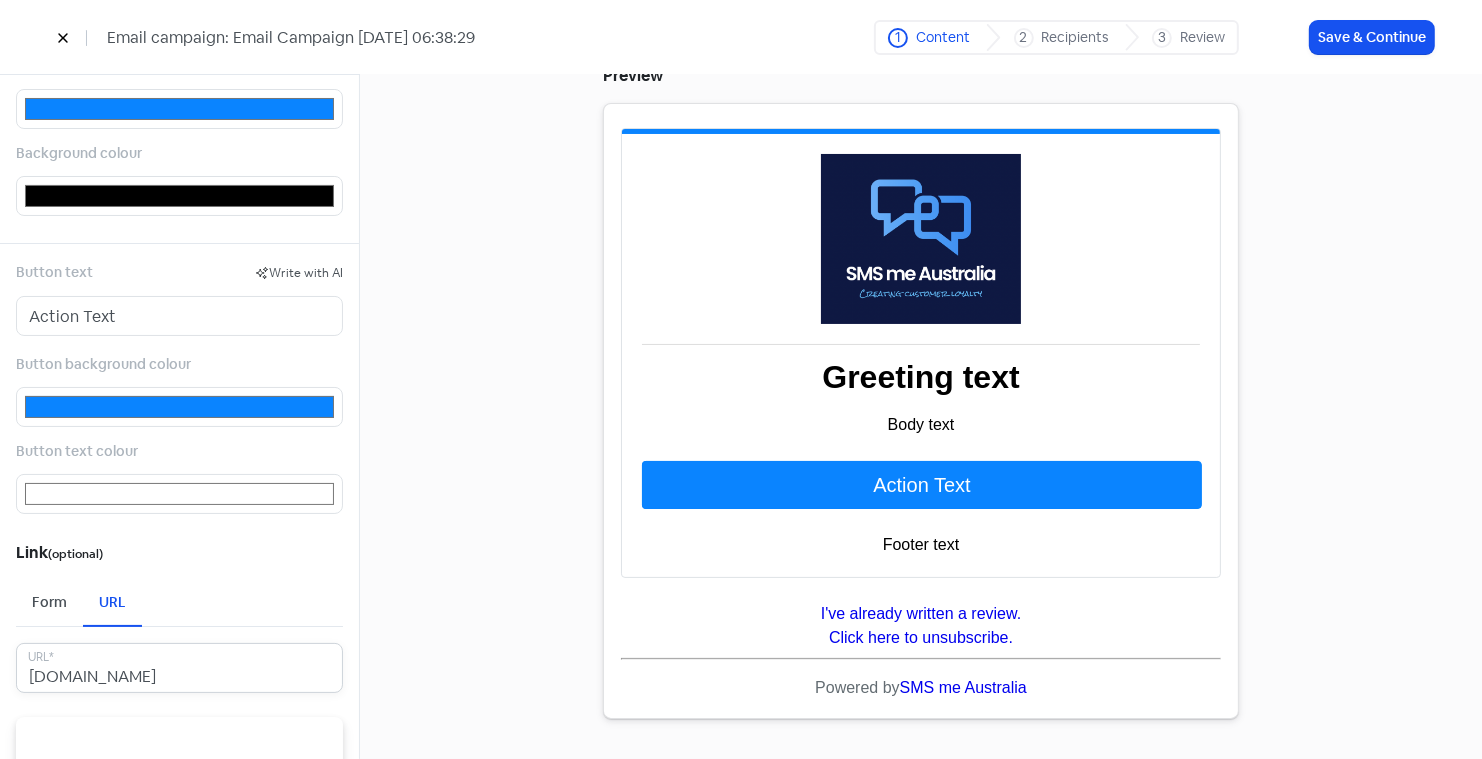 type on "#000000" 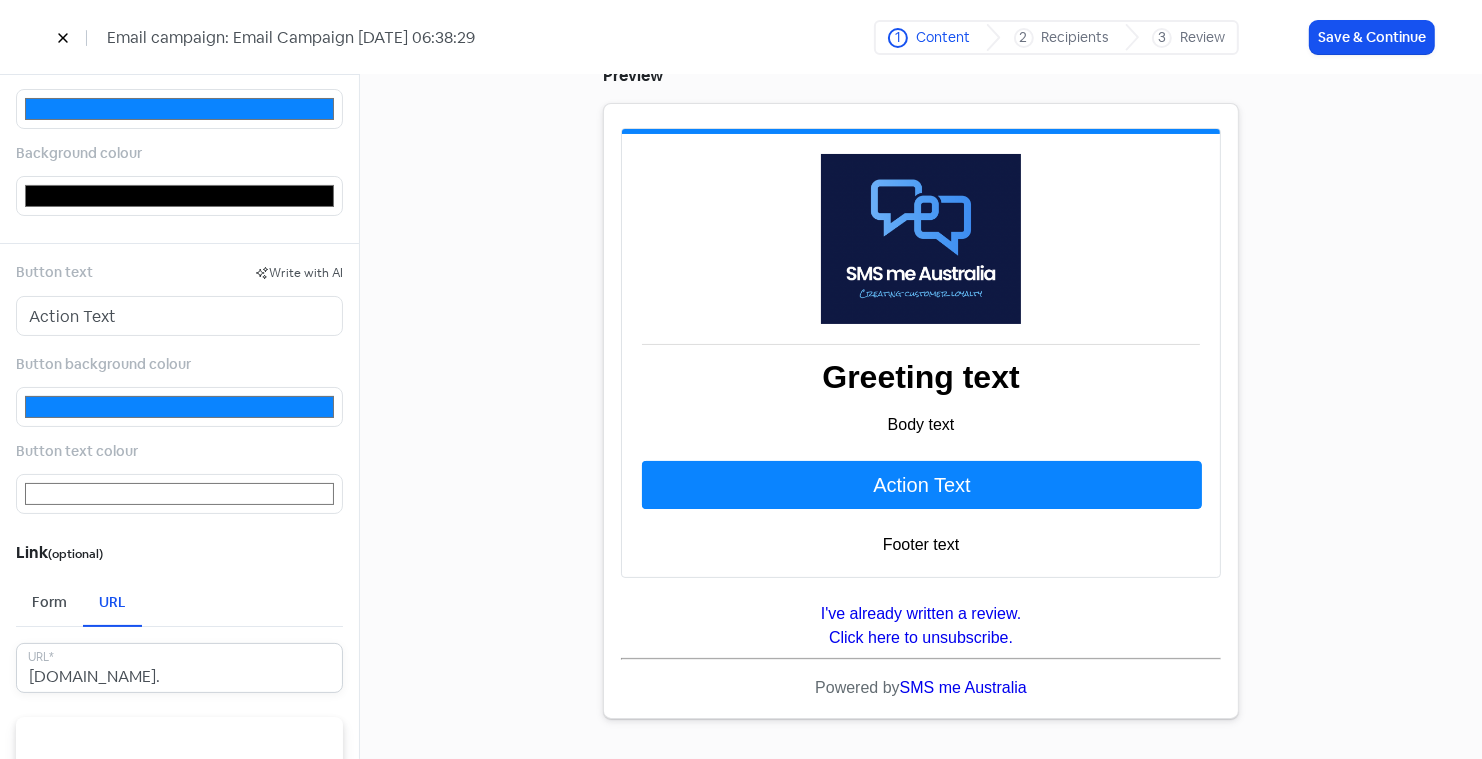 type on "#000000" 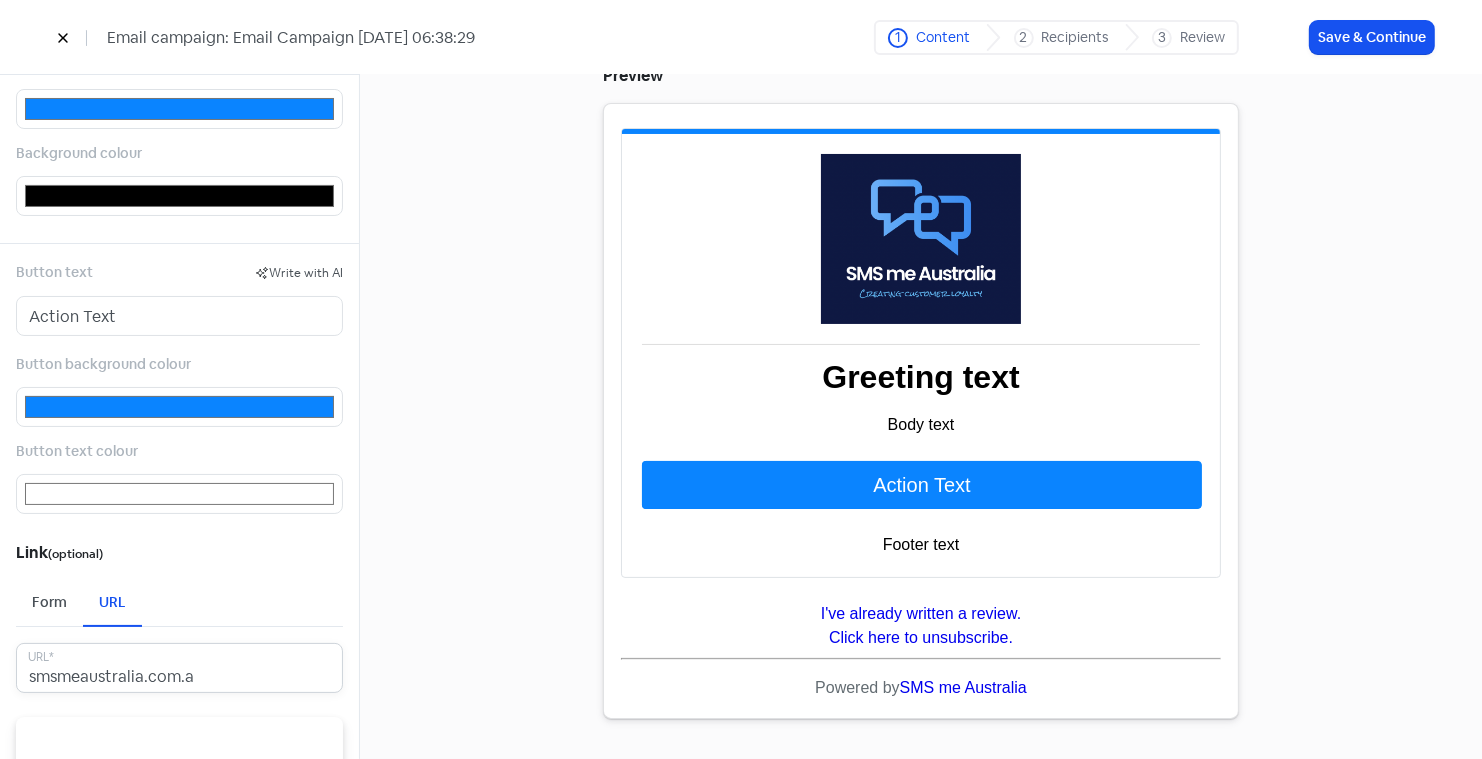 type on "#000000" 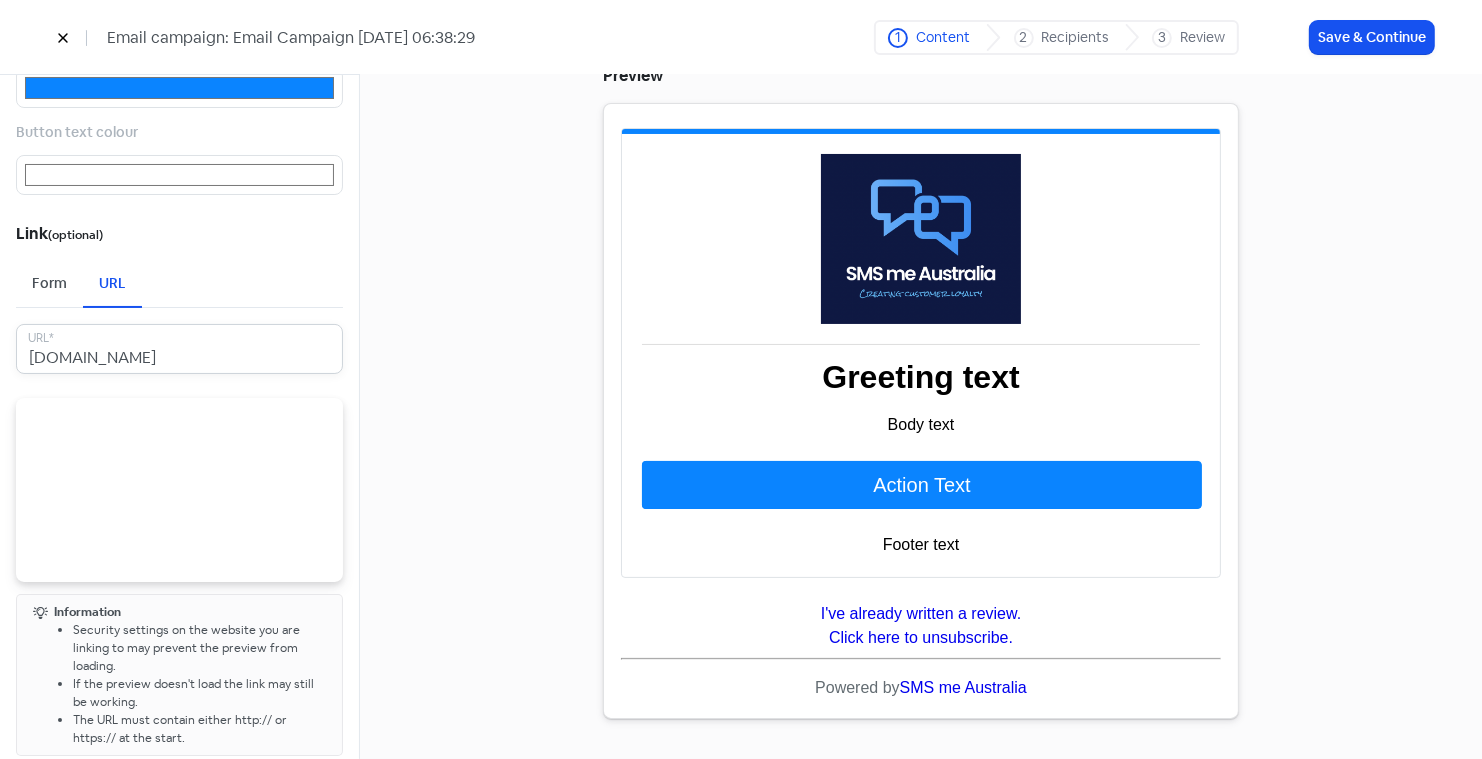 scroll, scrollTop: 1252, scrollLeft: 0, axis: vertical 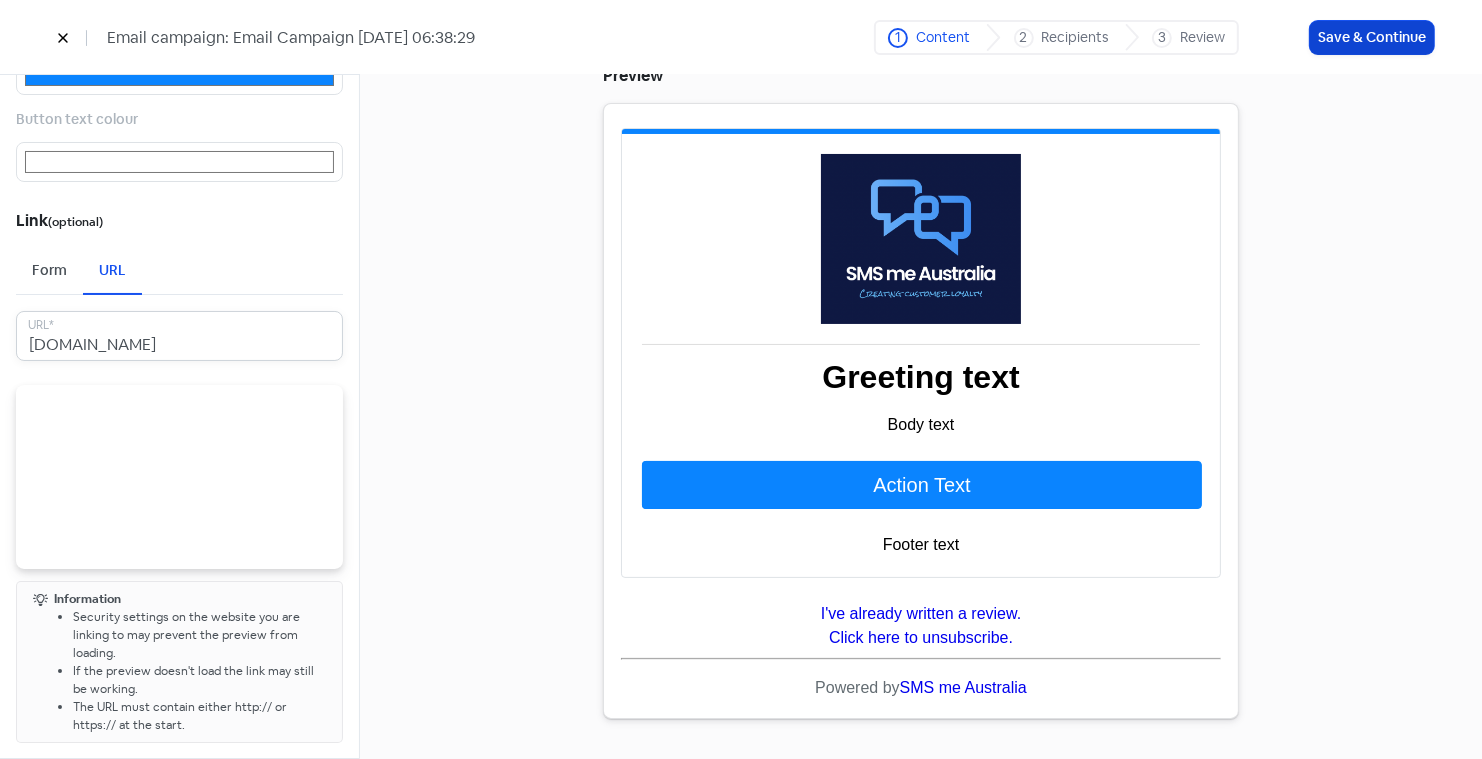 type on "[DOMAIN_NAME]" 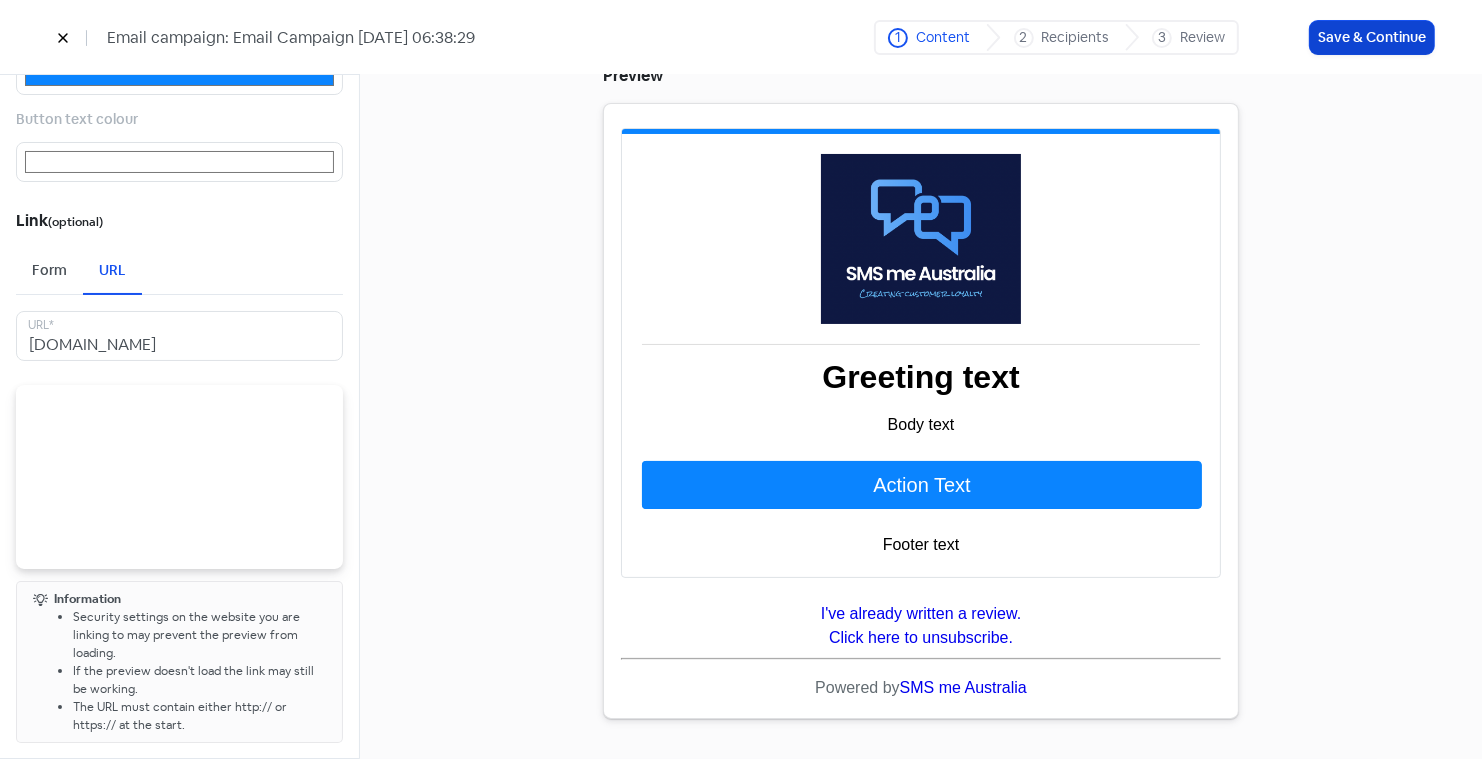 click on "Save & Continue" at bounding box center (1372, 37) 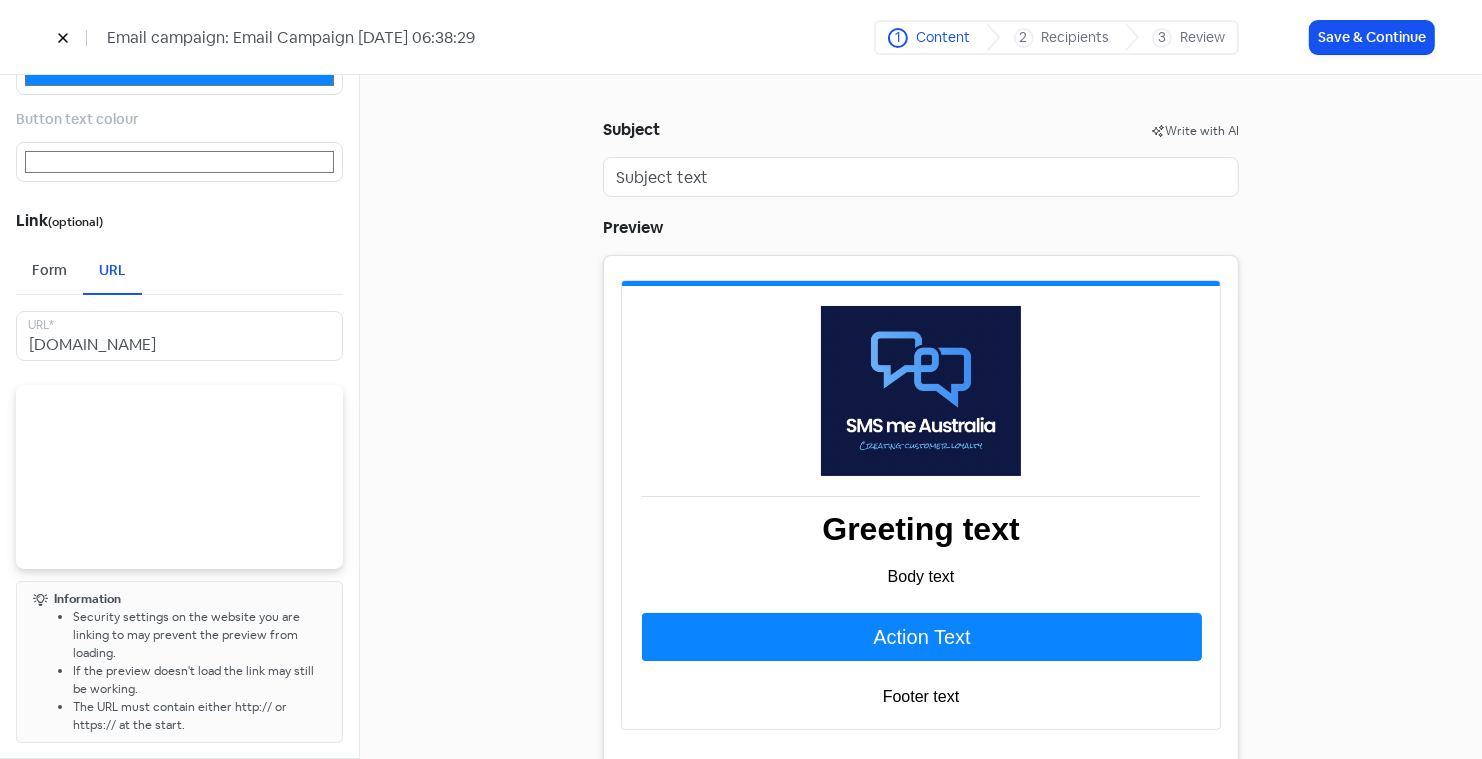 scroll, scrollTop: 11, scrollLeft: 0, axis: vertical 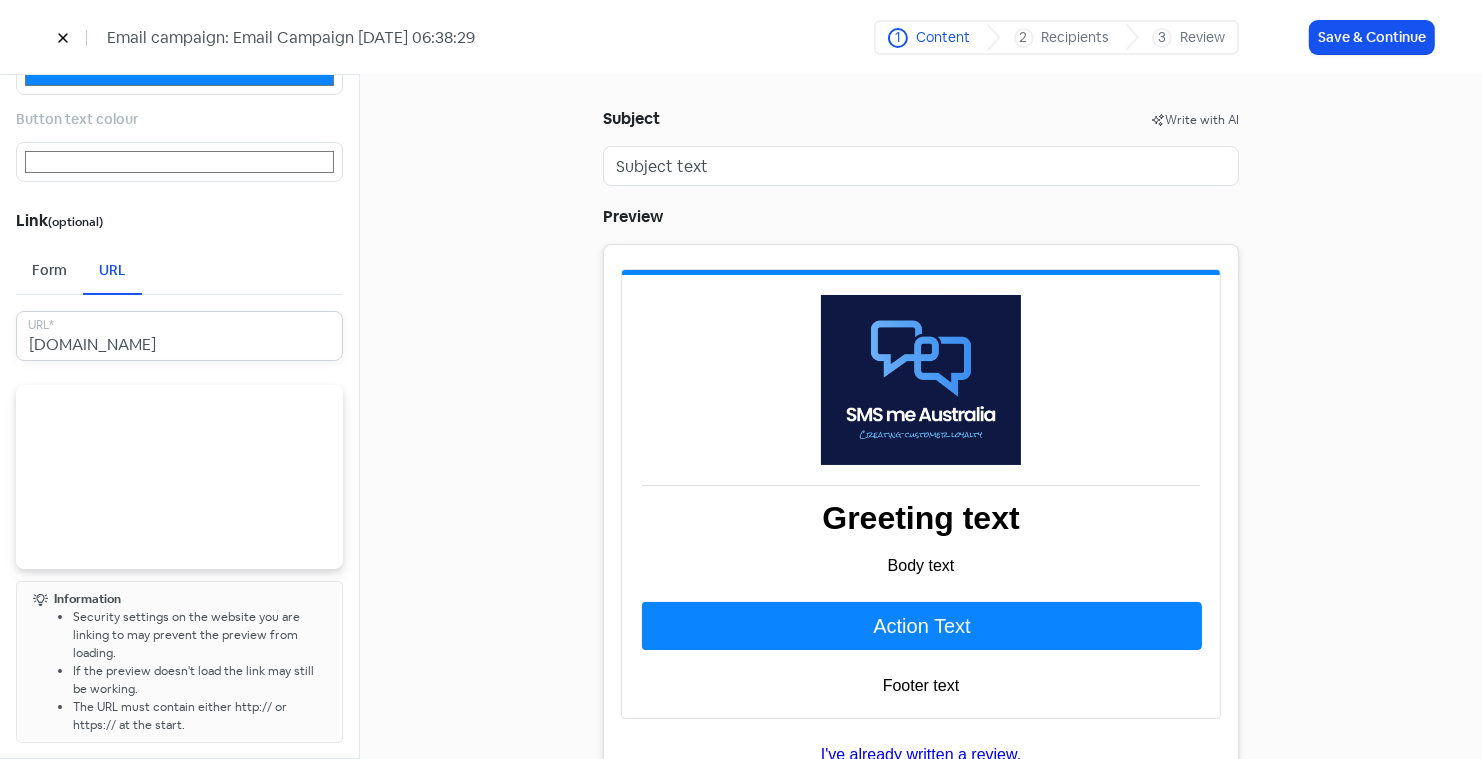 click on "[DOMAIN_NAME]" at bounding box center (179, 336) 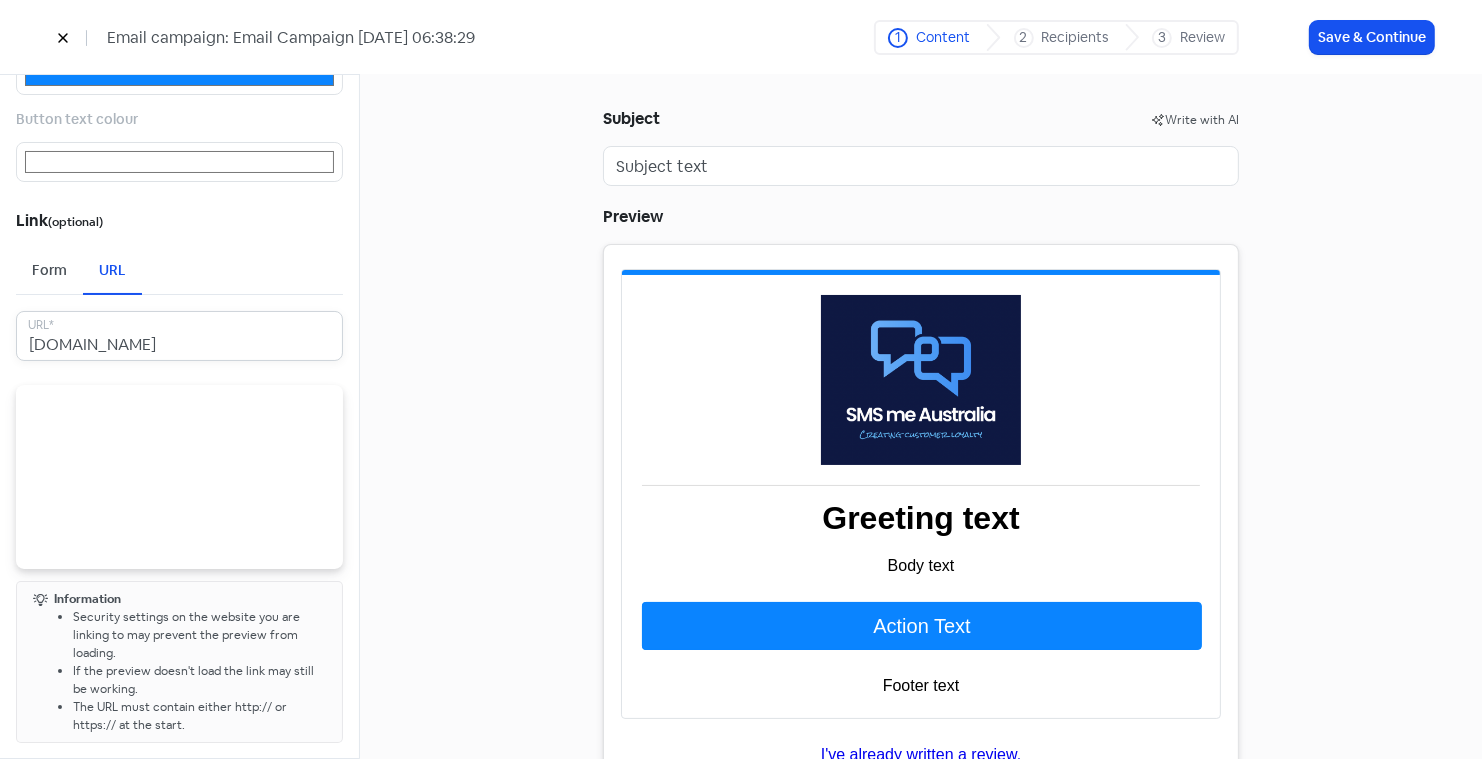type on "#000000" 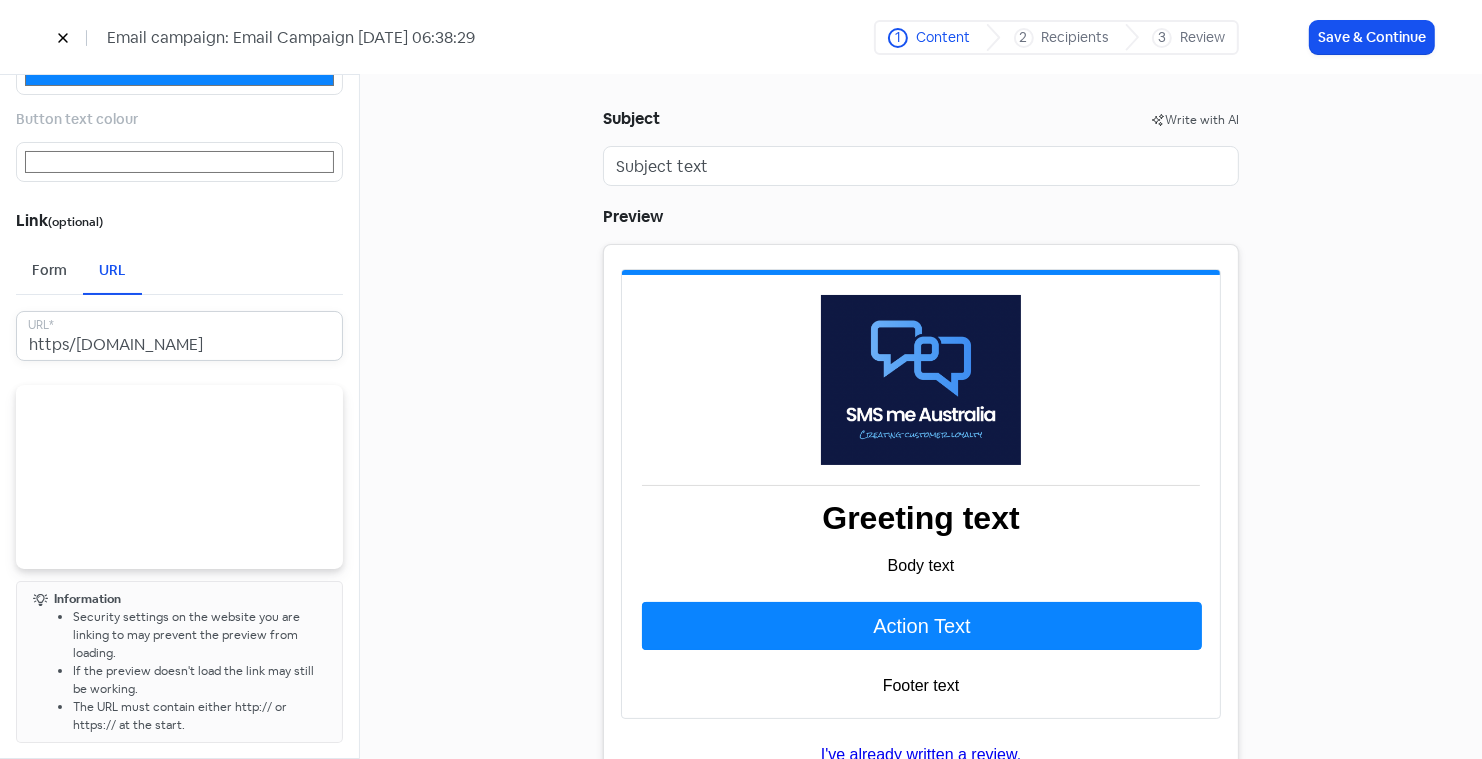type on "#000000" 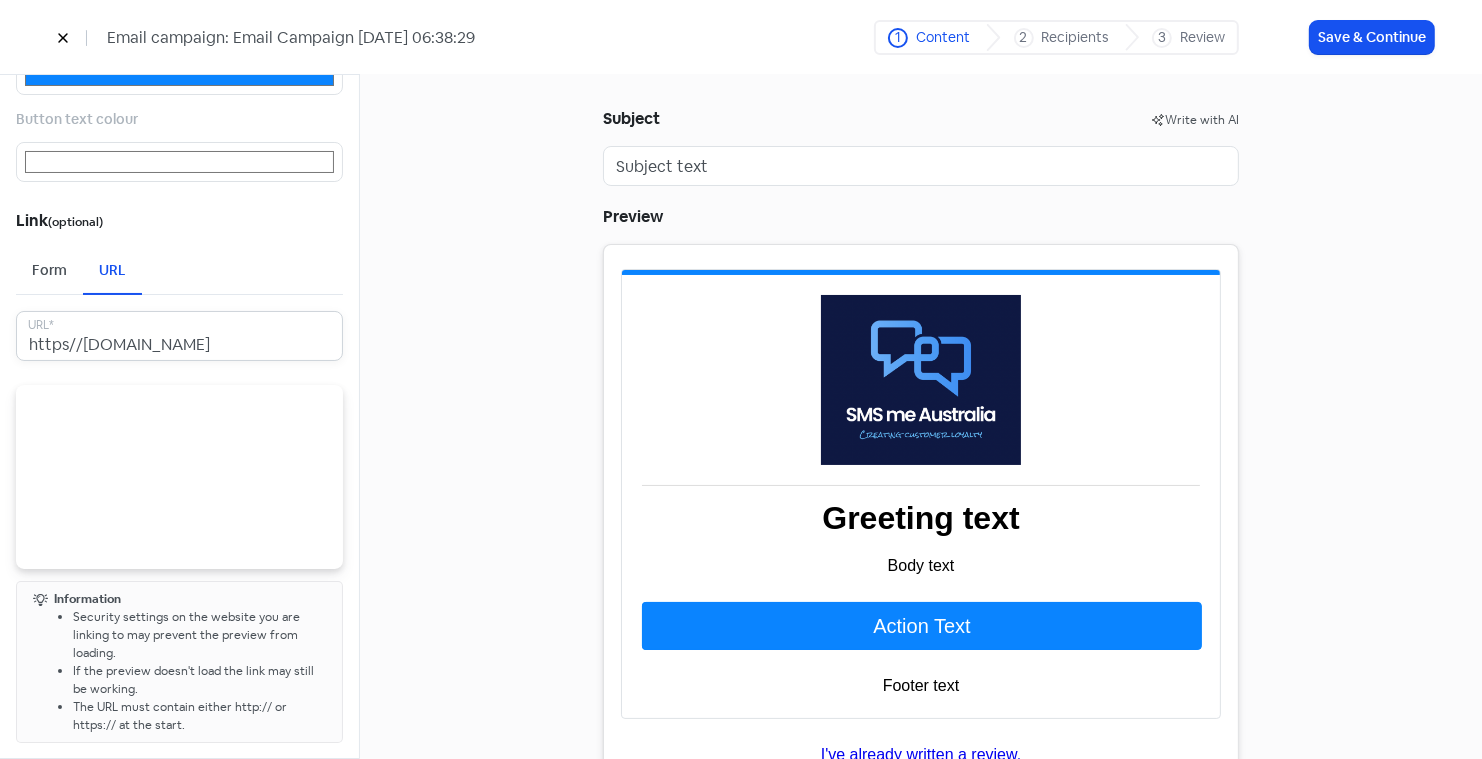 type on "https//[DOMAIN_NAME]" 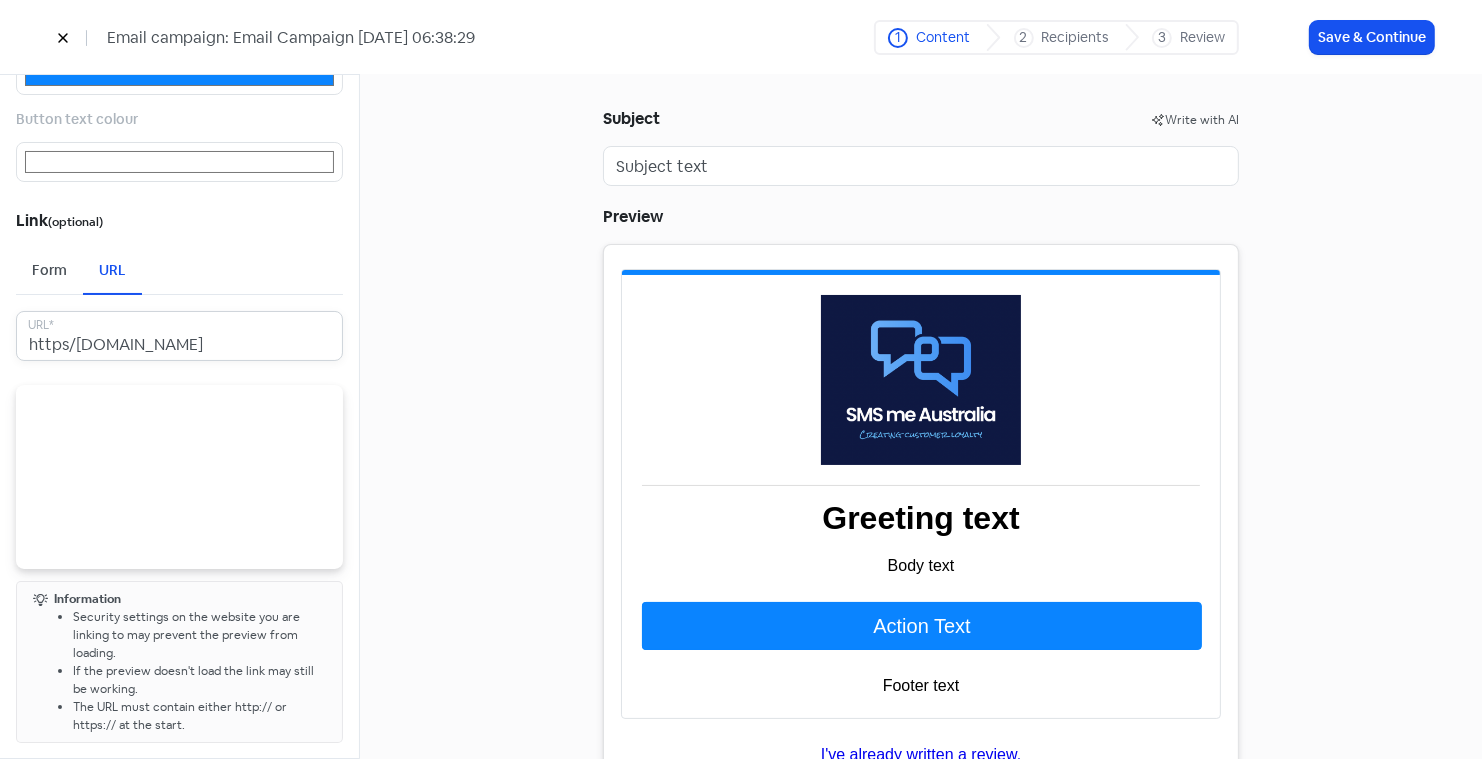 type on "#000000" 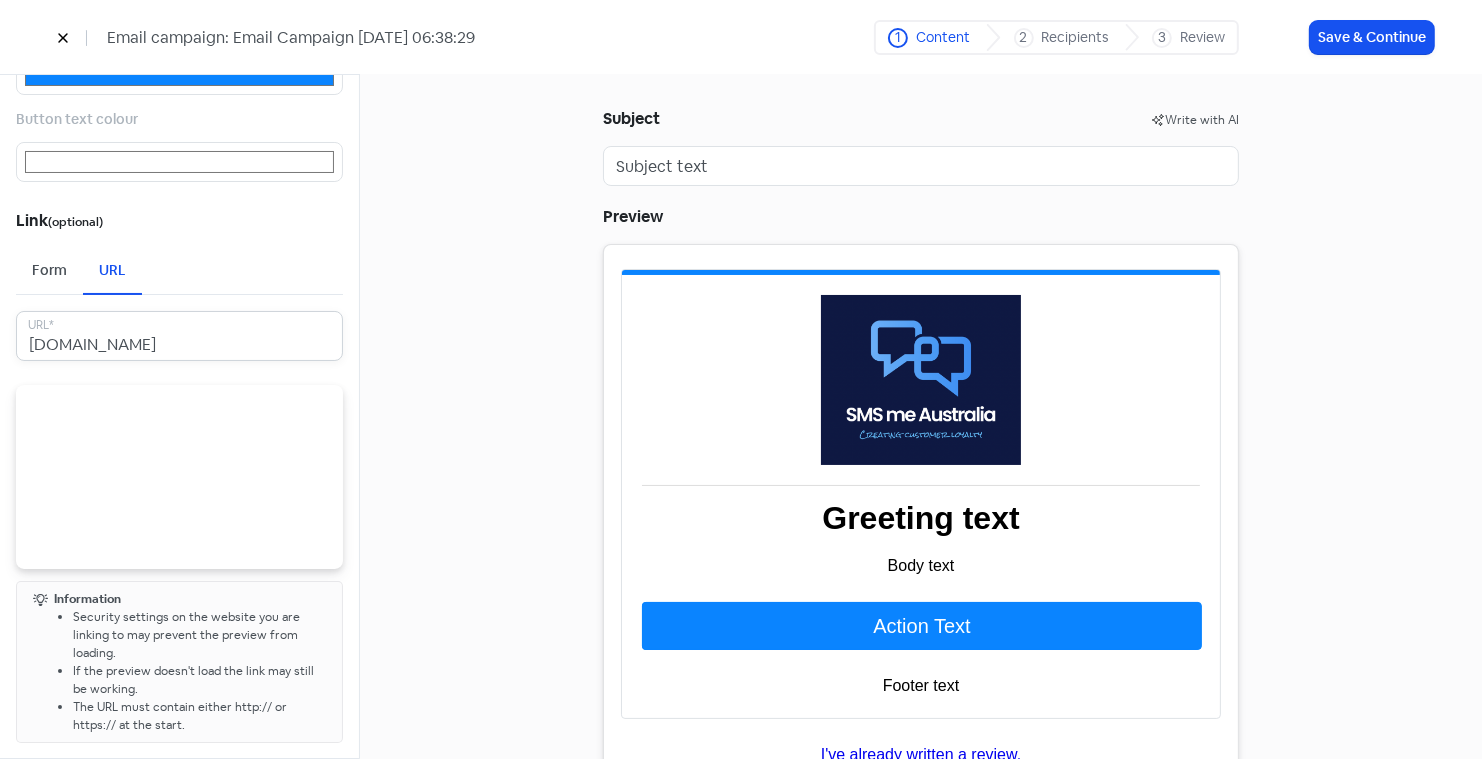 type on "#000000" 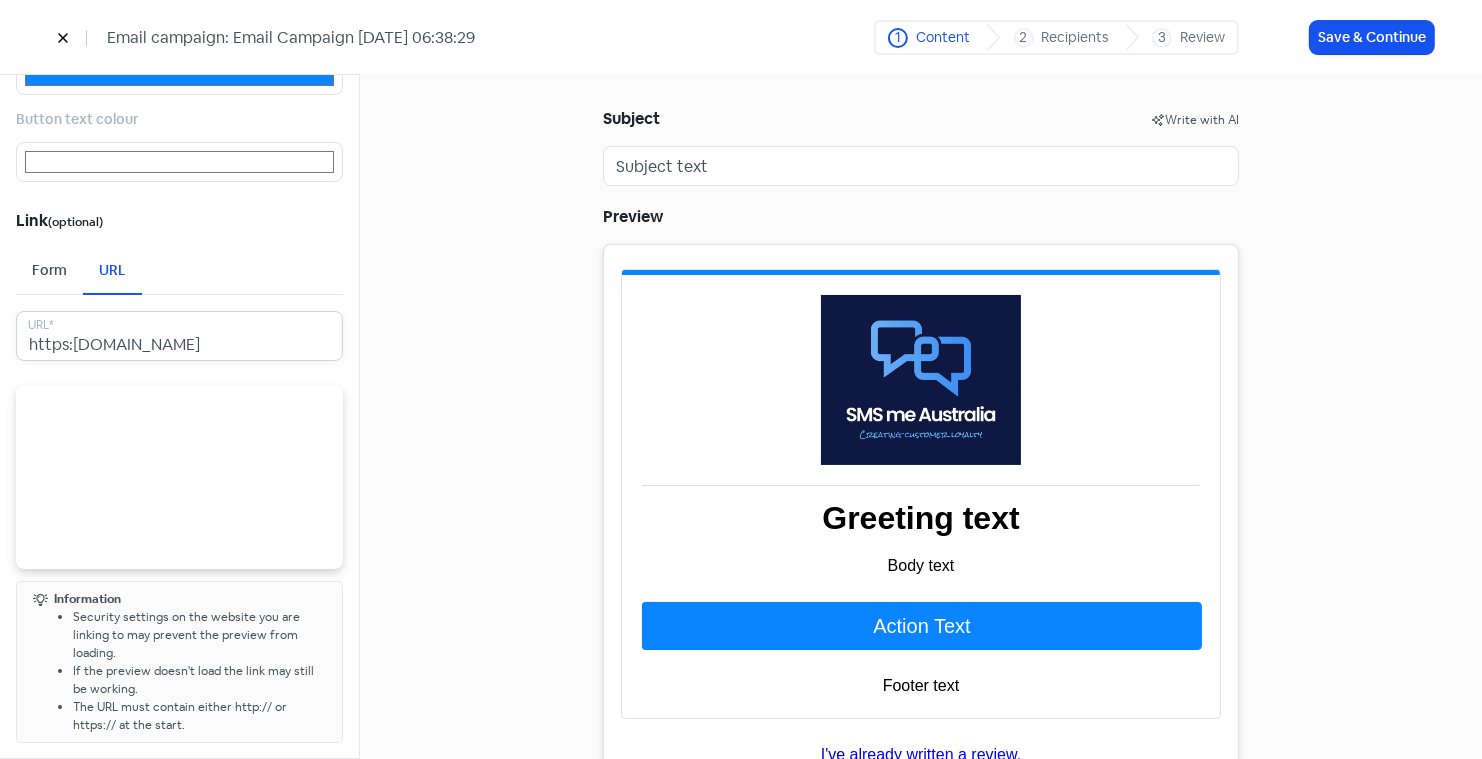 type on "#000000" 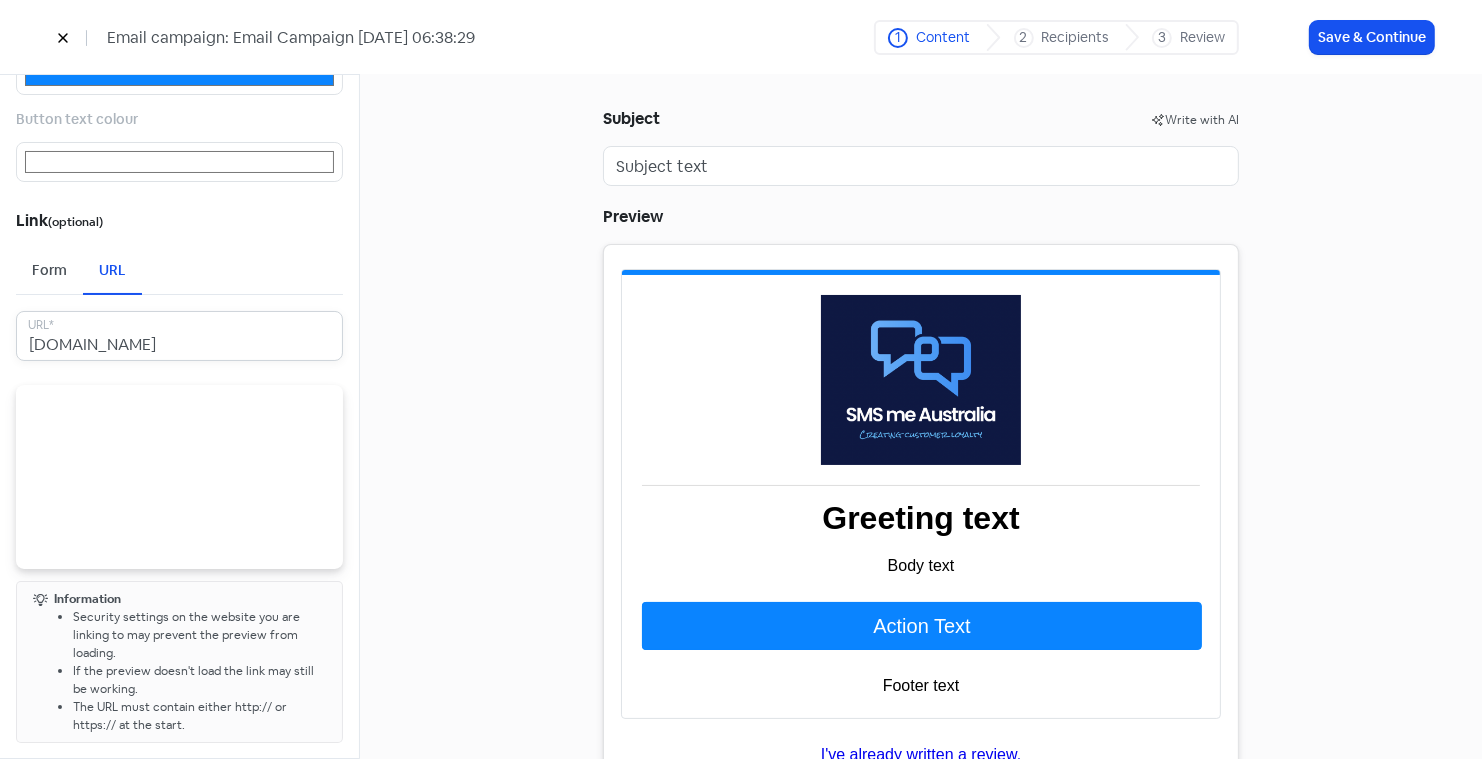type on "#000000" 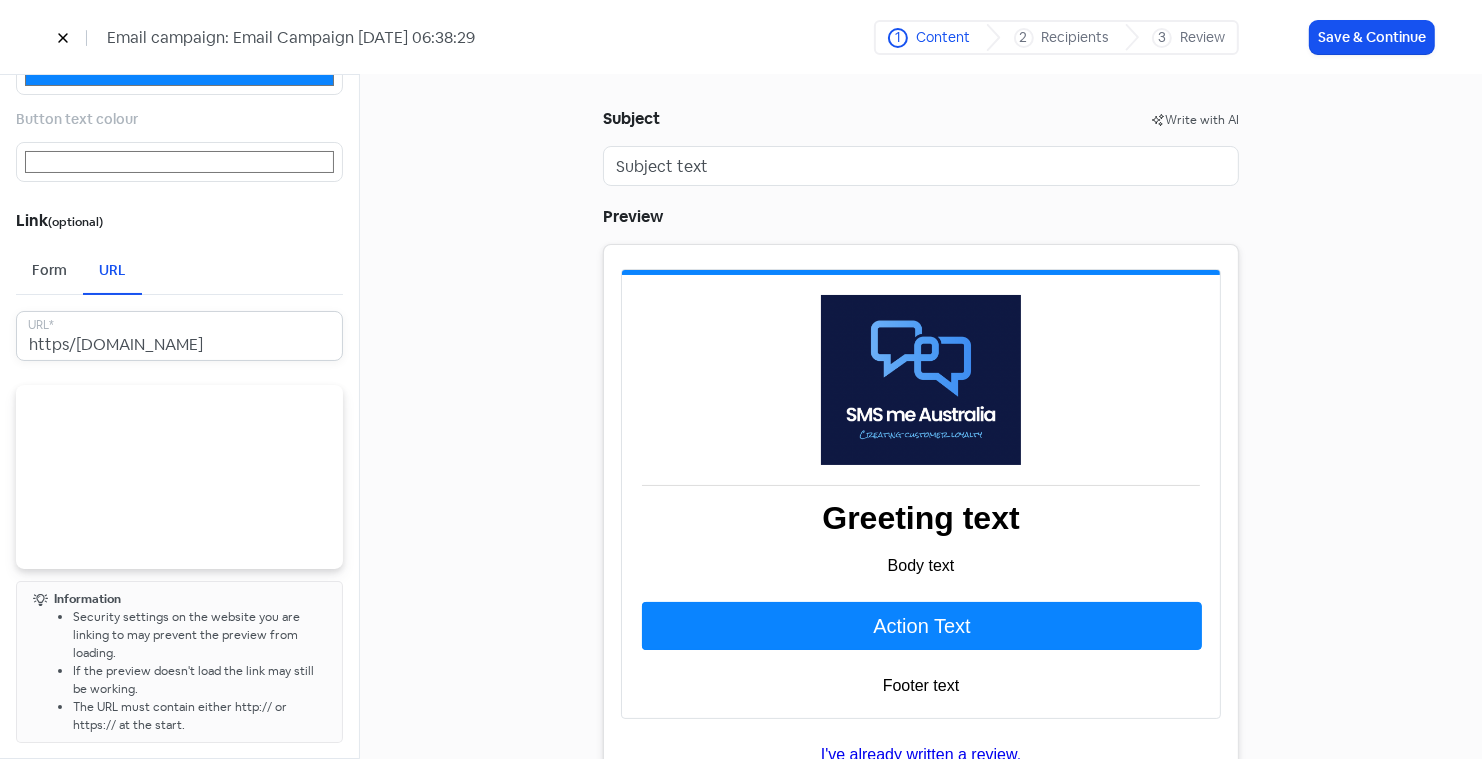 type on "#000000" 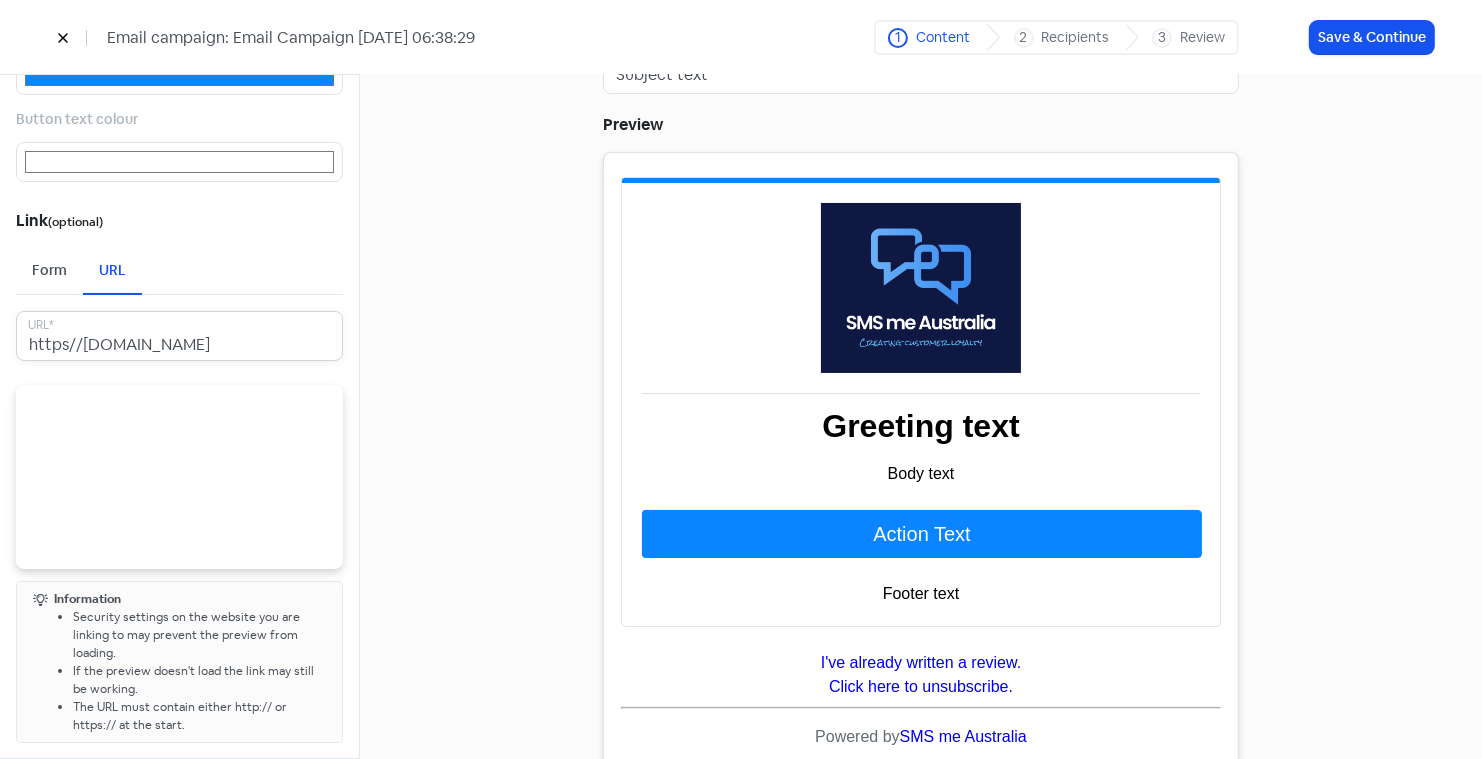 scroll, scrollTop: 152, scrollLeft: 0, axis: vertical 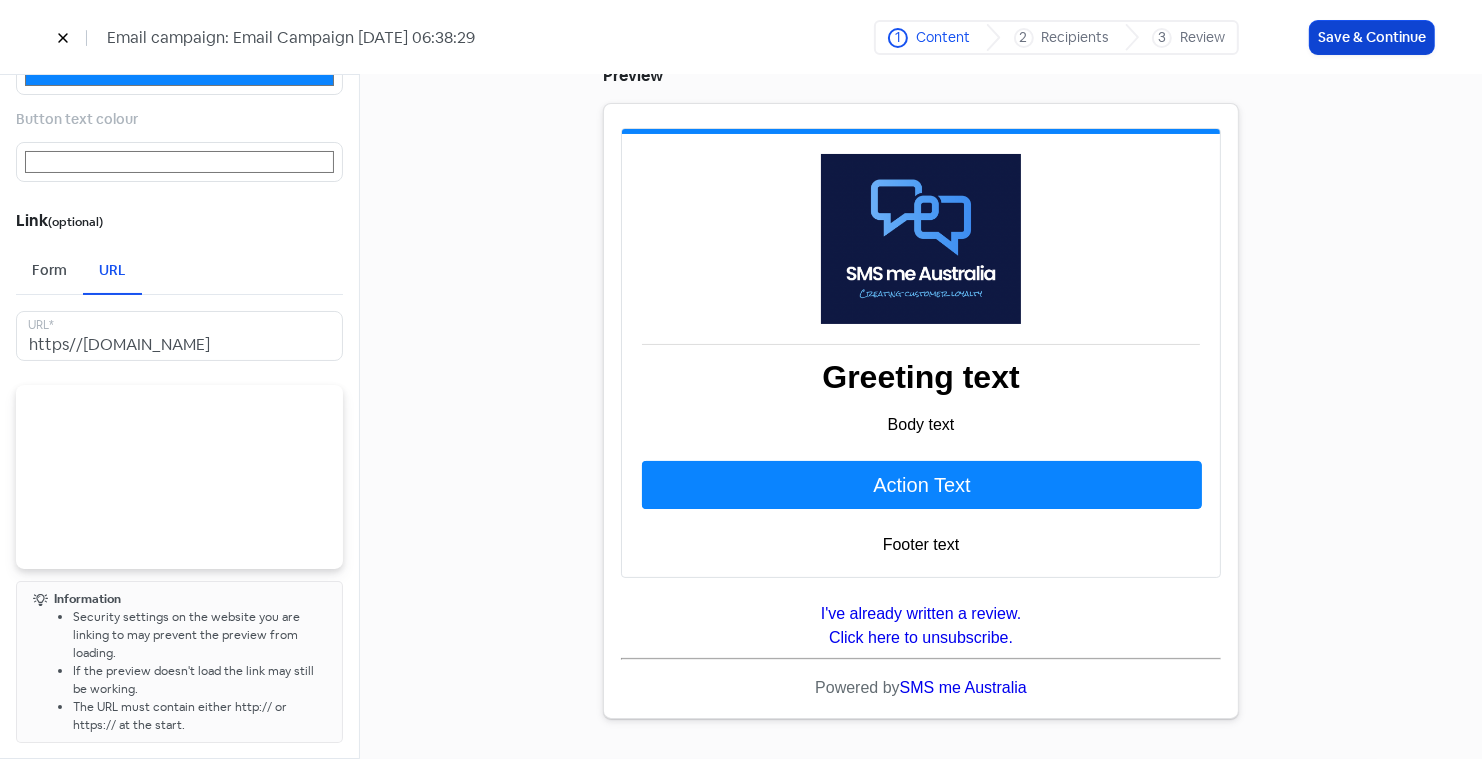 click on "Save & Continue" at bounding box center (1372, 37) 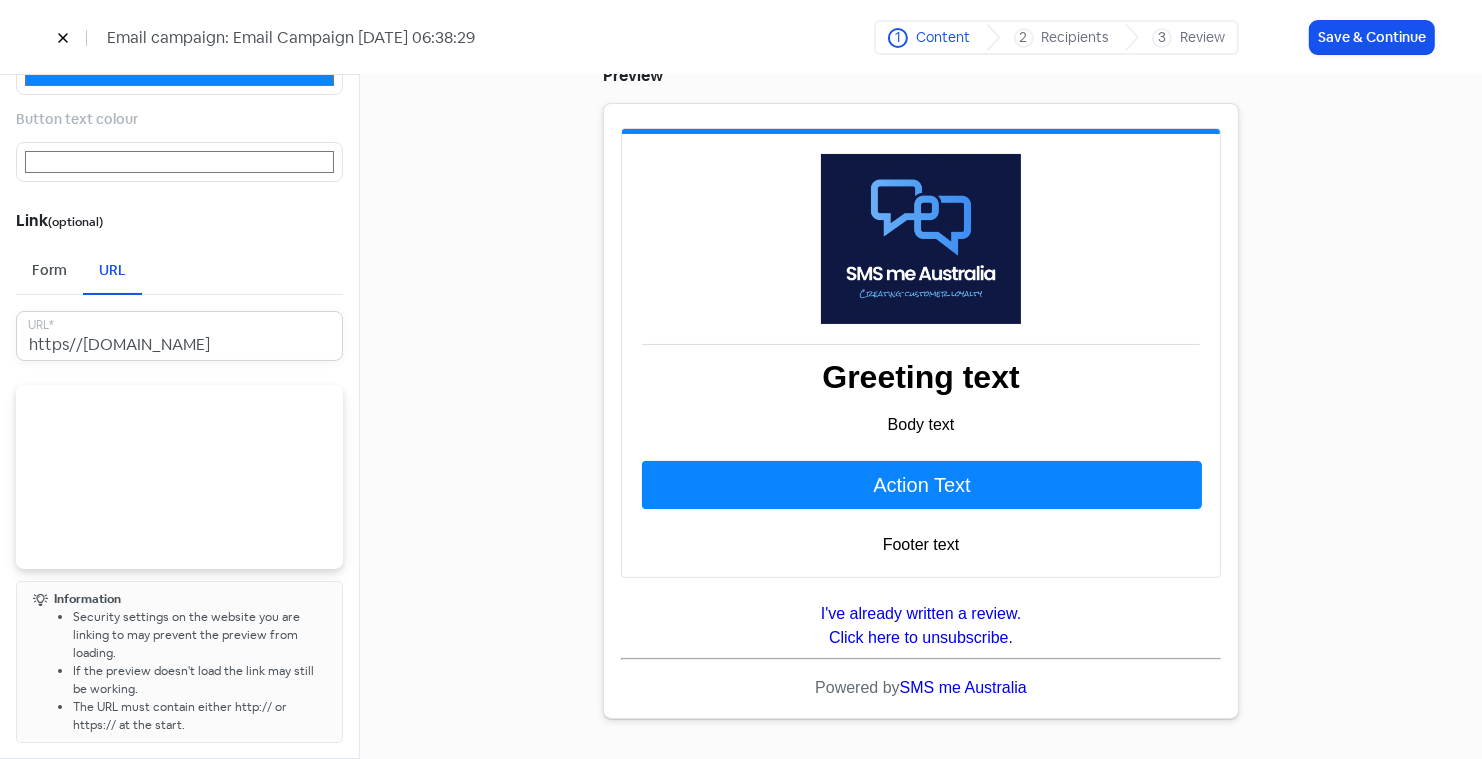 drag, startPoint x: 232, startPoint y: 346, endPoint x: -42, endPoint y: 340, distance: 274.06567 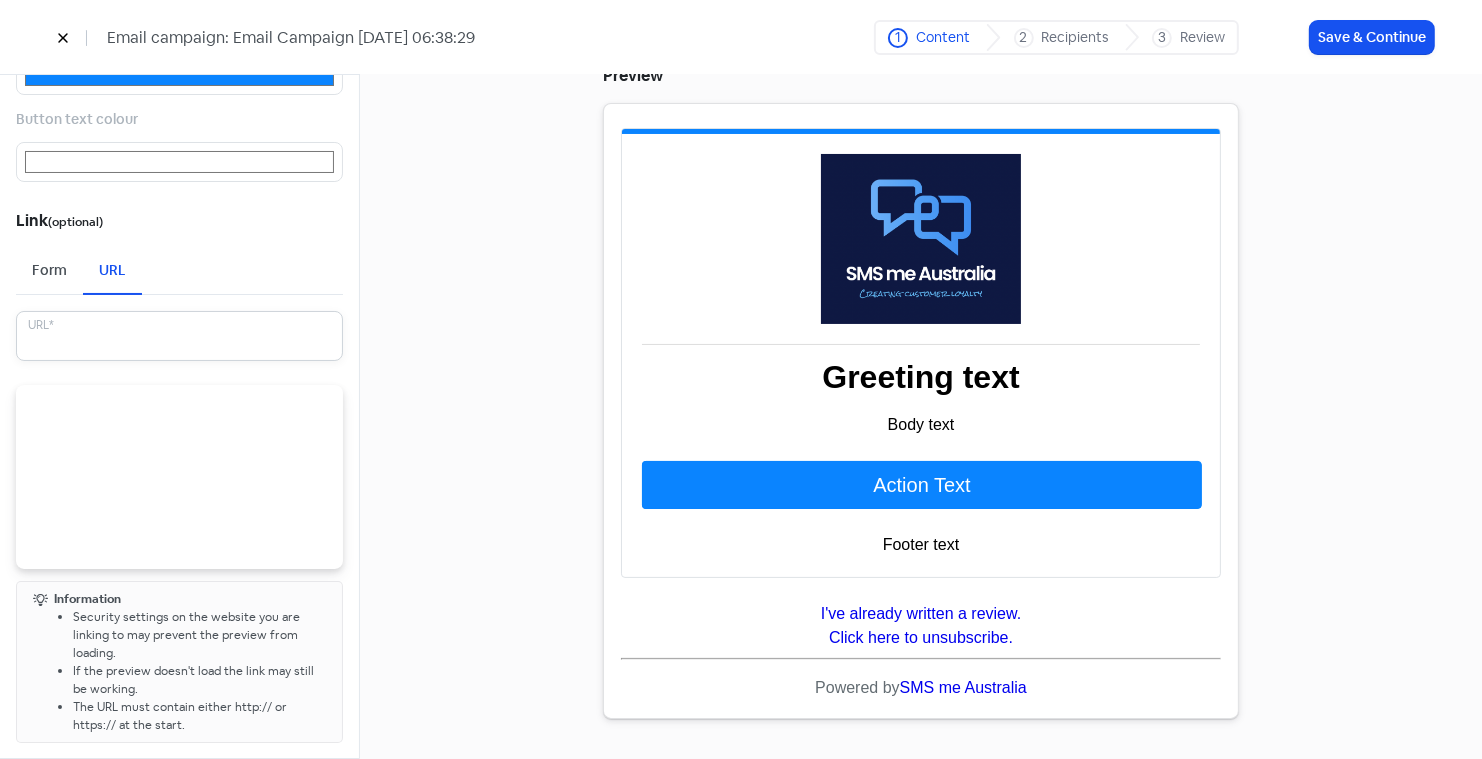 paste on "[URL][DOMAIN_NAME]" 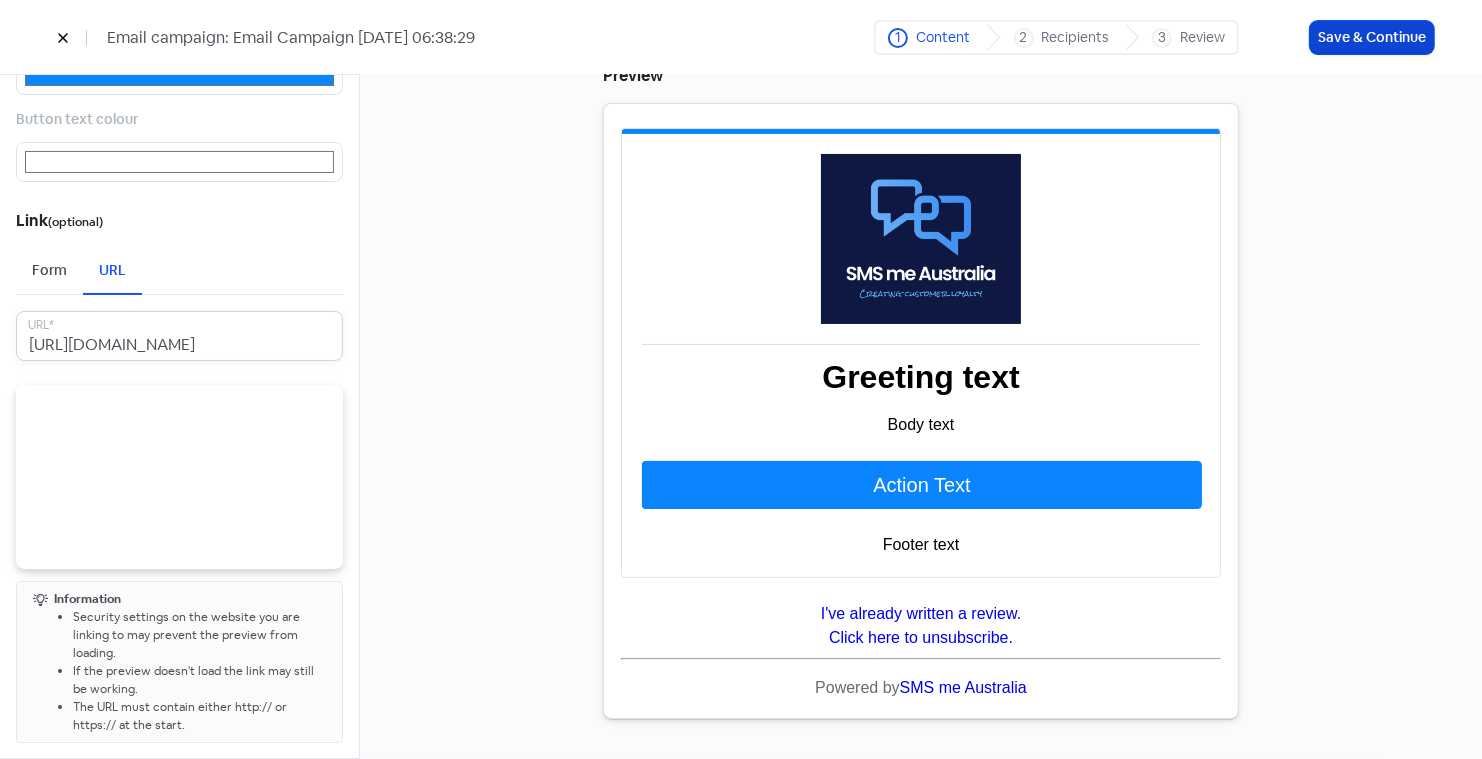 type on "[URL][DOMAIN_NAME]" 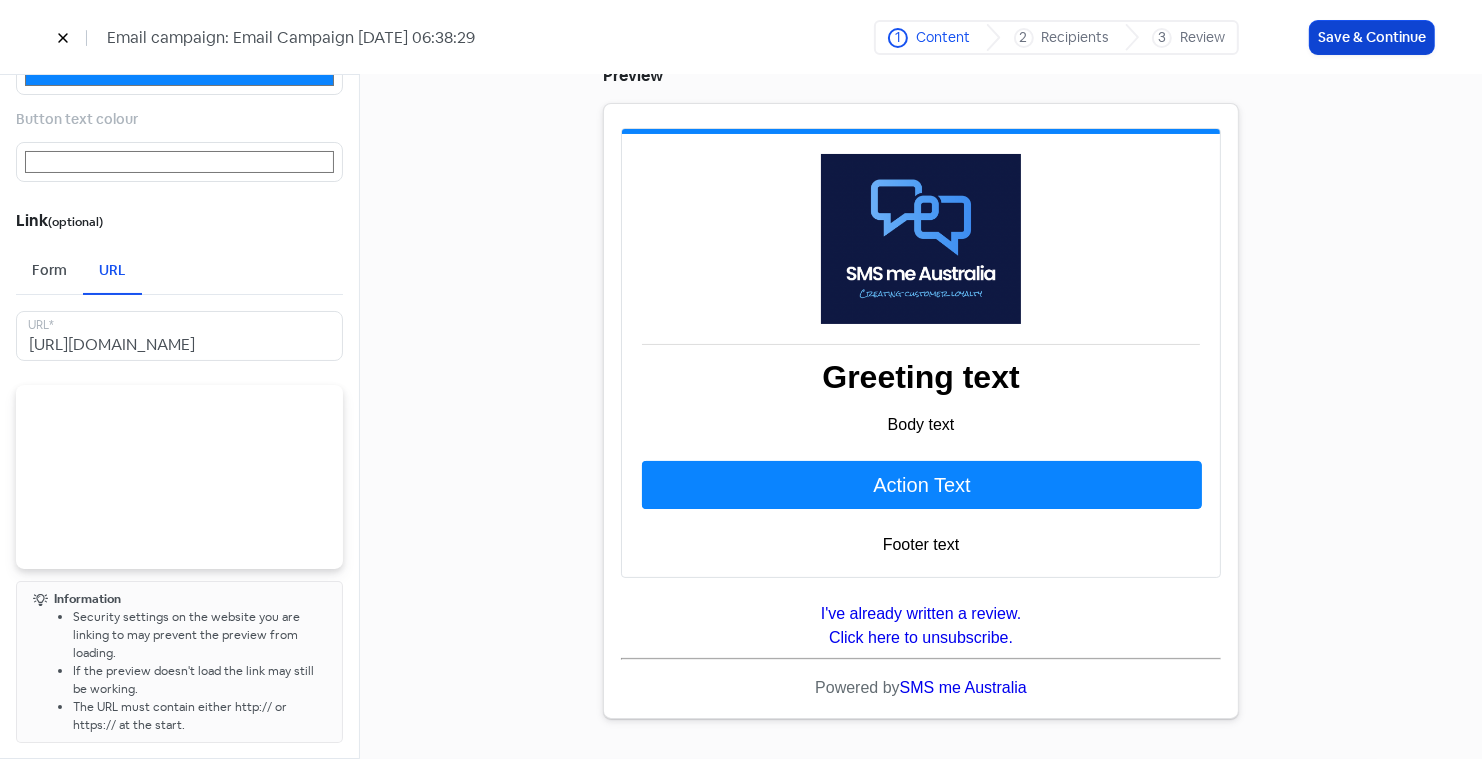 click on "Save & Continue" at bounding box center [1372, 37] 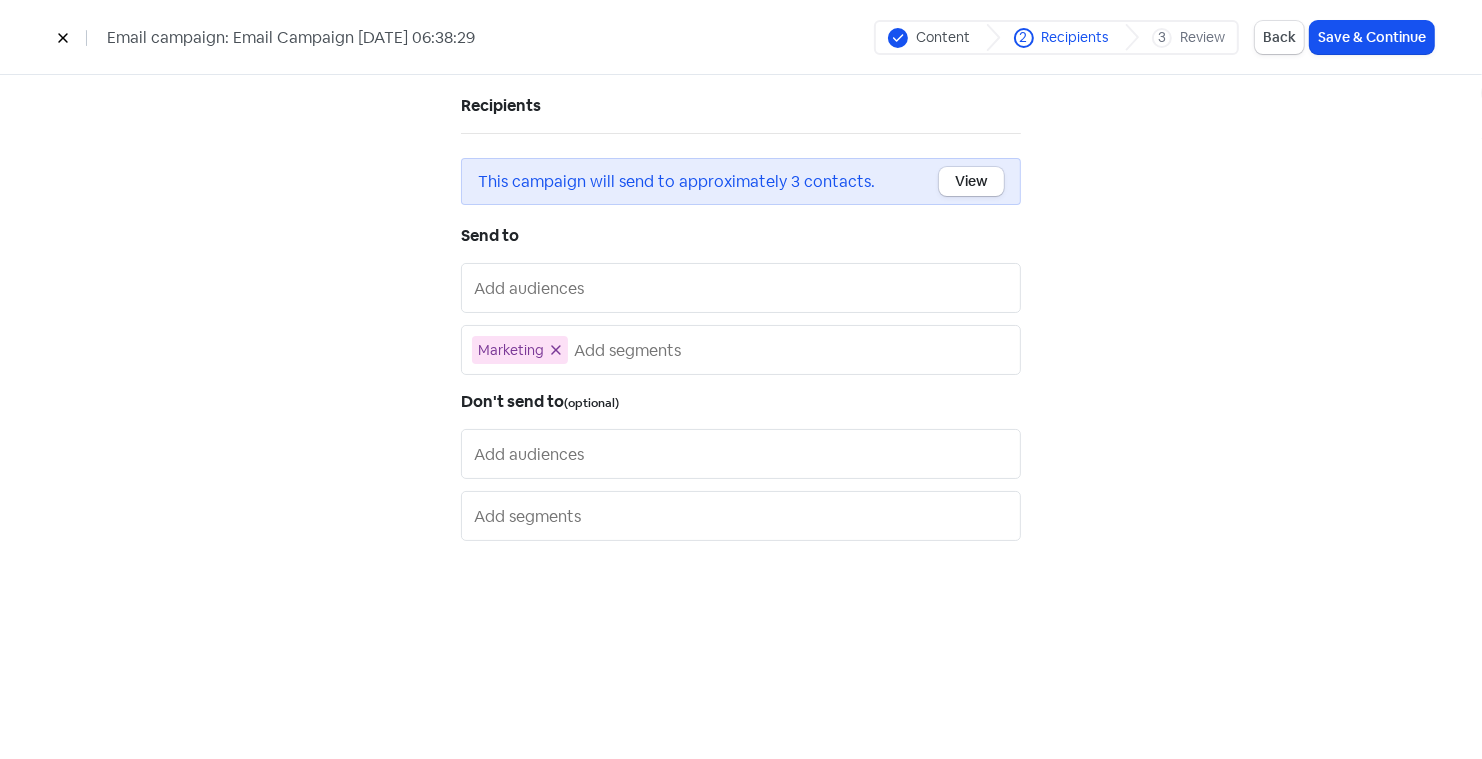 scroll, scrollTop: 0, scrollLeft: 0, axis: both 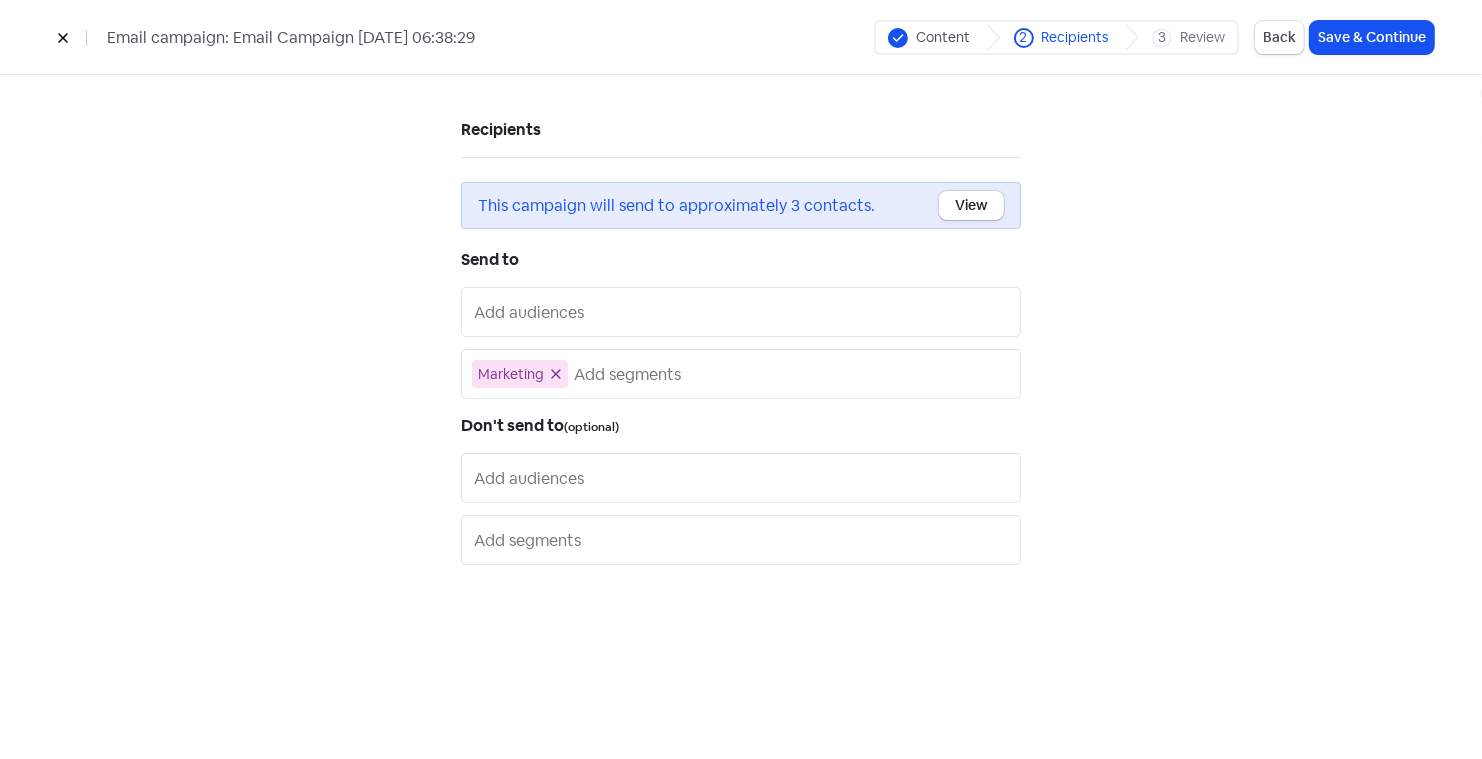 click on "Content" at bounding box center (943, 37) 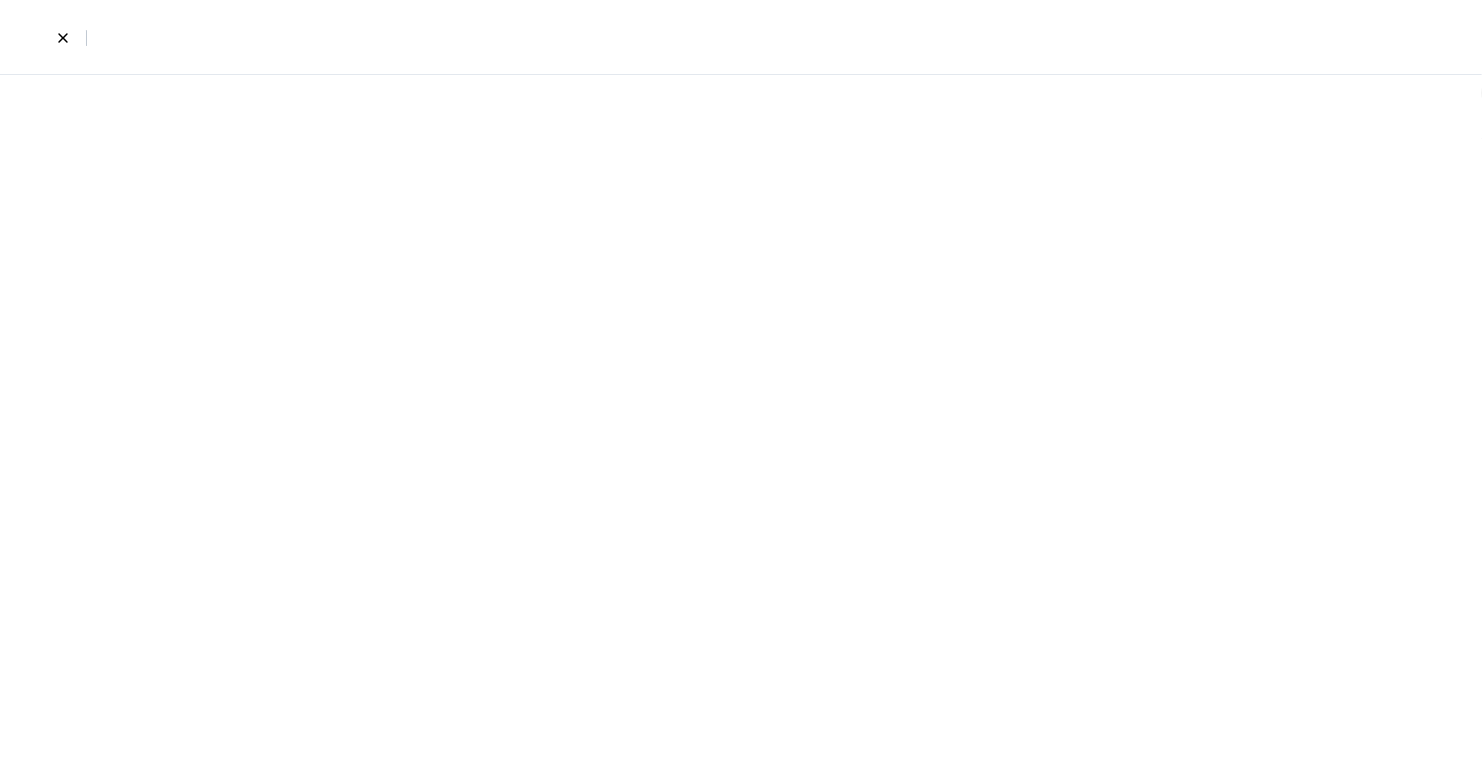 select on "2" 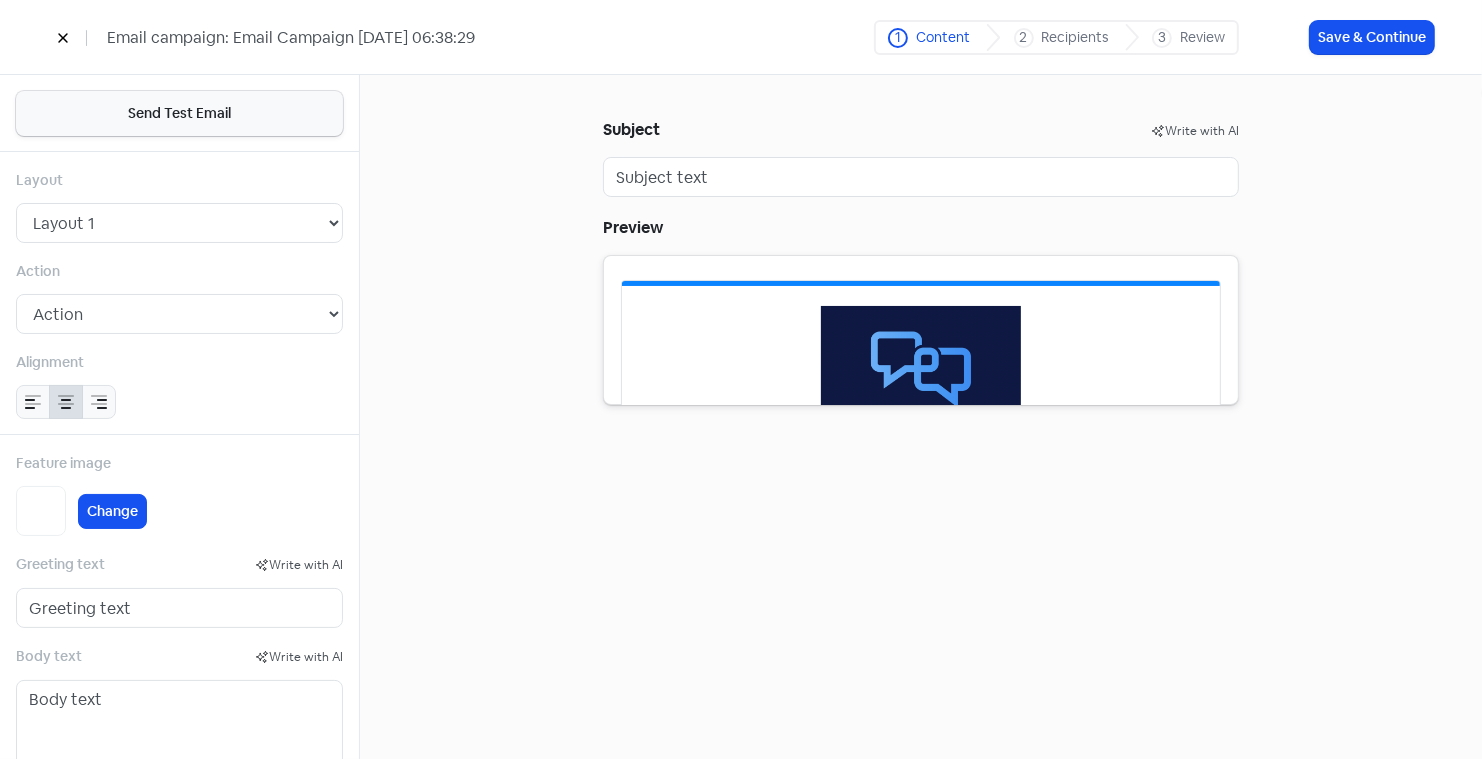 scroll, scrollTop: 0, scrollLeft: 0, axis: both 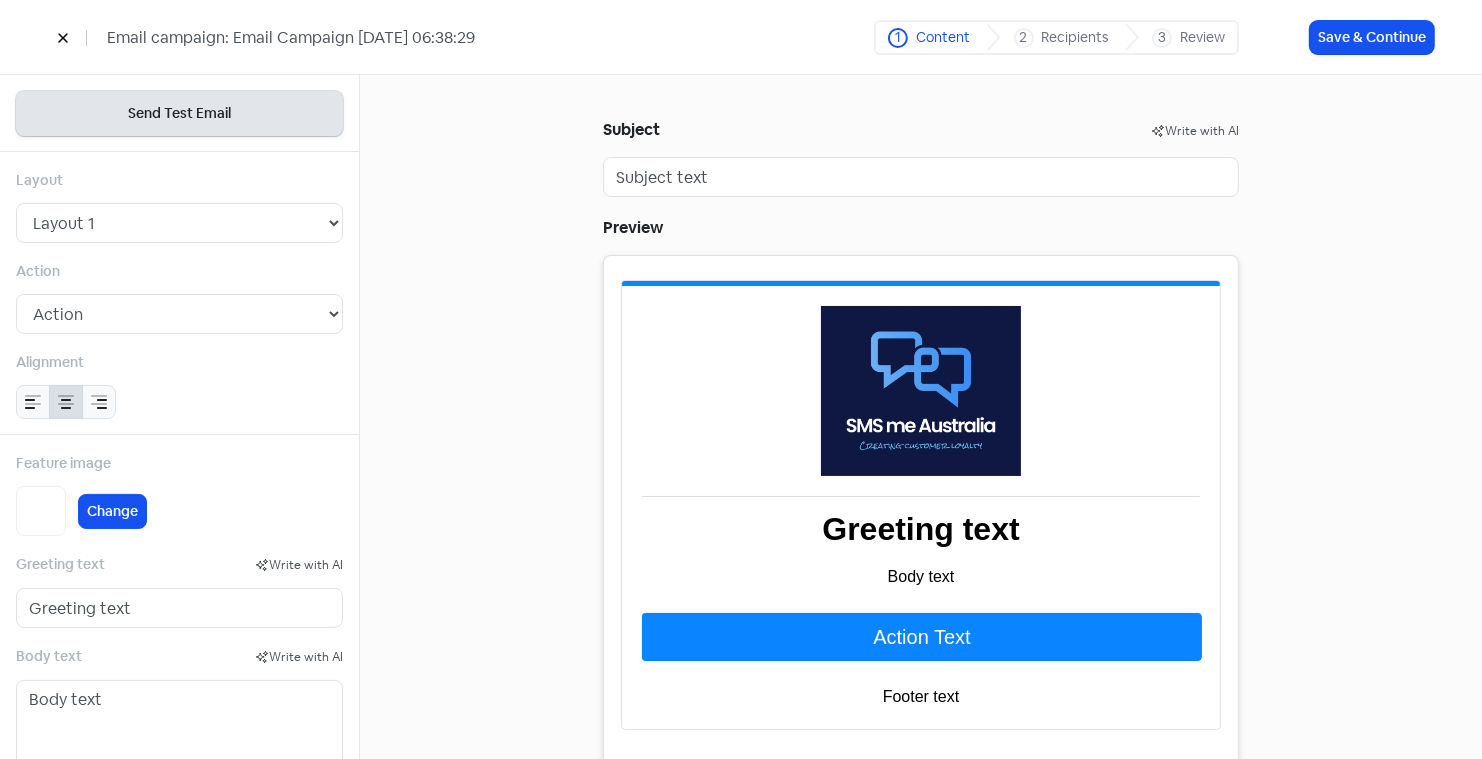 click on "Send Test Email" at bounding box center (179, 113) 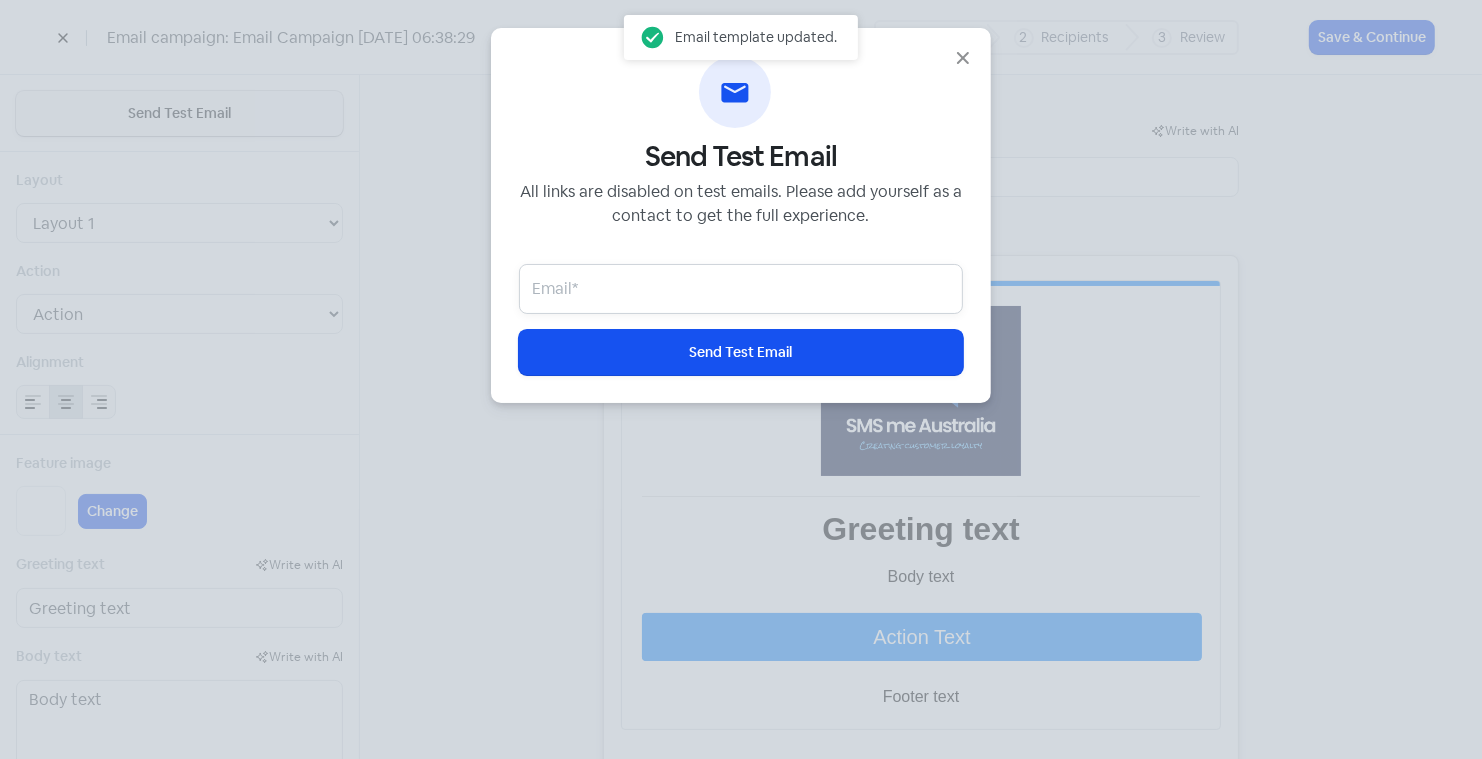 click at bounding box center (741, 289) 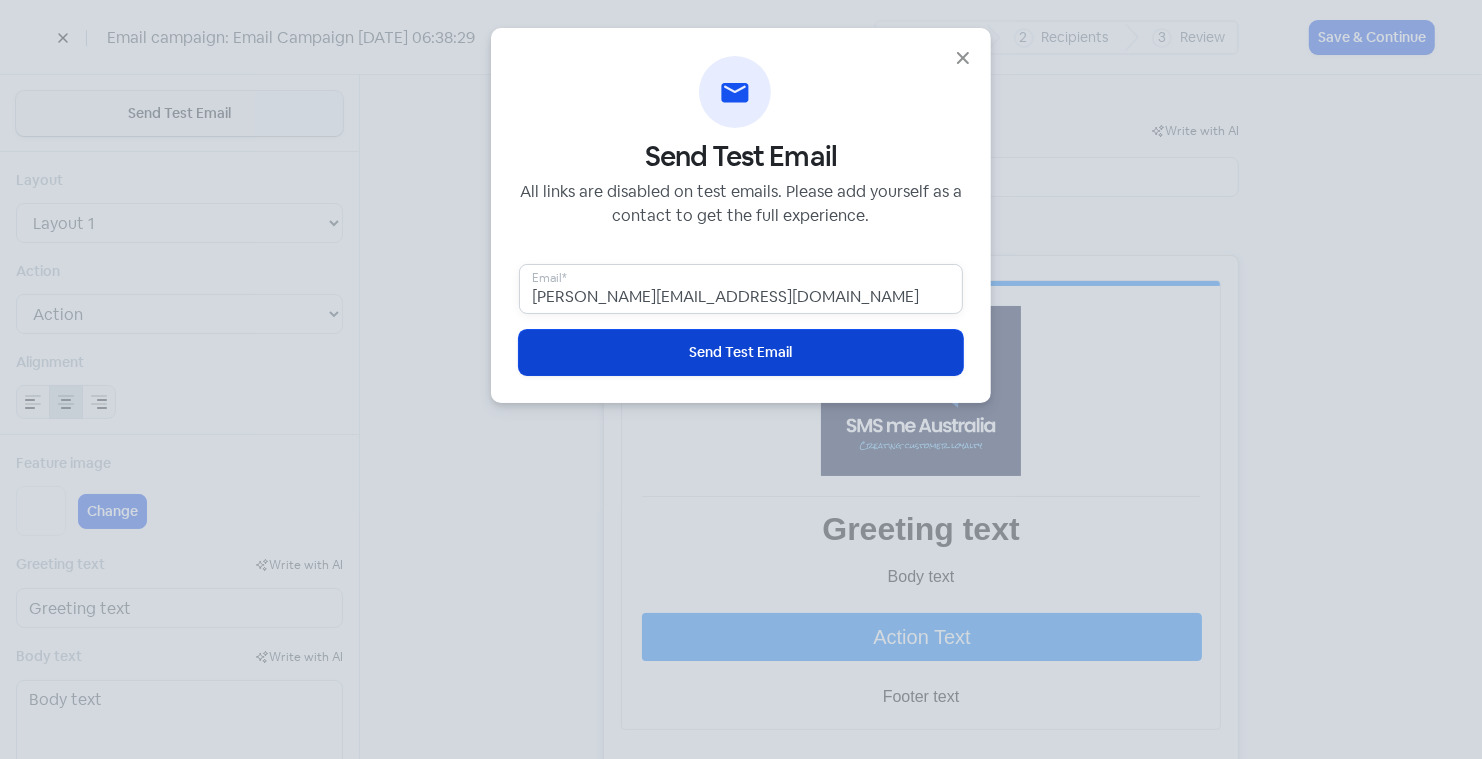type on "[PERSON_NAME][EMAIL_ADDRESS][DOMAIN_NAME]" 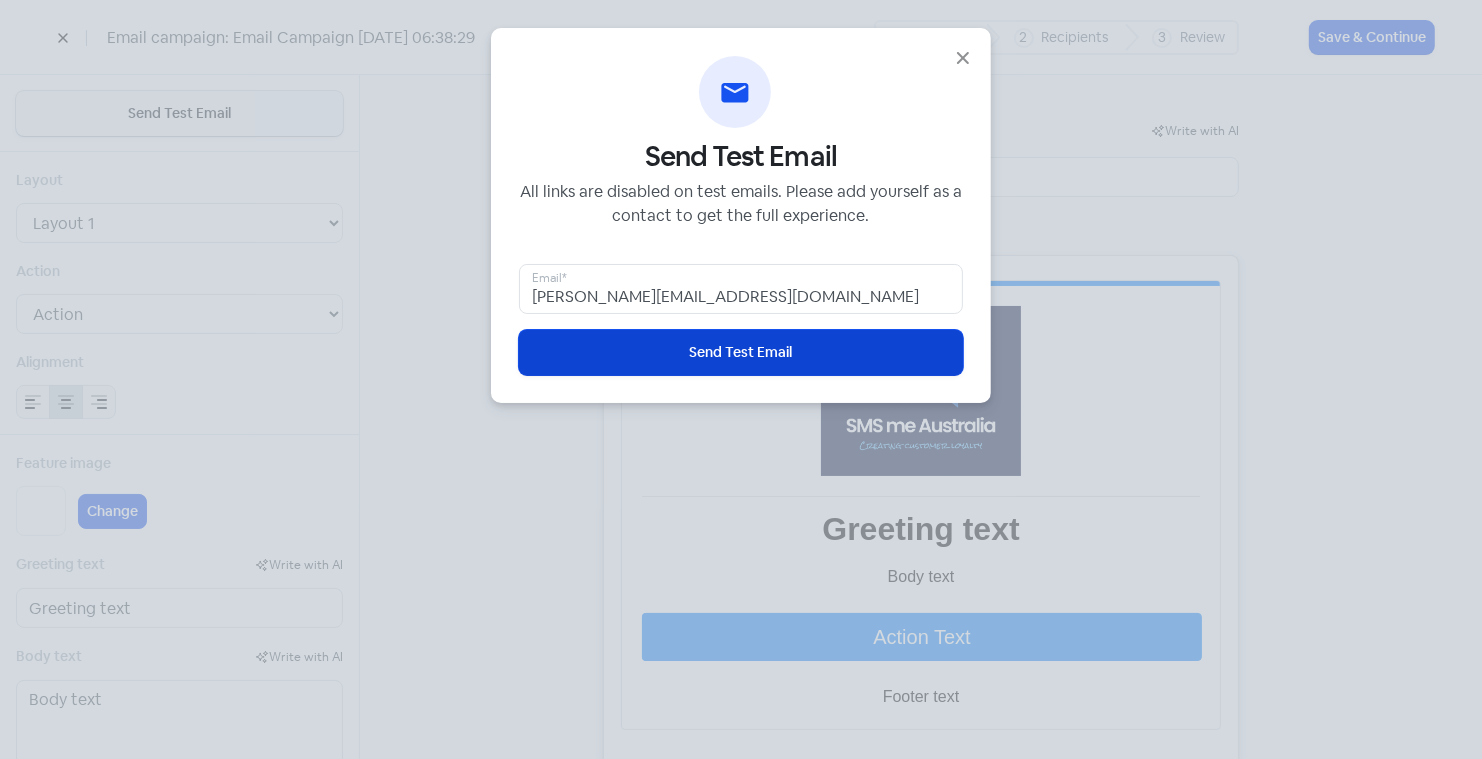 click on "Send Test Email" at bounding box center (741, 352) 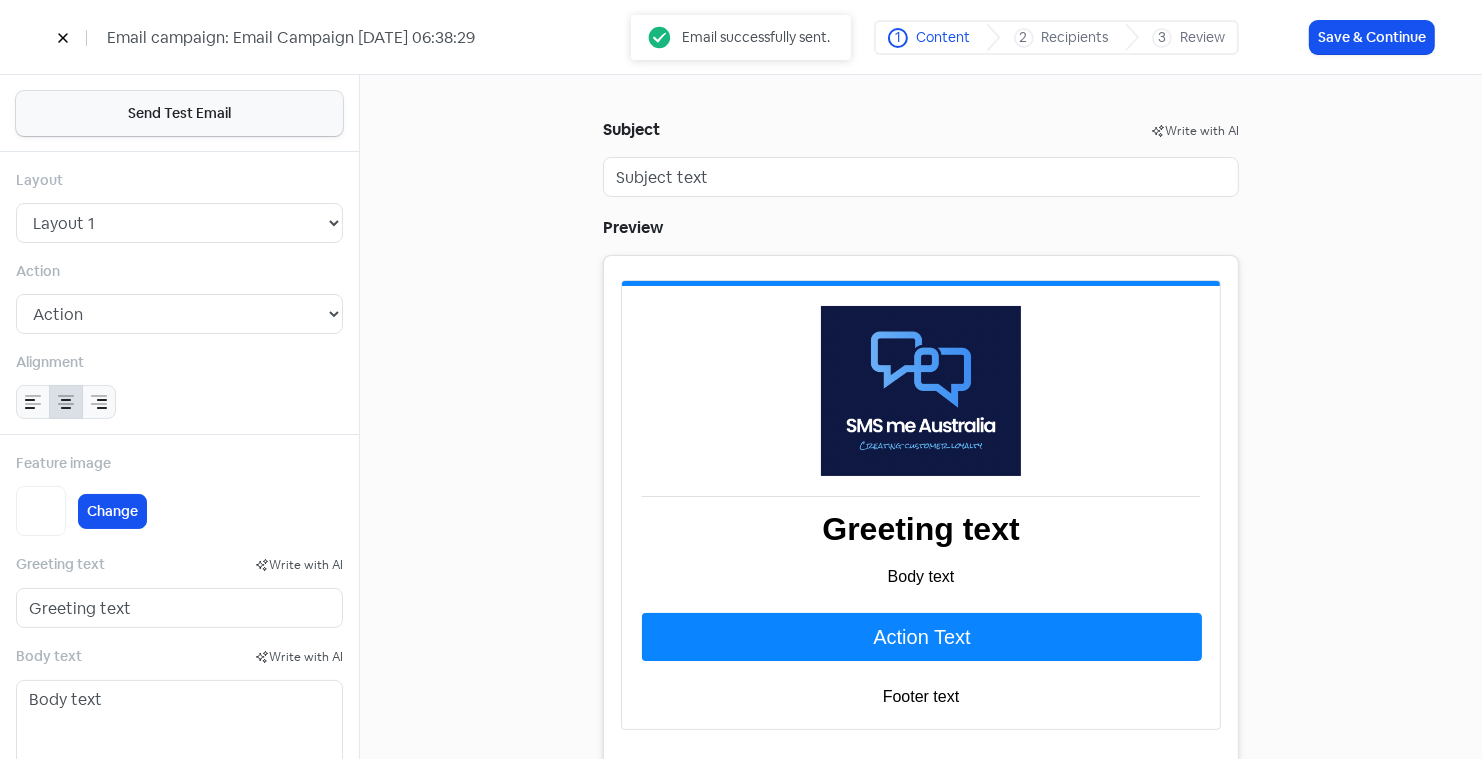 click on "Review" at bounding box center [1202, 37] 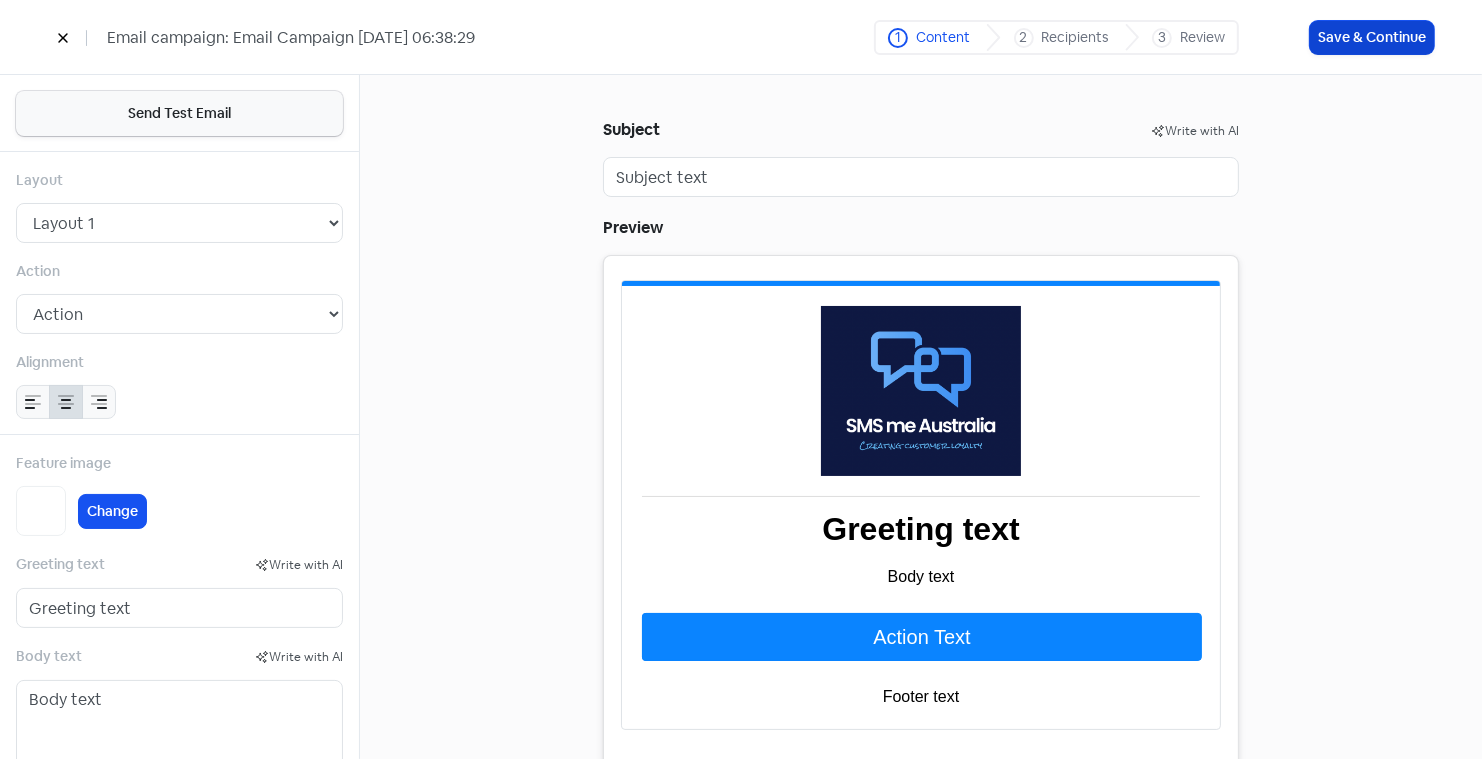 click on "Save & Continue" at bounding box center (1372, 37) 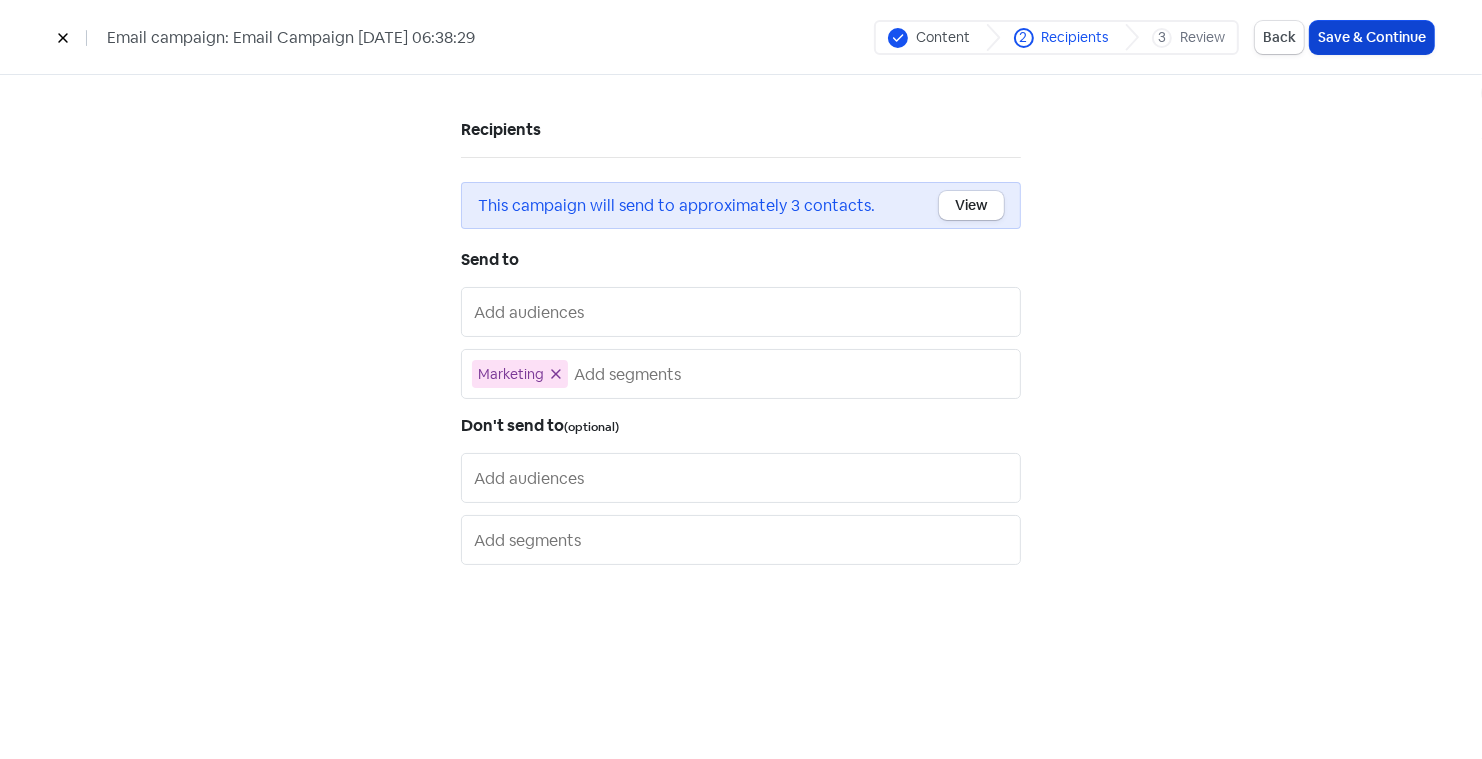 click on "Save & Continue" at bounding box center [1372, 37] 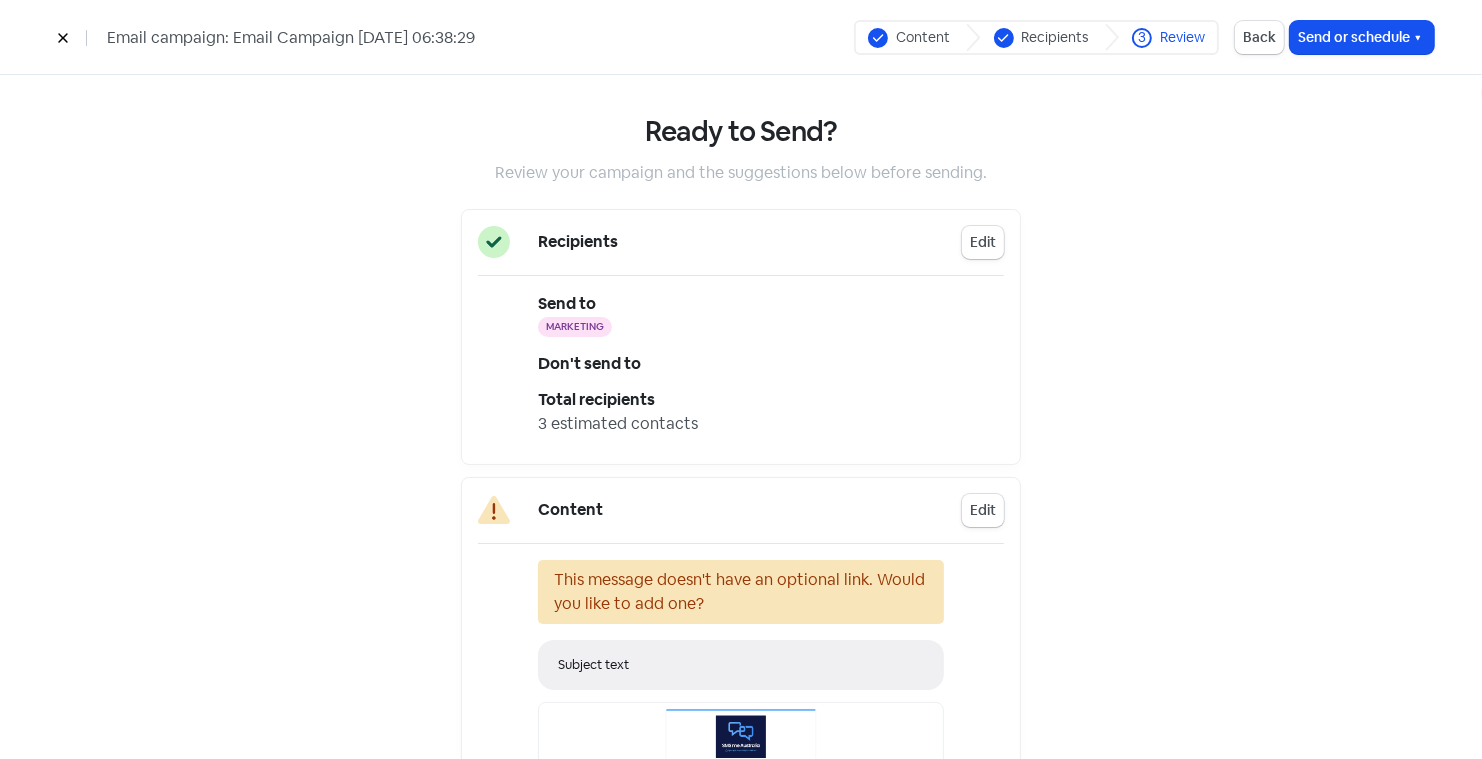 scroll, scrollTop: 0, scrollLeft: 0, axis: both 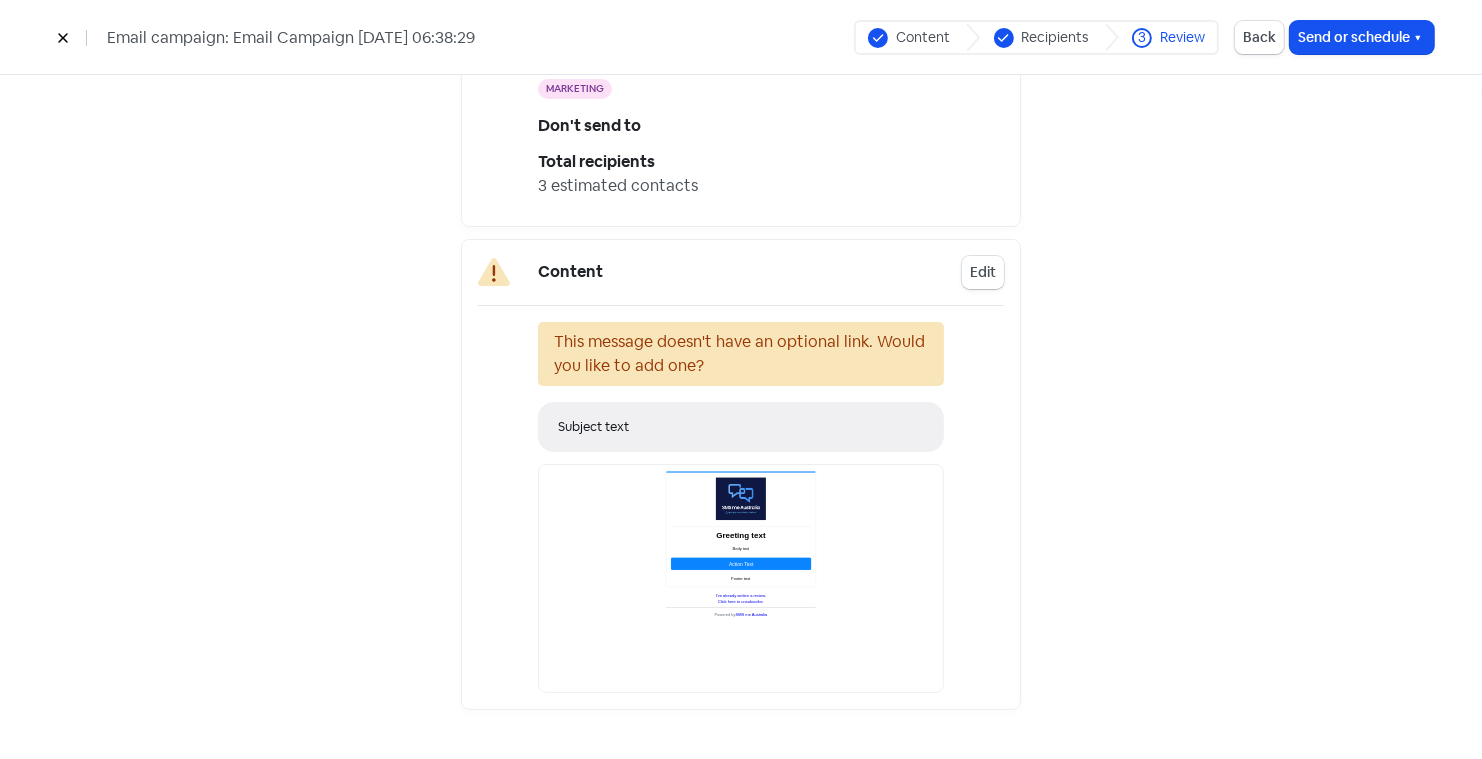 click on "Edit" at bounding box center [983, 272] 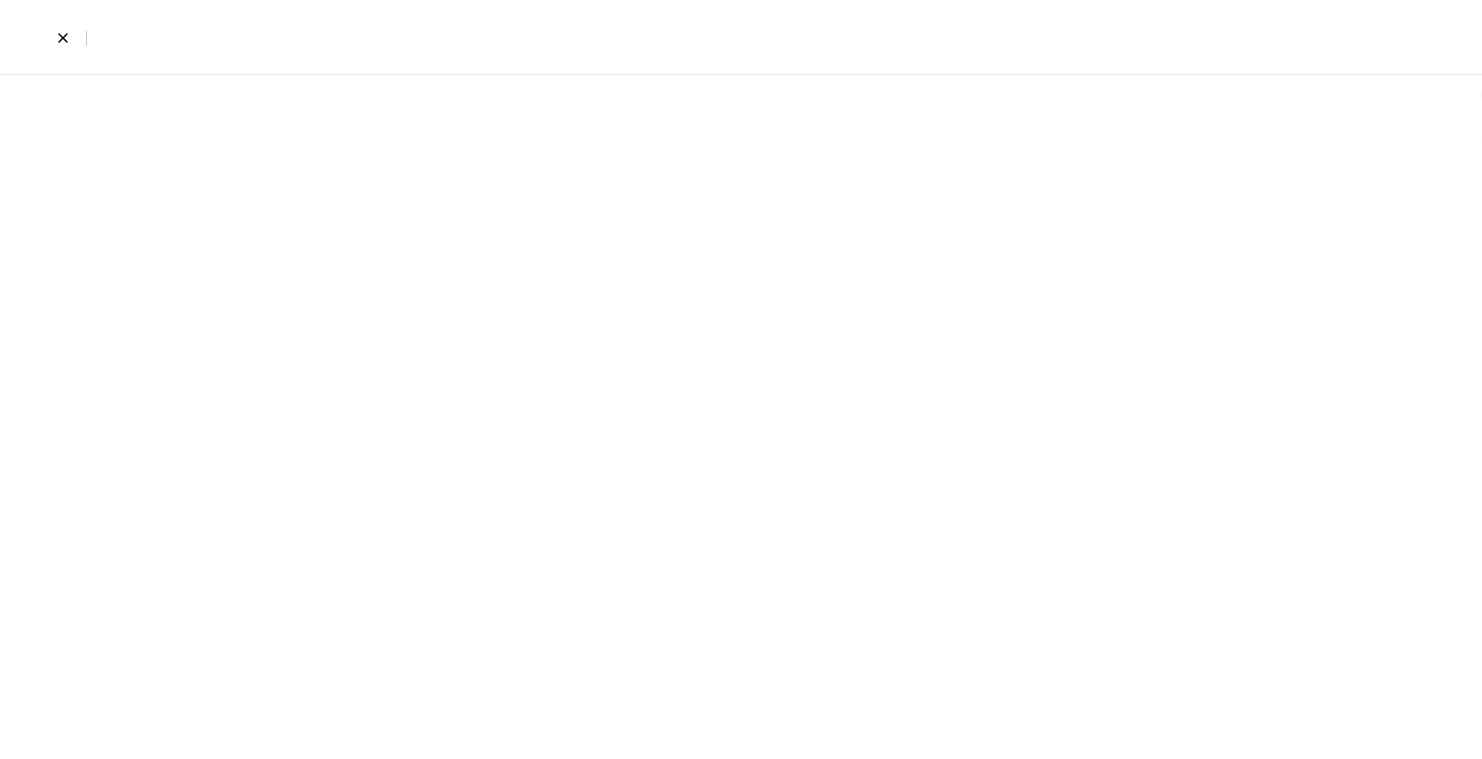 select on "2" 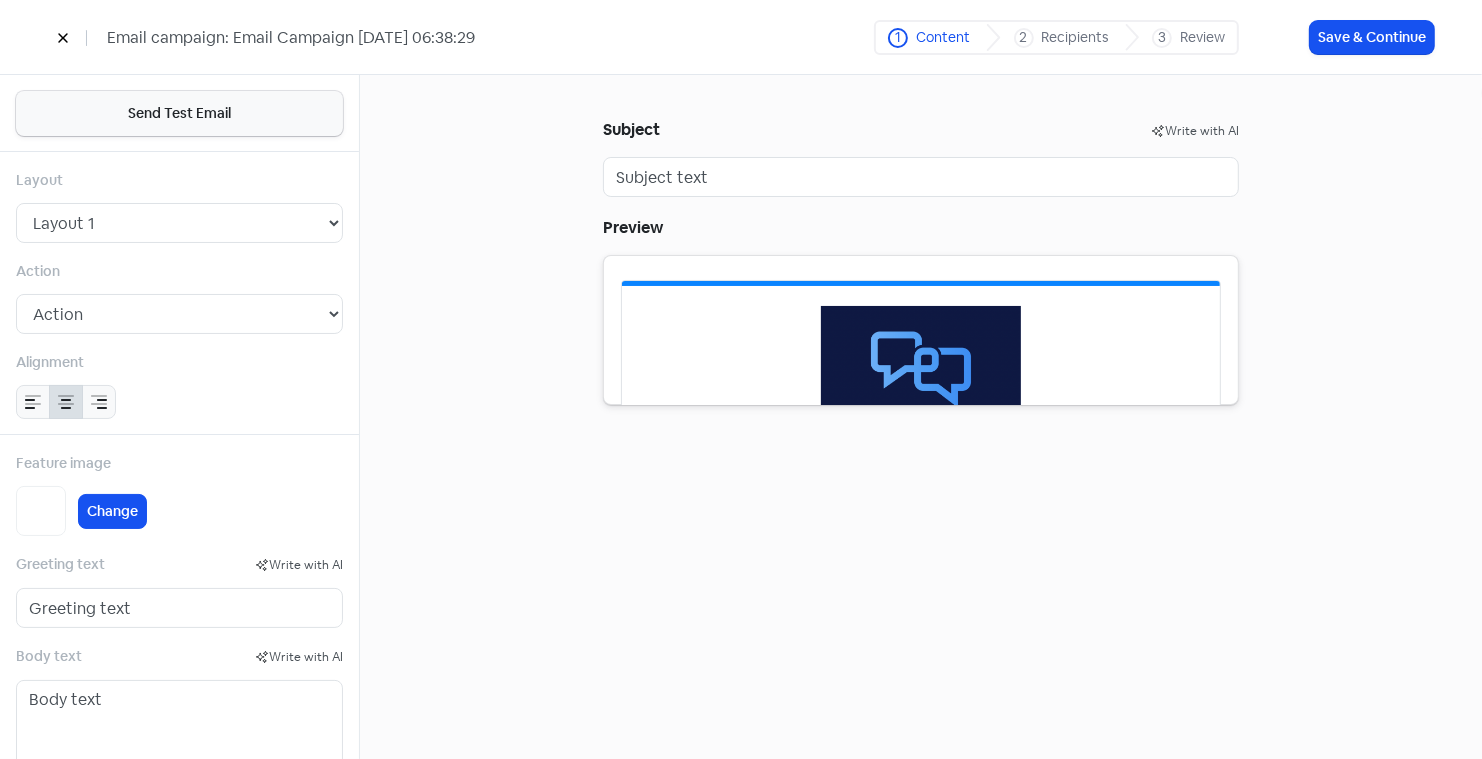 scroll, scrollTop: 0, scrollLeft: 0, axis: both 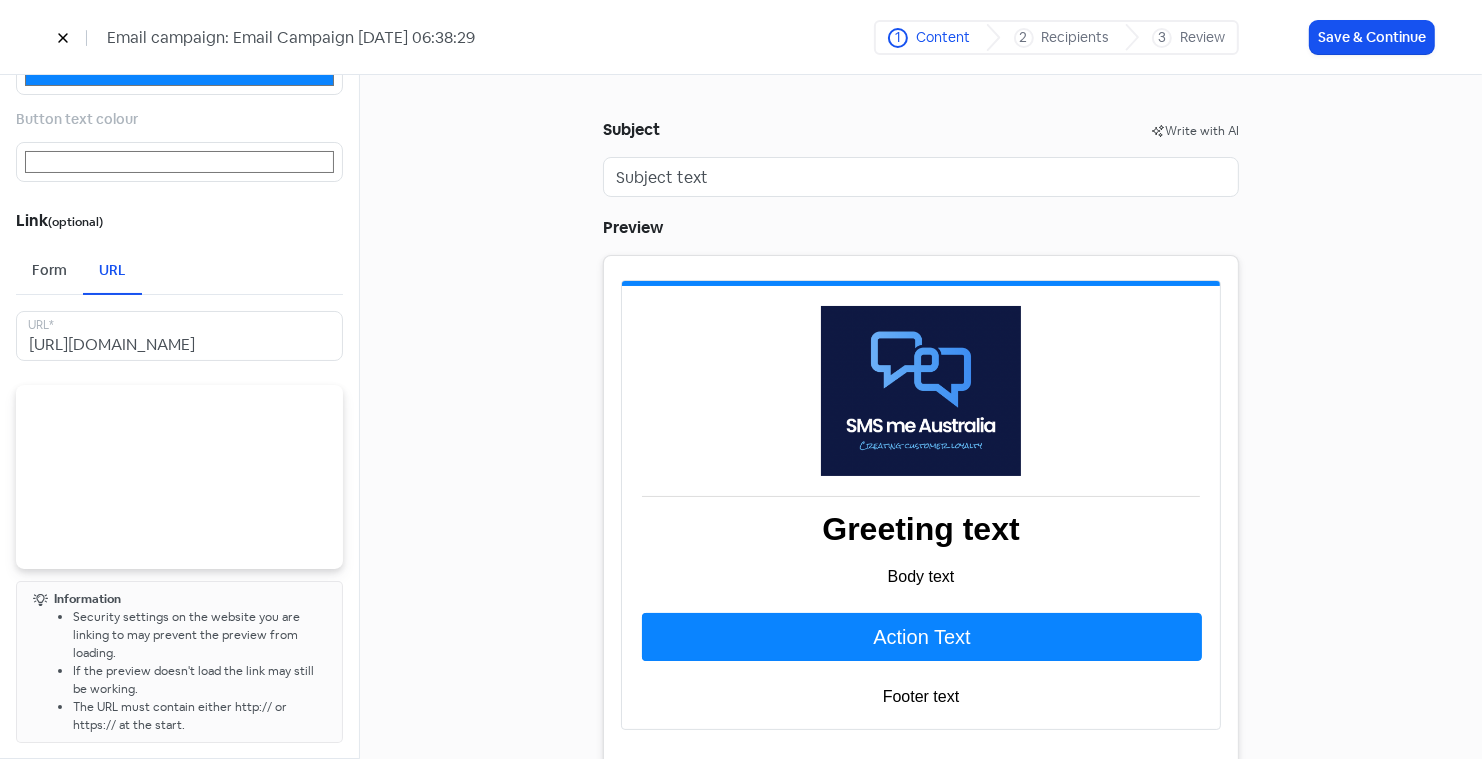 click 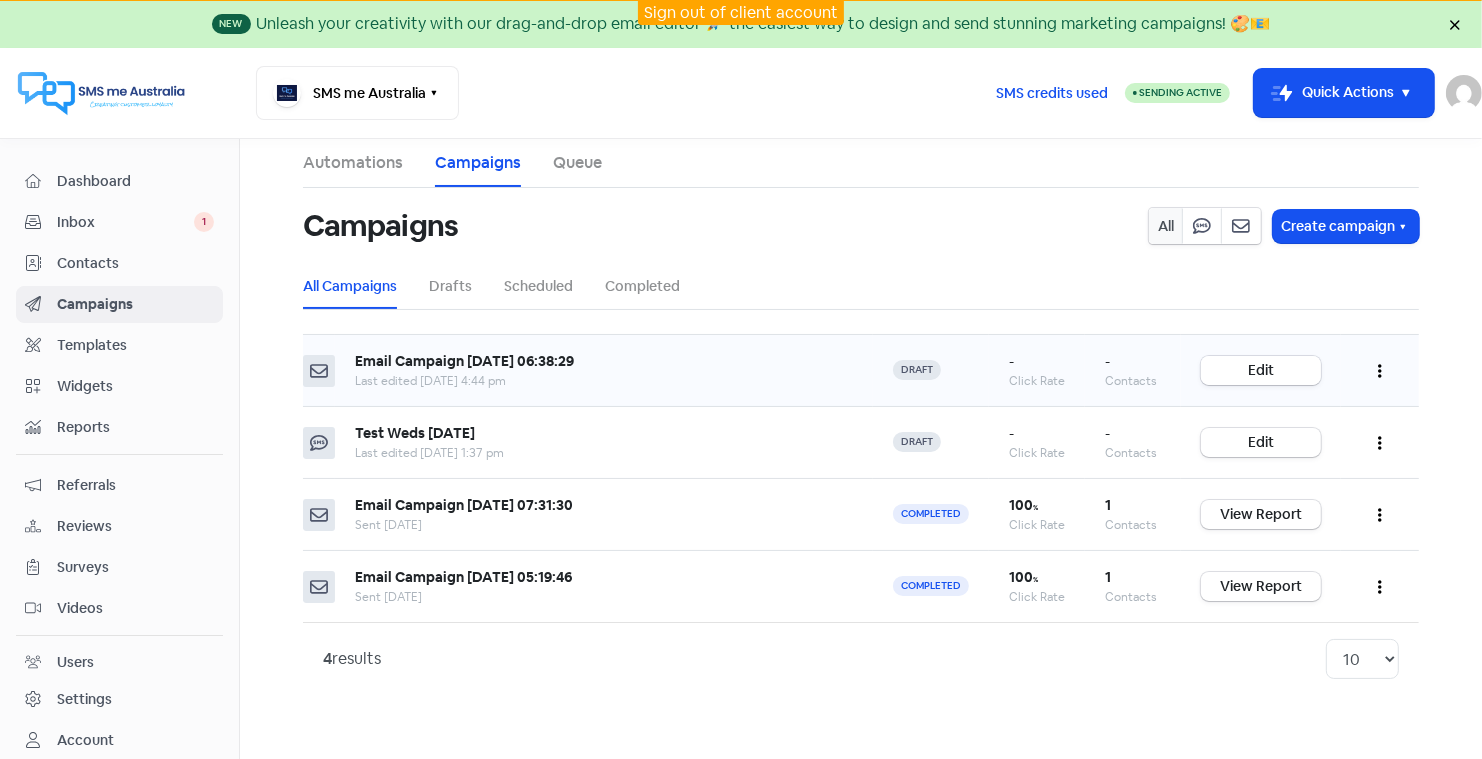 click on "Edit" at bounding box center [1261, 370] 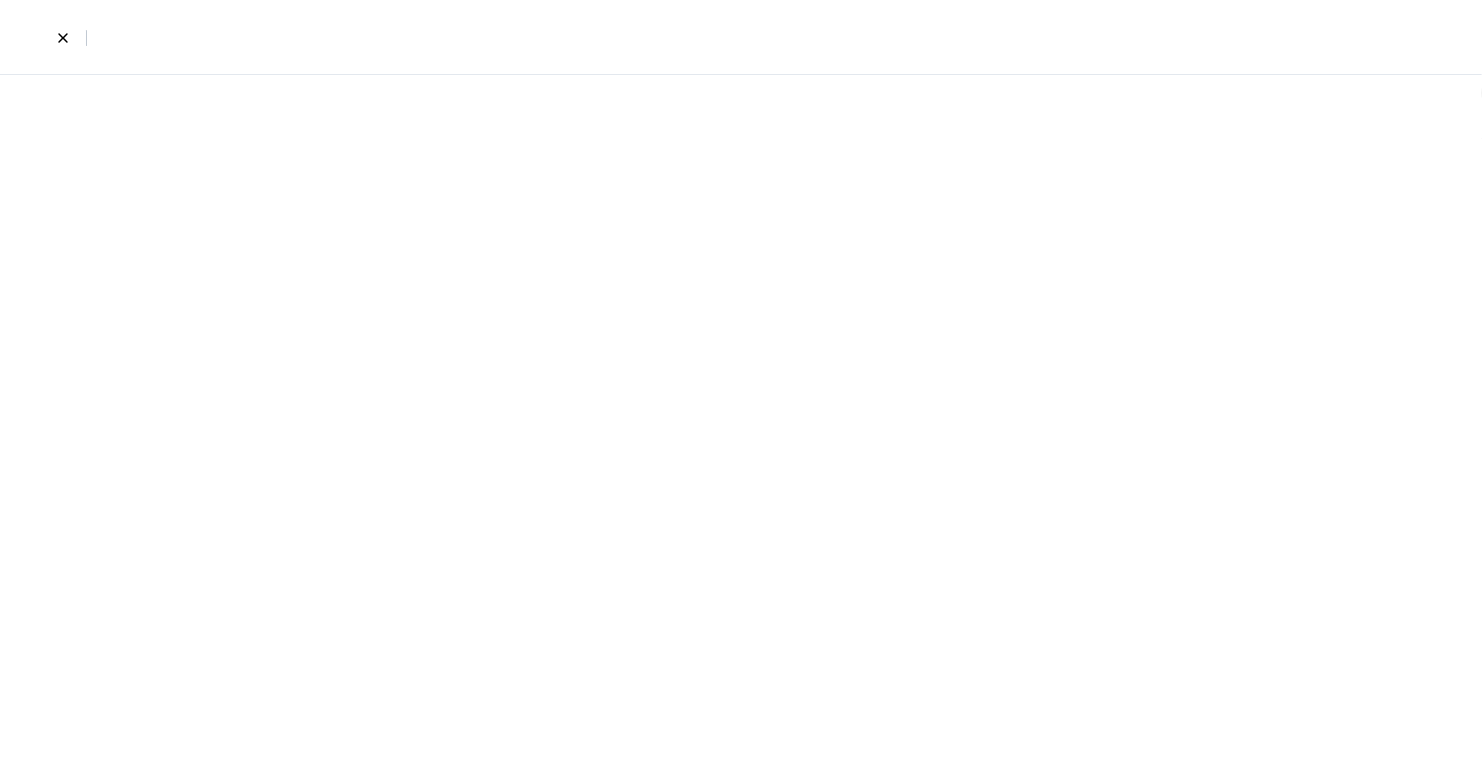 select on "2" 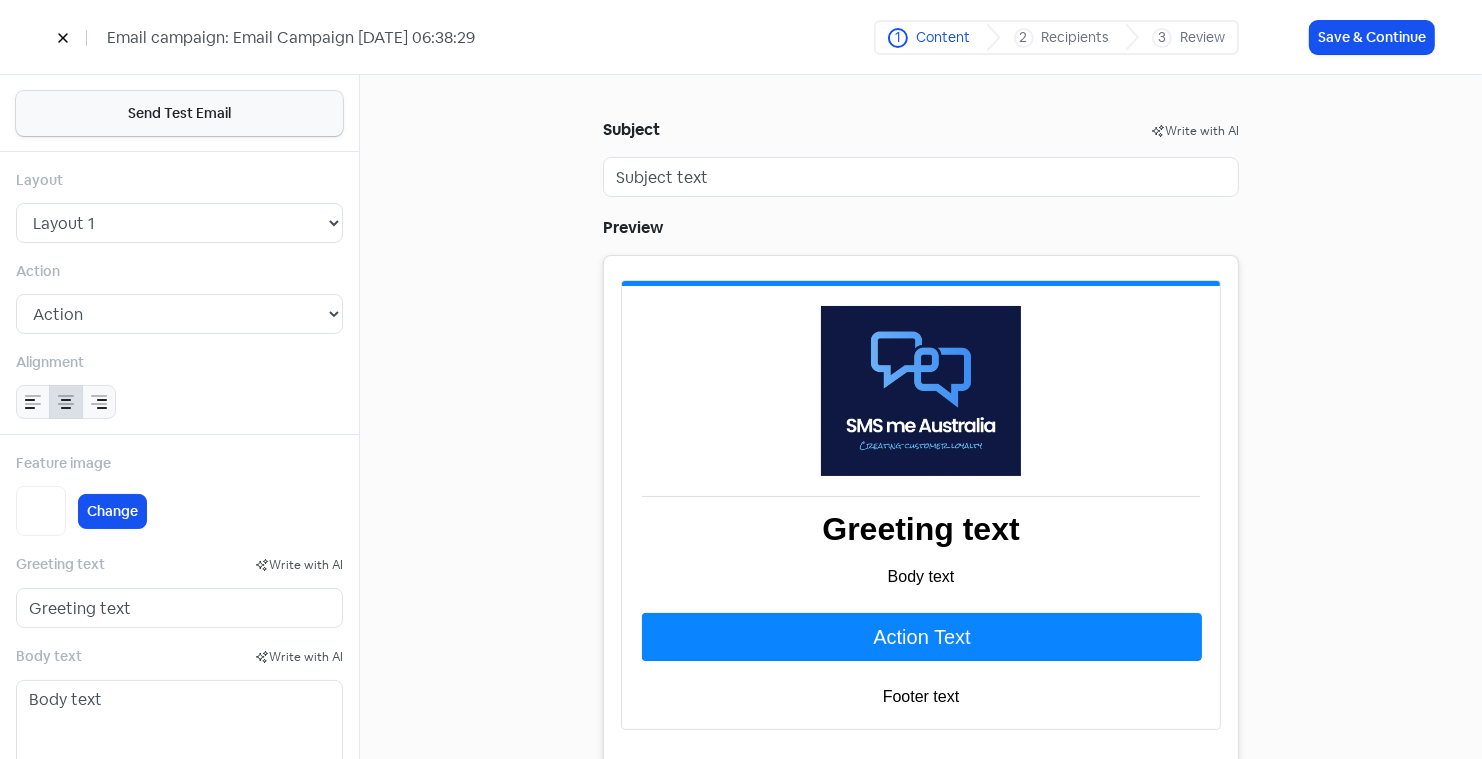 scroll, scrollTop: 0, scrollLeft: 0, axis: both 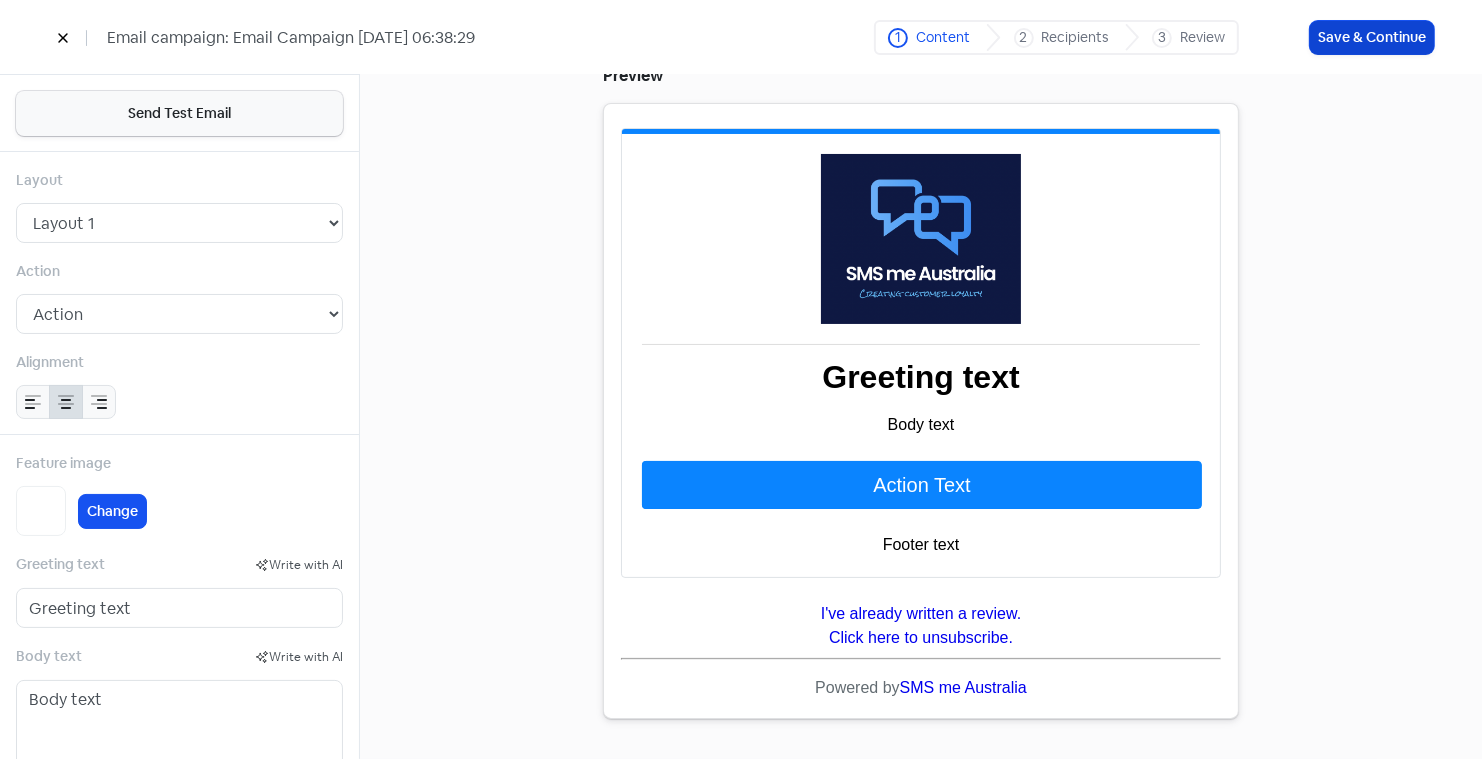 click on "Save & Continue" at bounding box center [1372, 37] 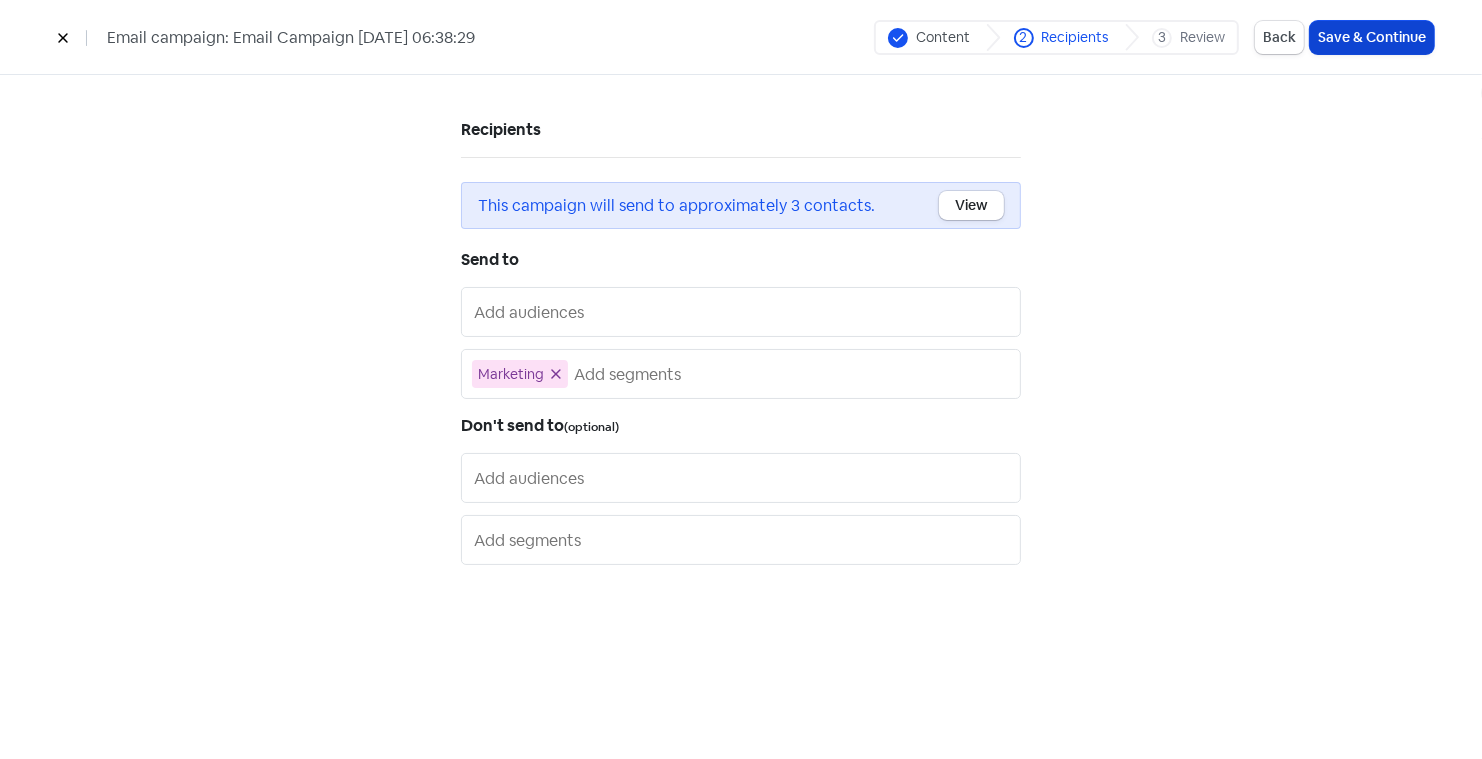 click on "Save & Continue" at bounding box center [1372, 37] 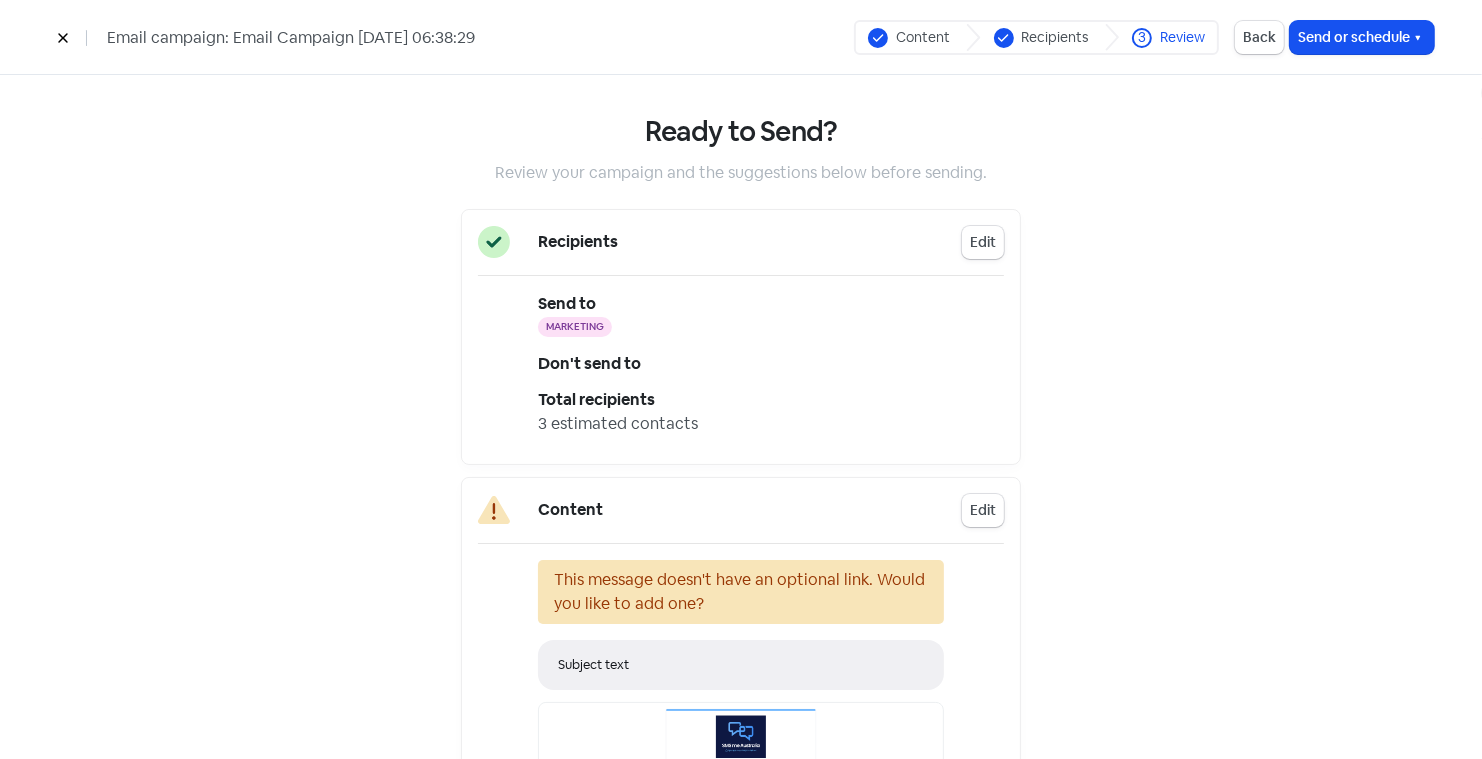 scroll, scrollTop: 0, scrollLeft: 0, axis: both 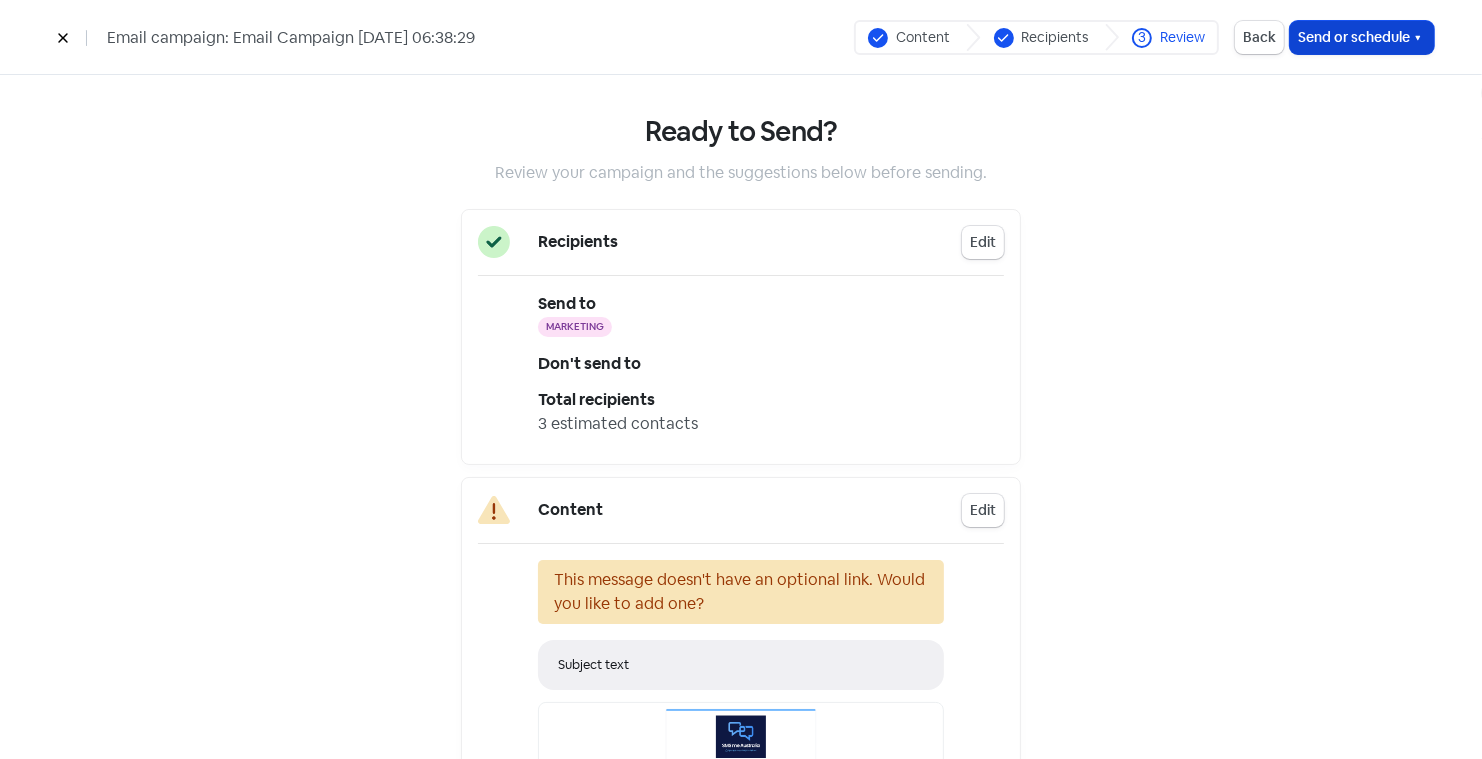 click on "Send or schedule" at bounding box center (1362, 37) 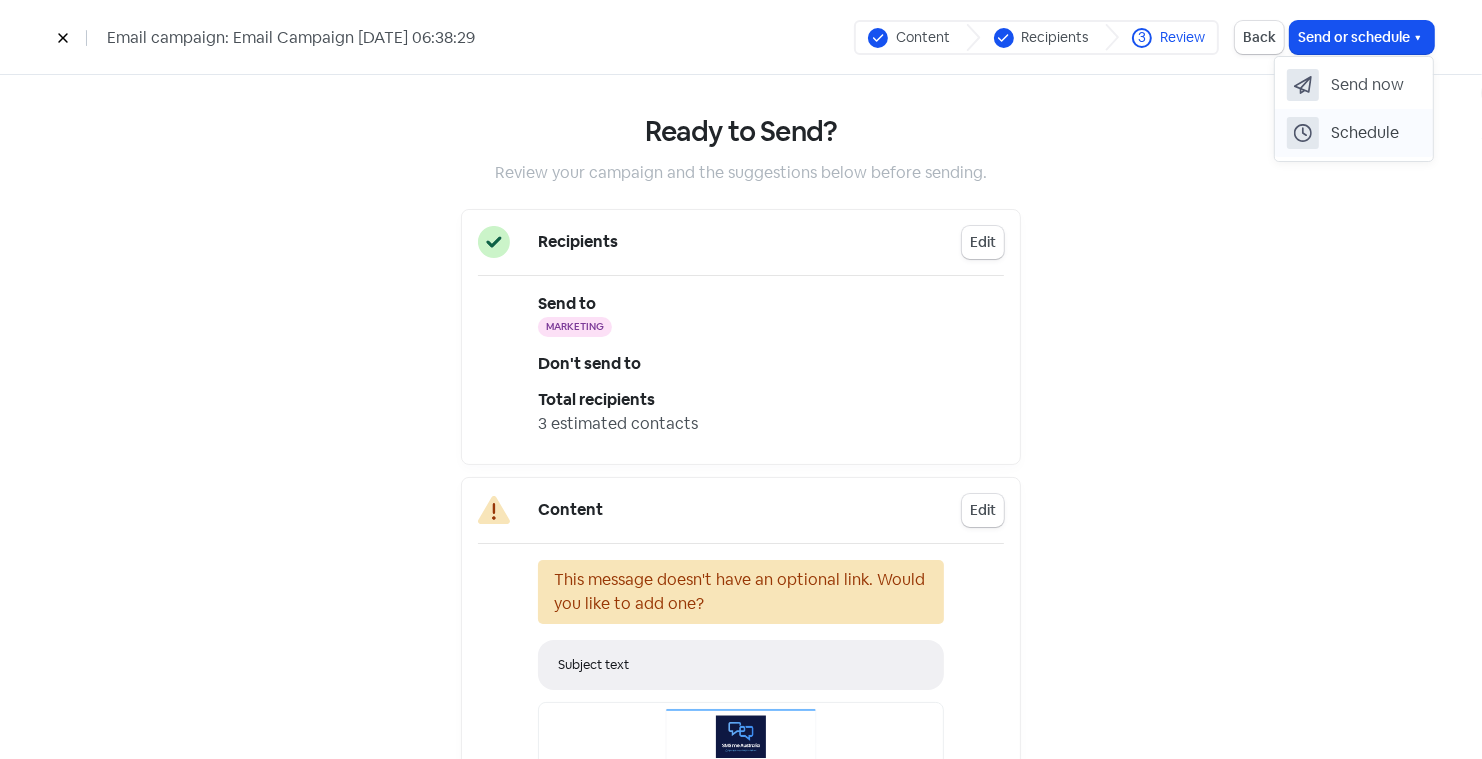 click on "Schedule" at bounding box center (1365, 133) 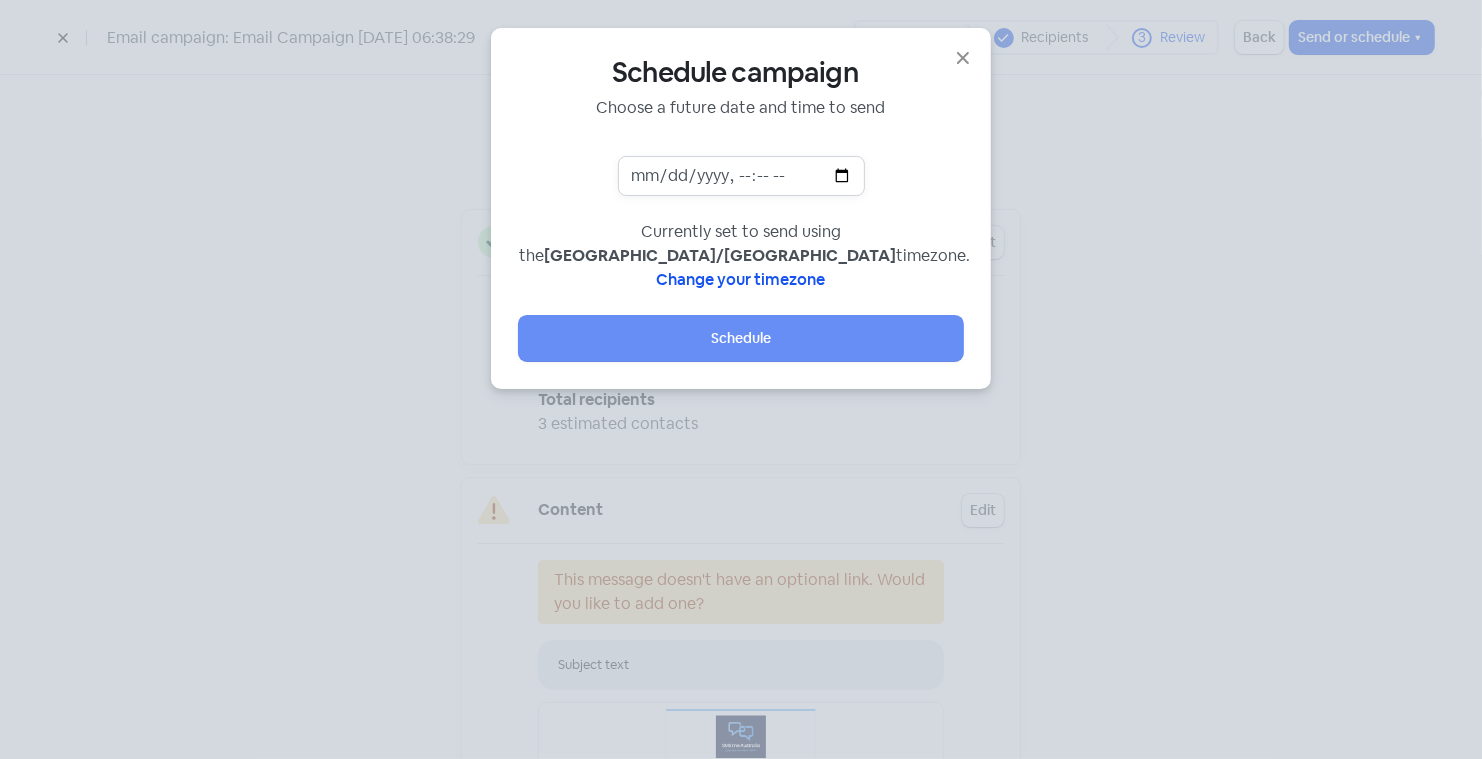click at bounding box center [741, 176] 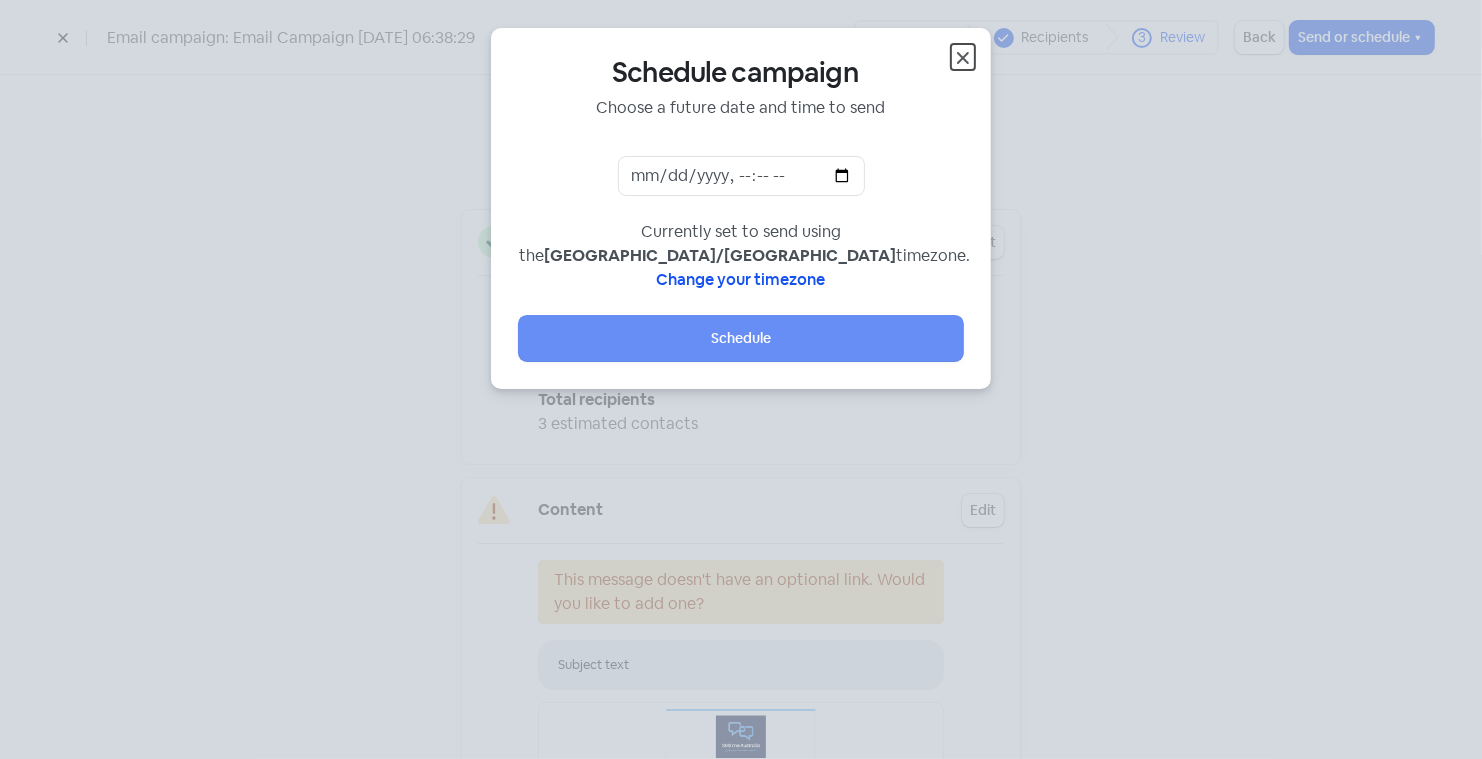 click 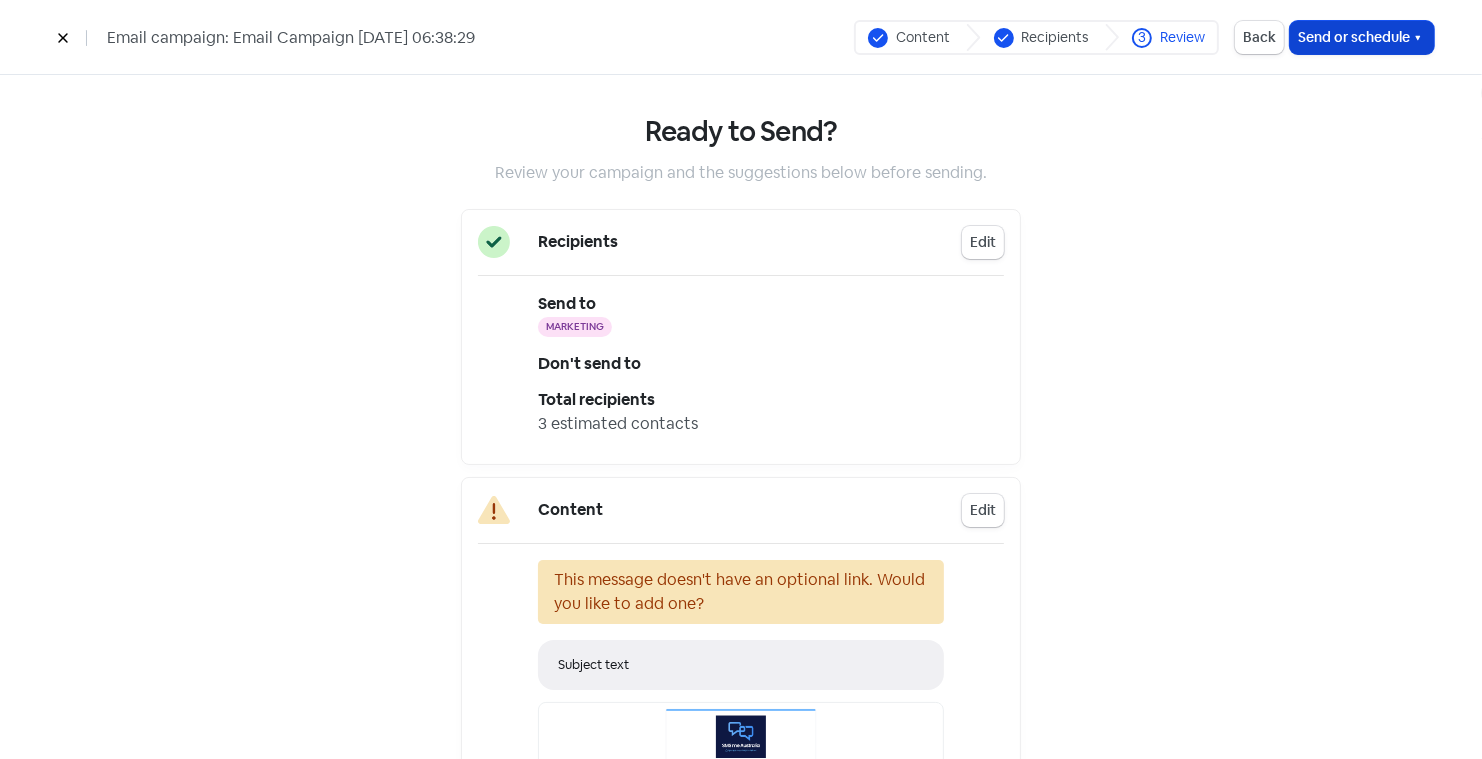 click on "Send or schedule" at bounding box center (1362, 37) 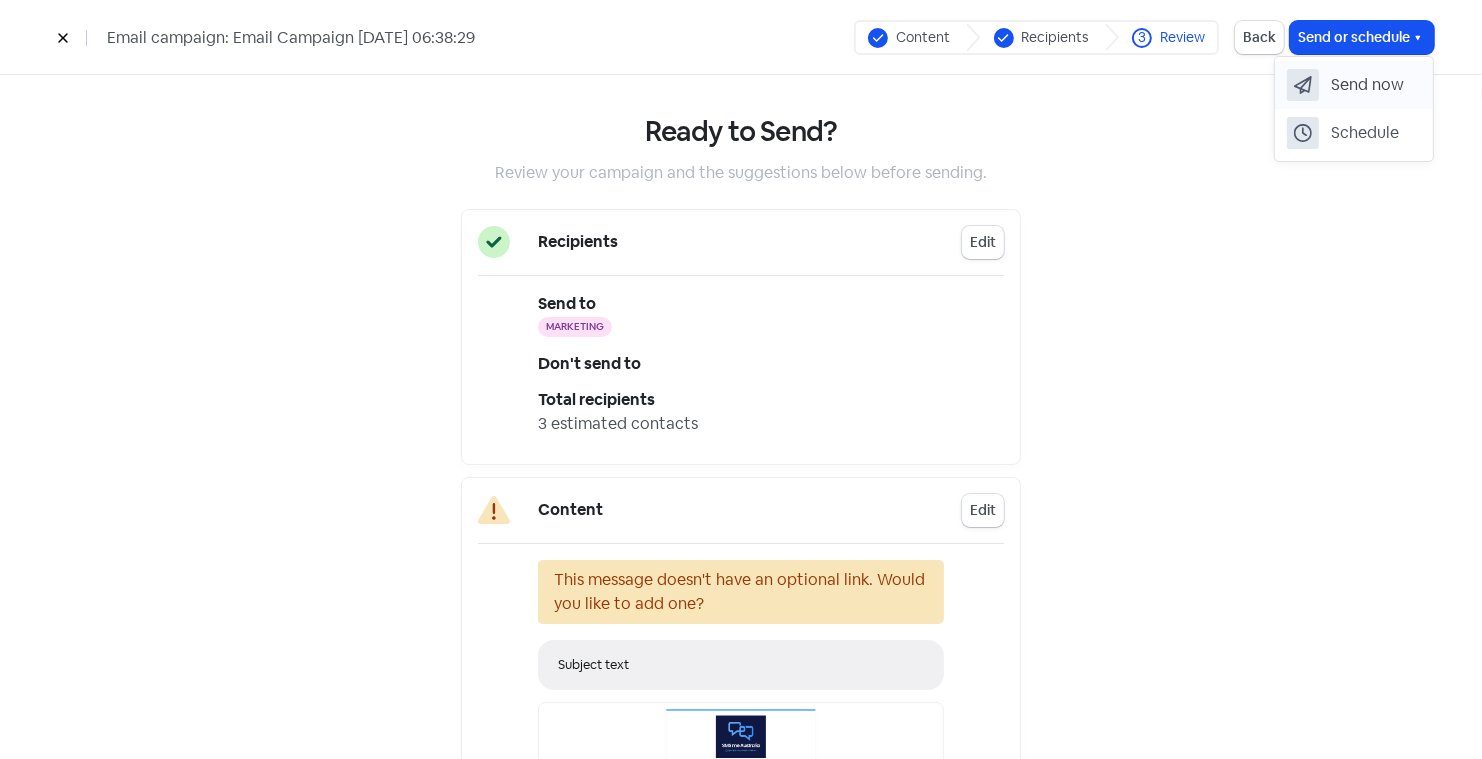 click on "Send now" at bounding box center (1367, 85) 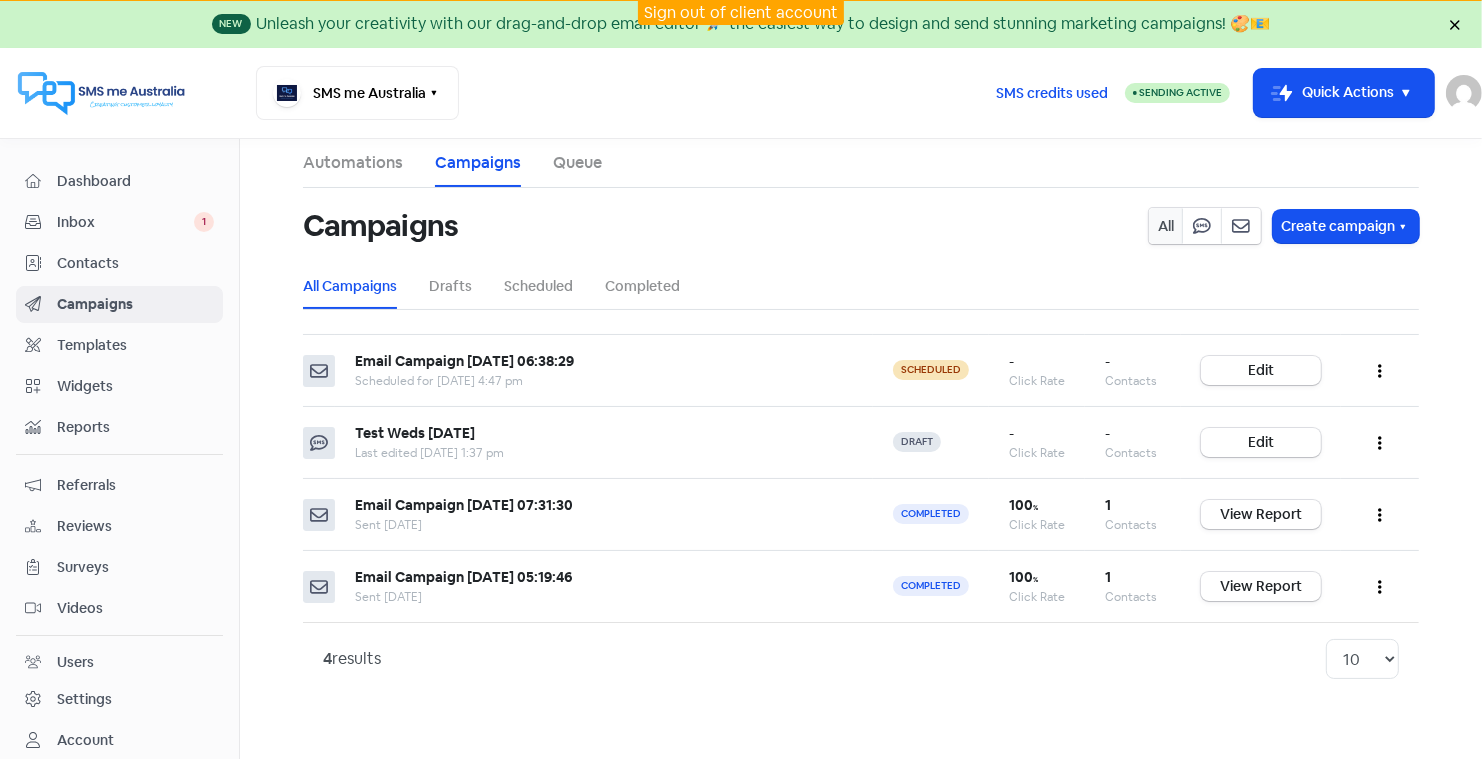 scroll, scrollTop: 34, scrollLeft: 0, axis: vertical 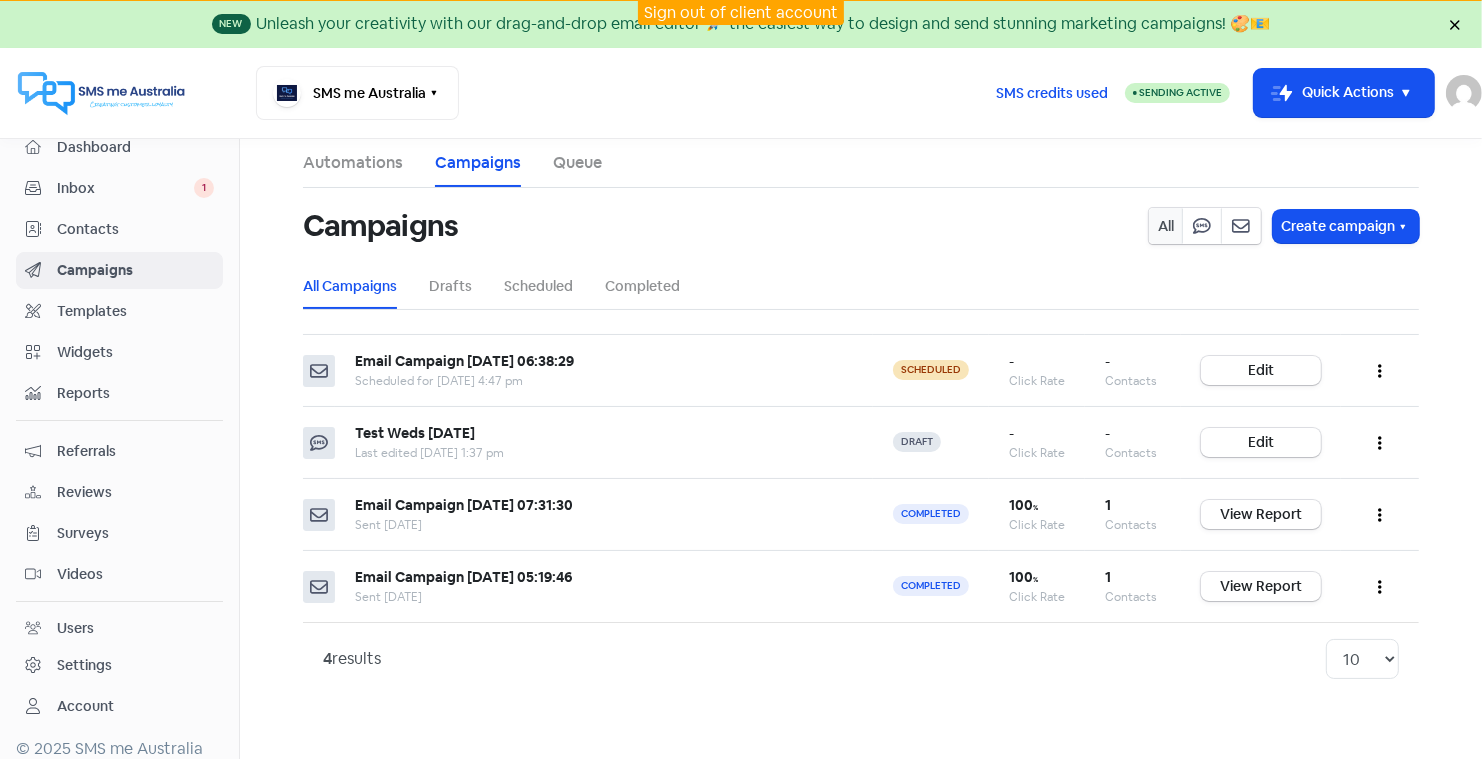 click on "Surveys" at bounding box center [135, 533] 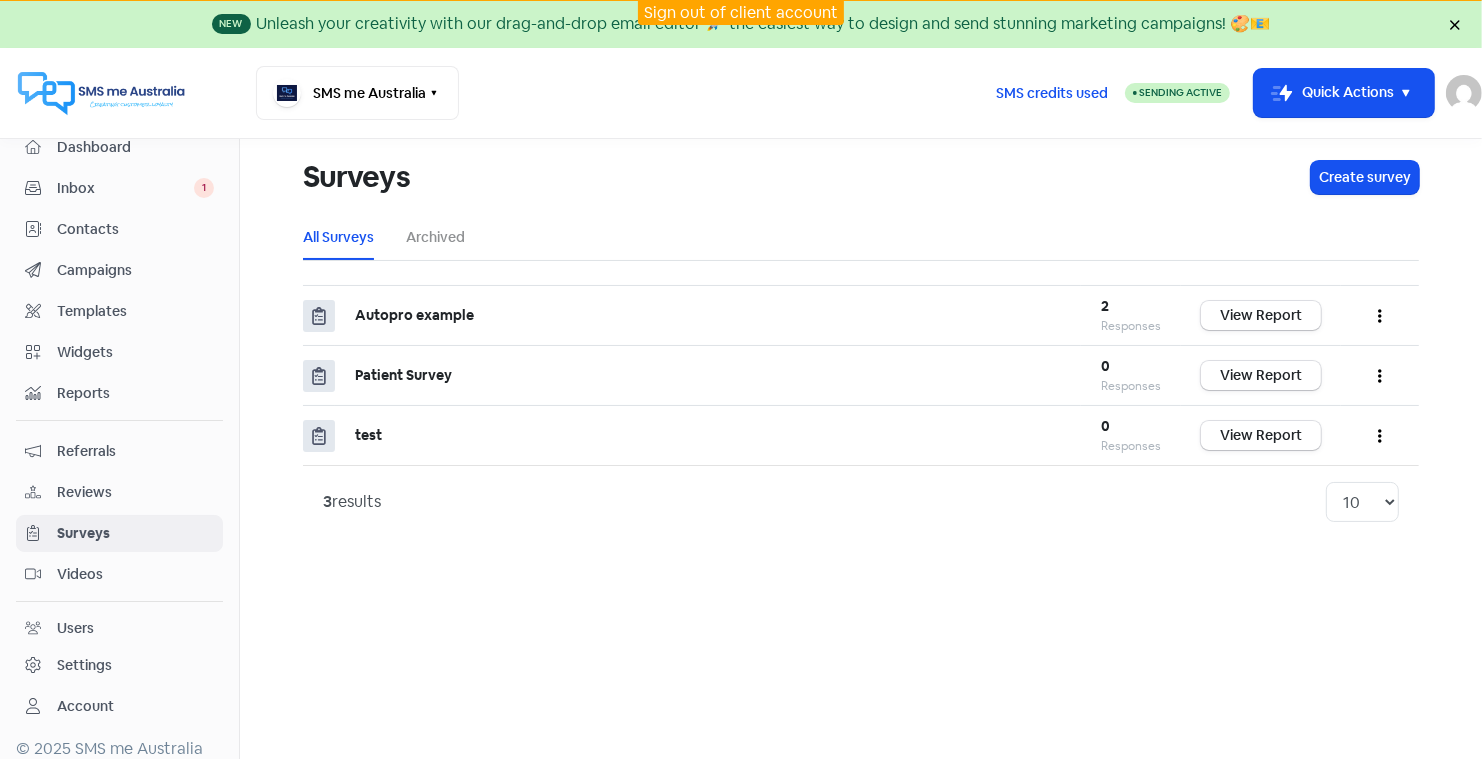 click on "Videos" at bounding box center [135, 574] 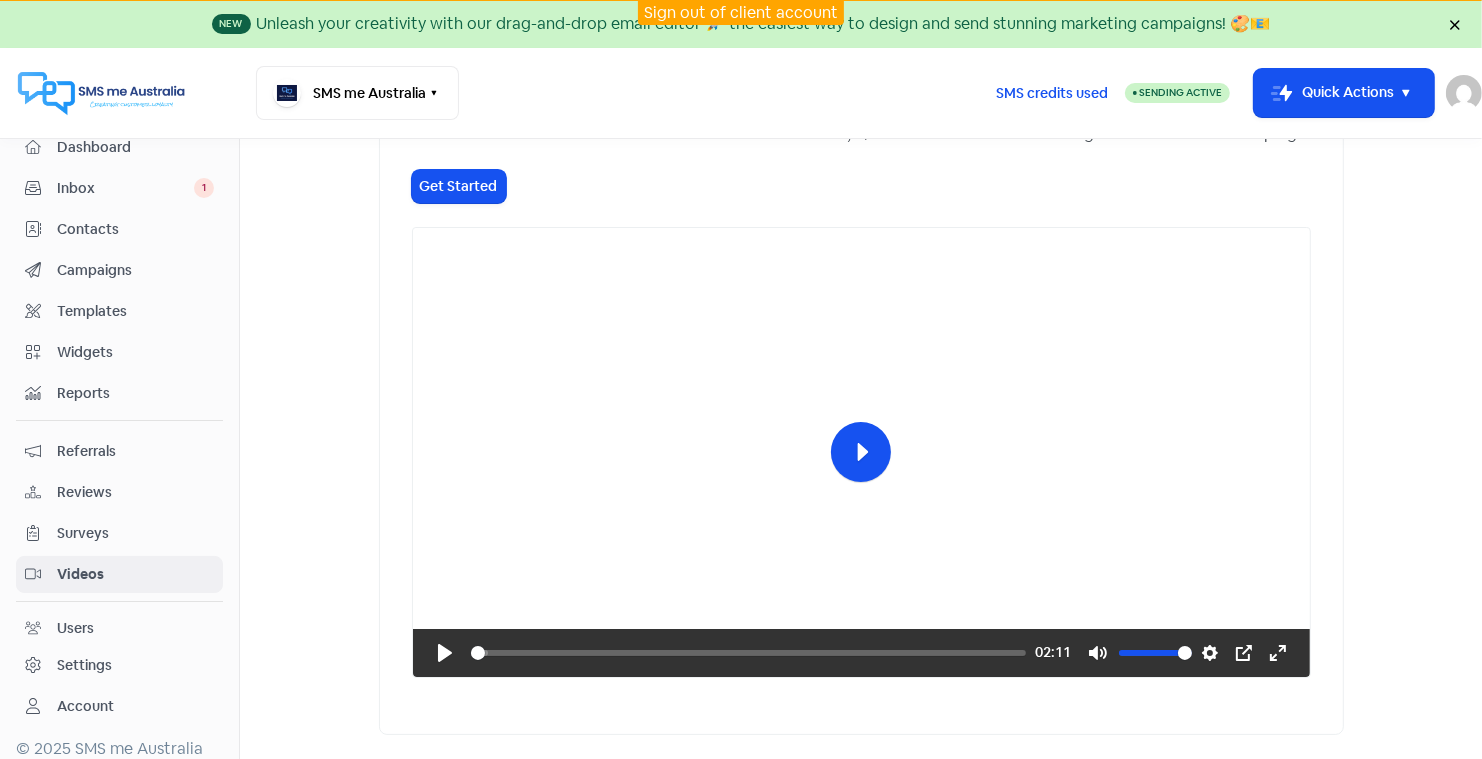 scroll, scrollTop: 238, scrollLeft: 0, axis: vertical 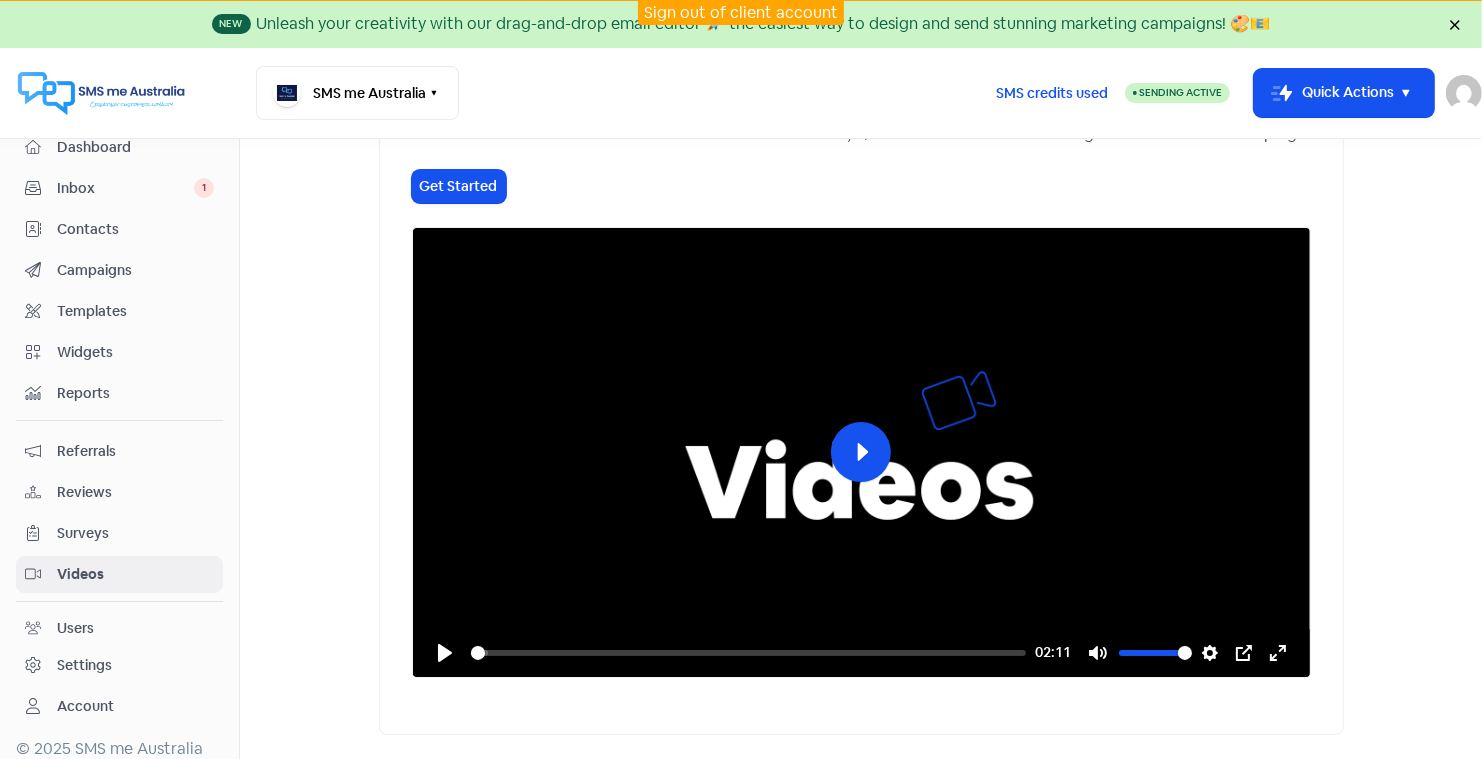 click on "Referrals" at bounding box center [135, 451] 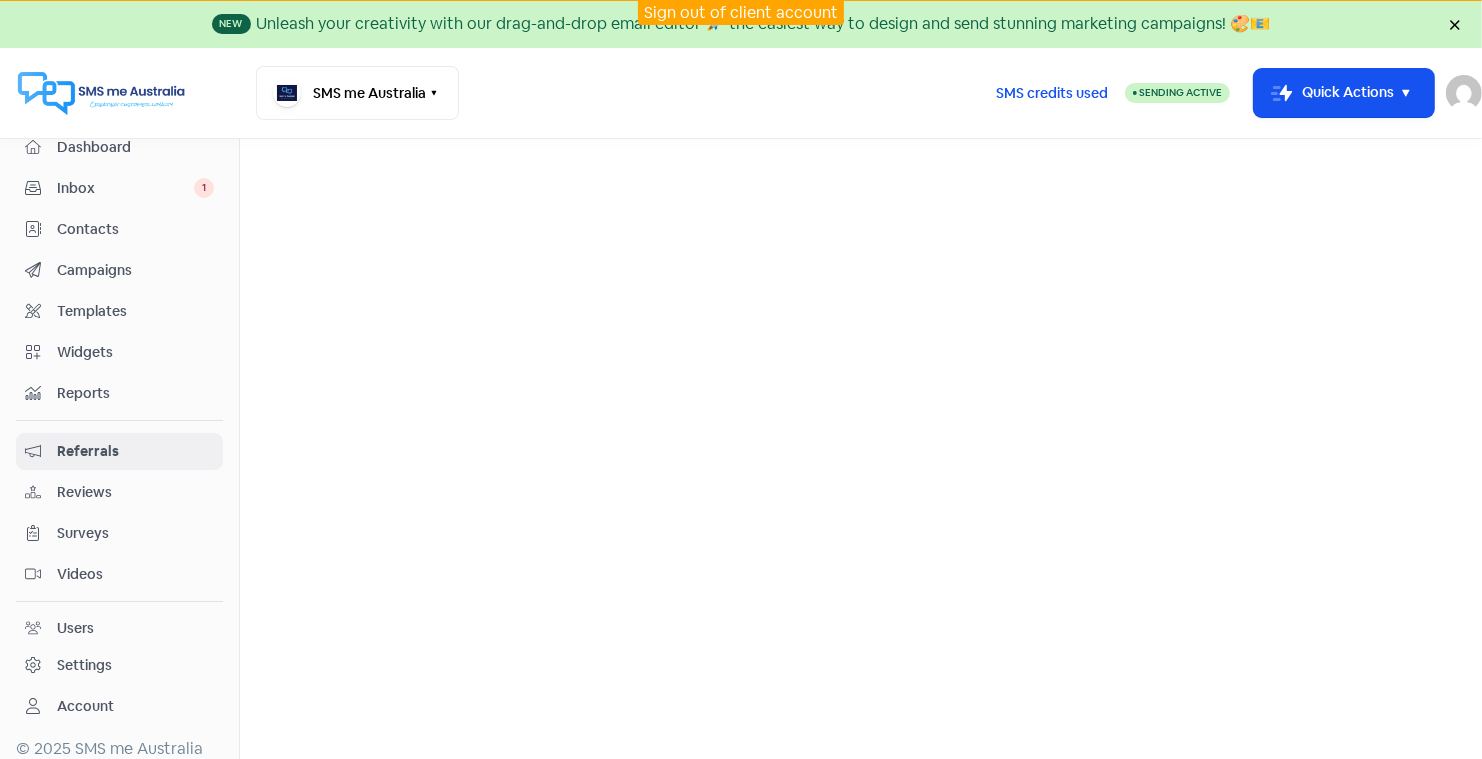 scroll, scrollTop: 0, scrollLeft: 0, axis: both 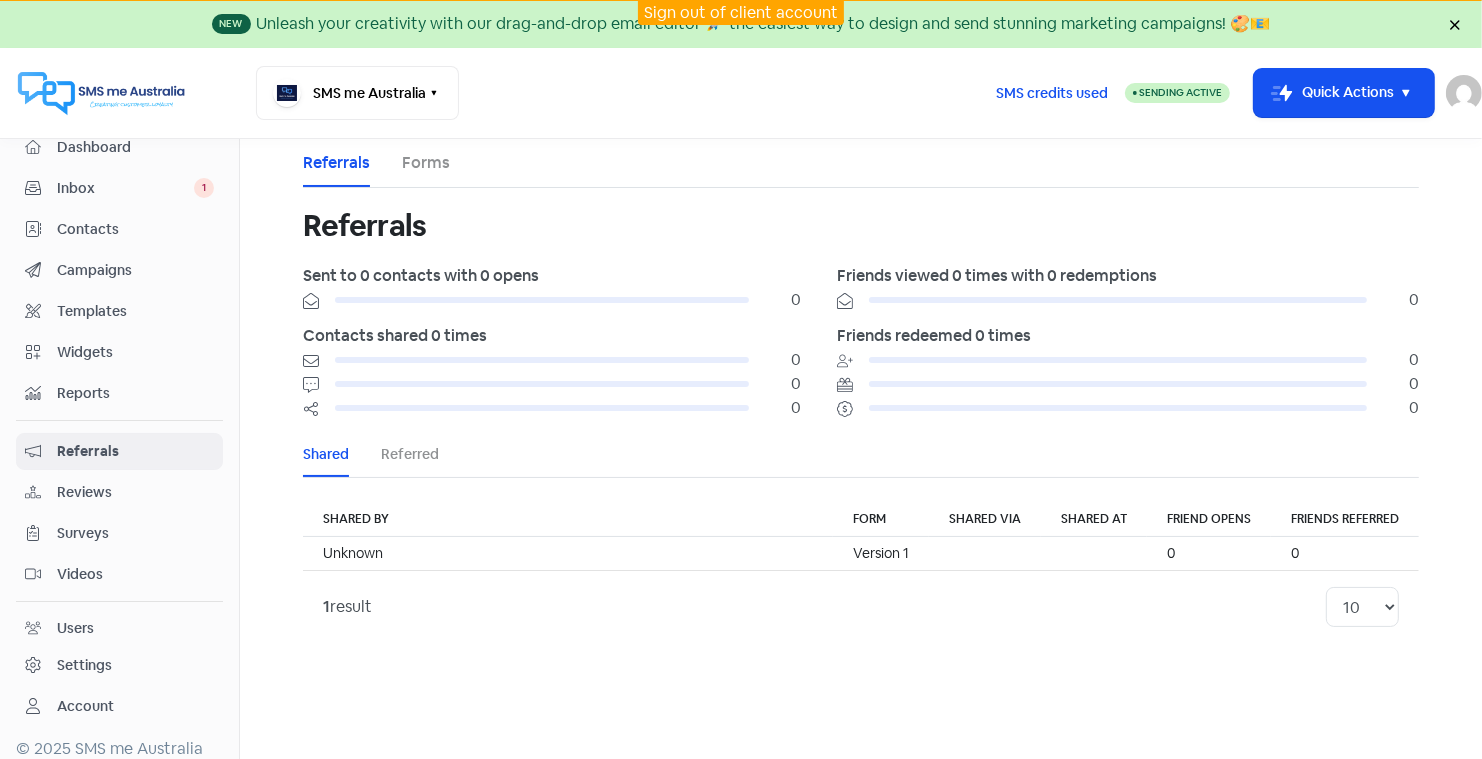 click on "Surveys" at bounding box center (135, 533) 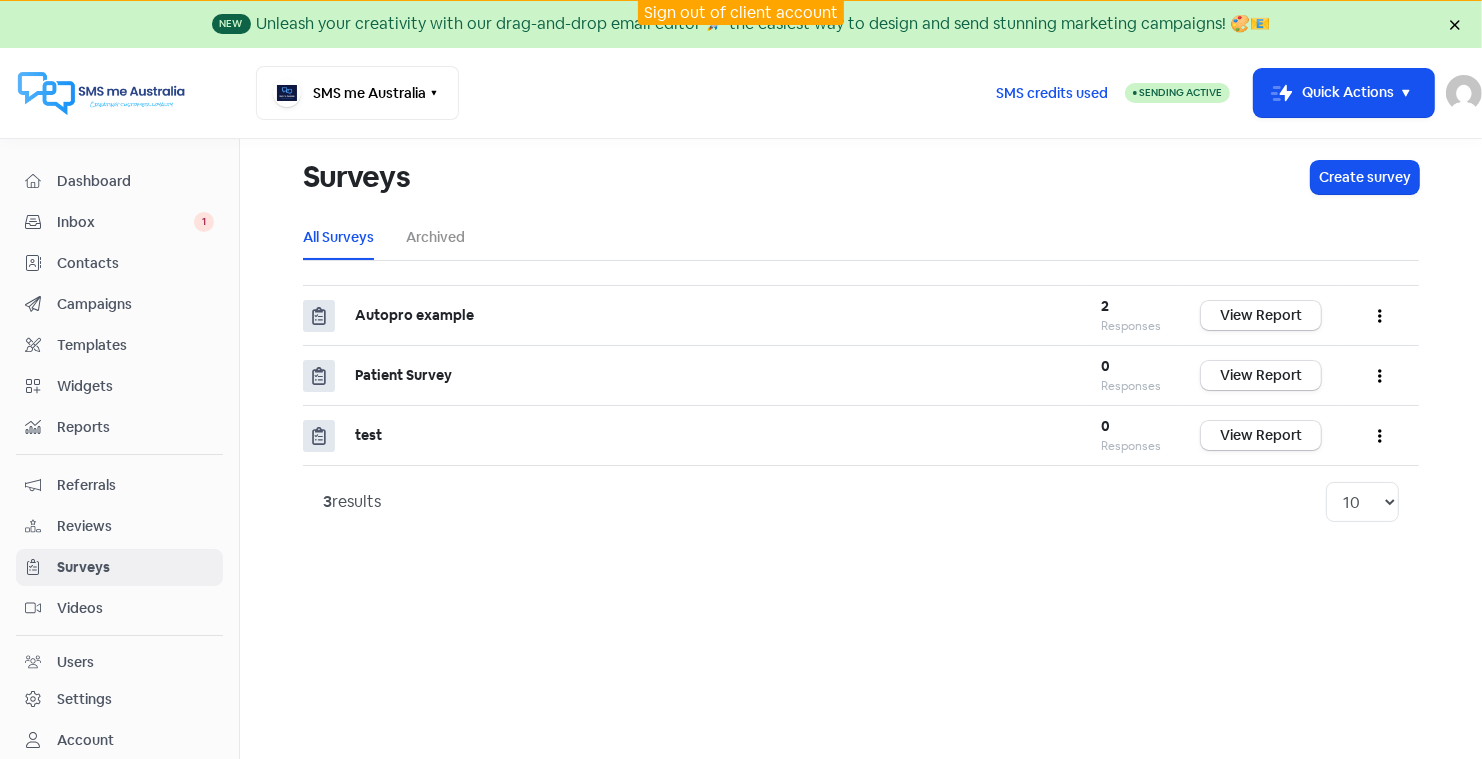 scroll, scrollTop: 34, scrollLeft: 0, axis: vertical 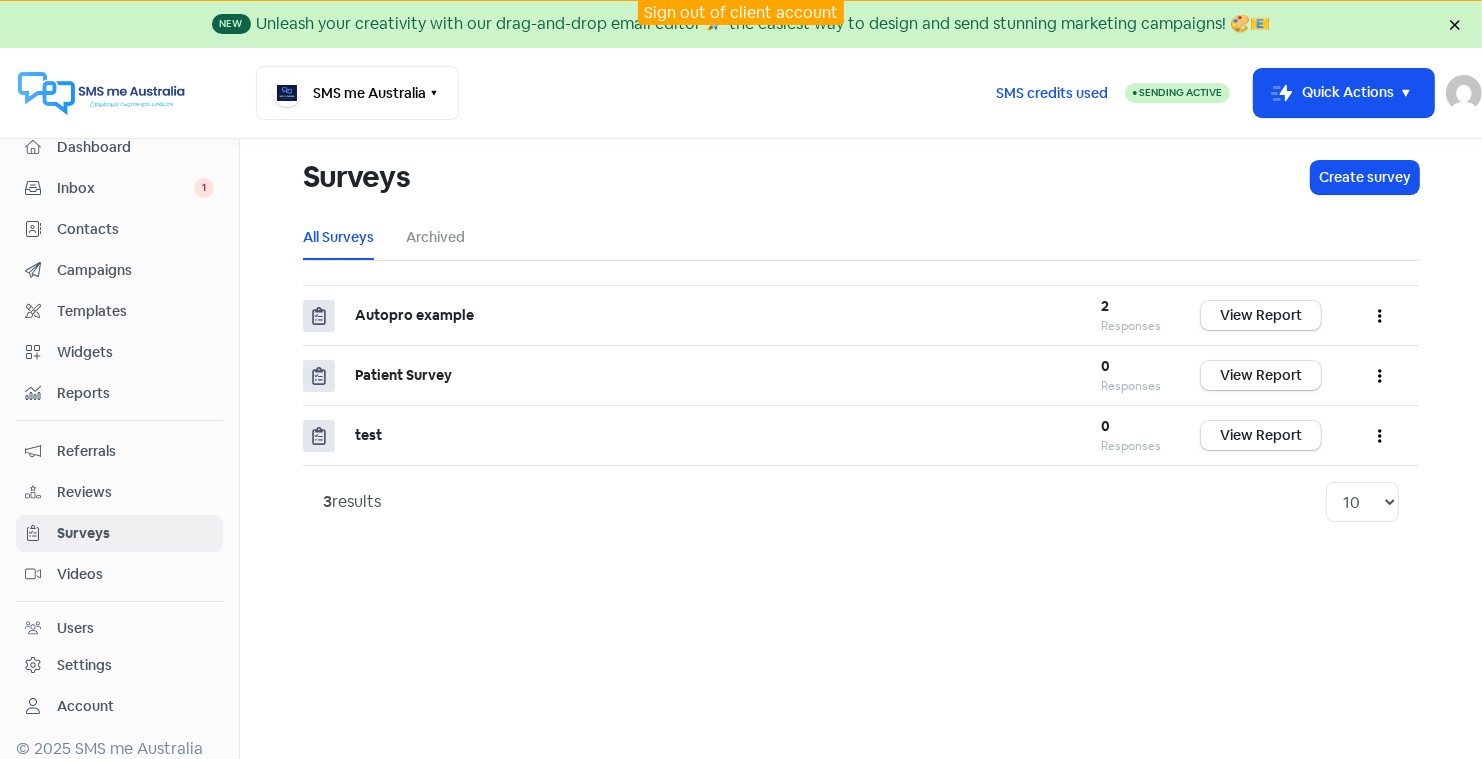 click on "Campaigns" at bounding box center (135, 270) 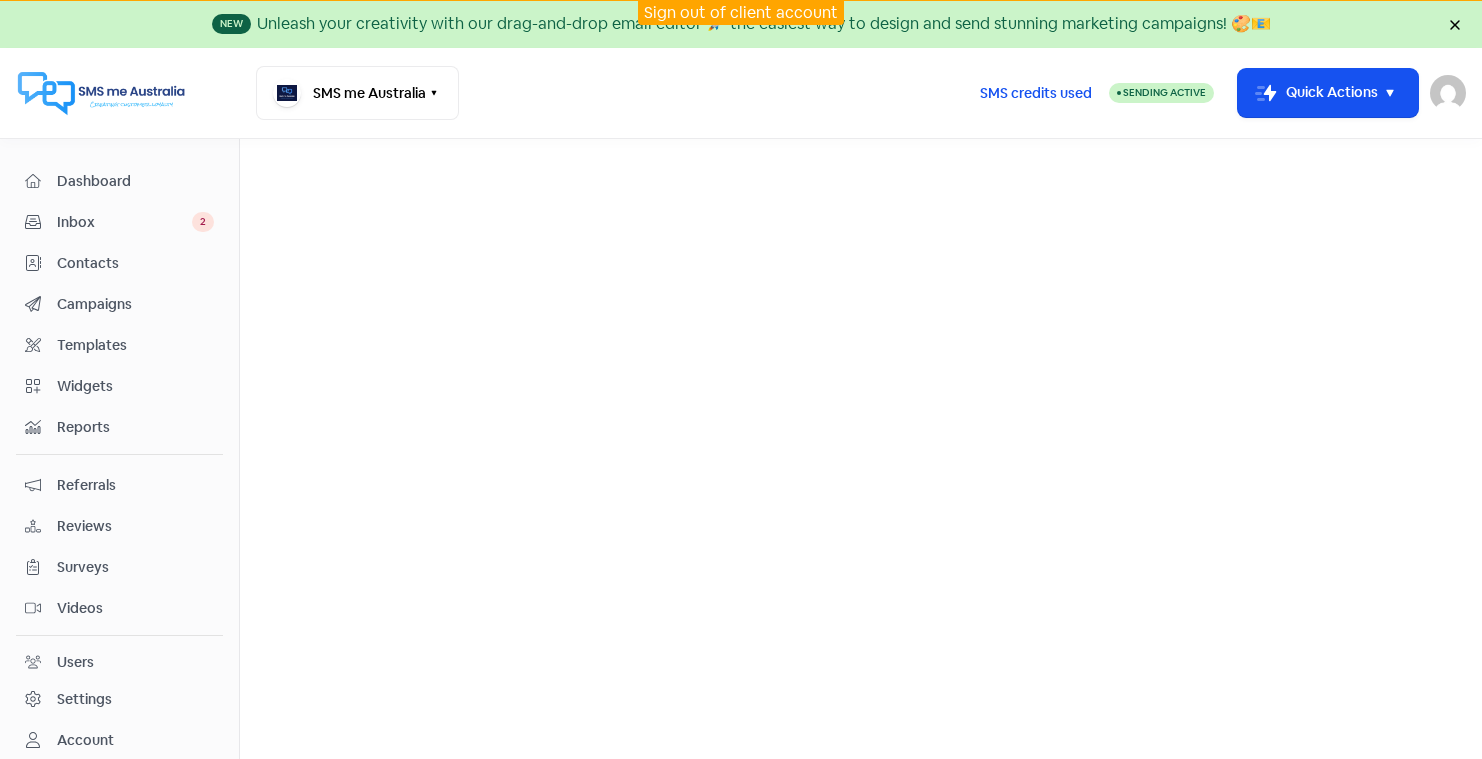 scroll, scrollTop: 0, scrollLeft: 0, axis: both 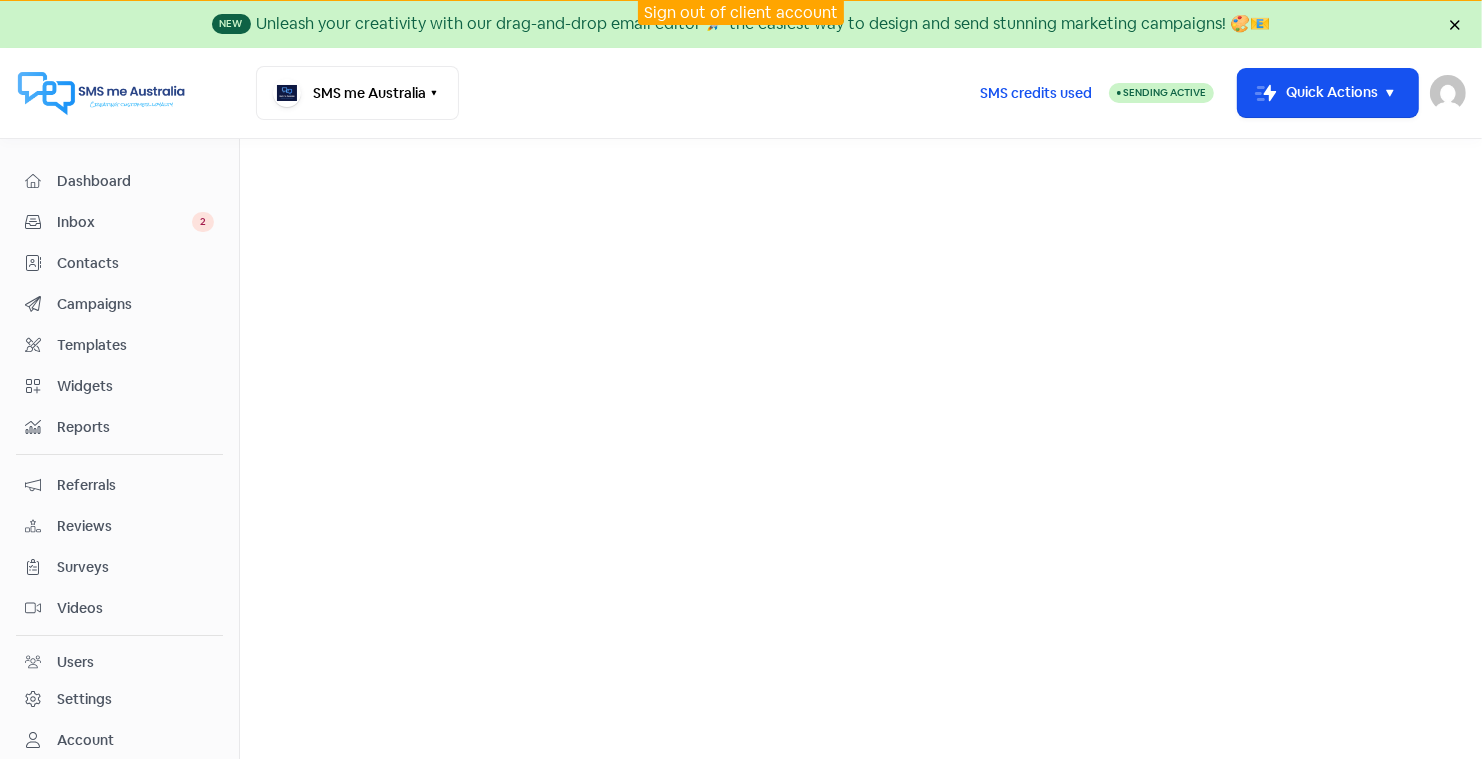 click on "Inbox" at bounding box center (124, 222) 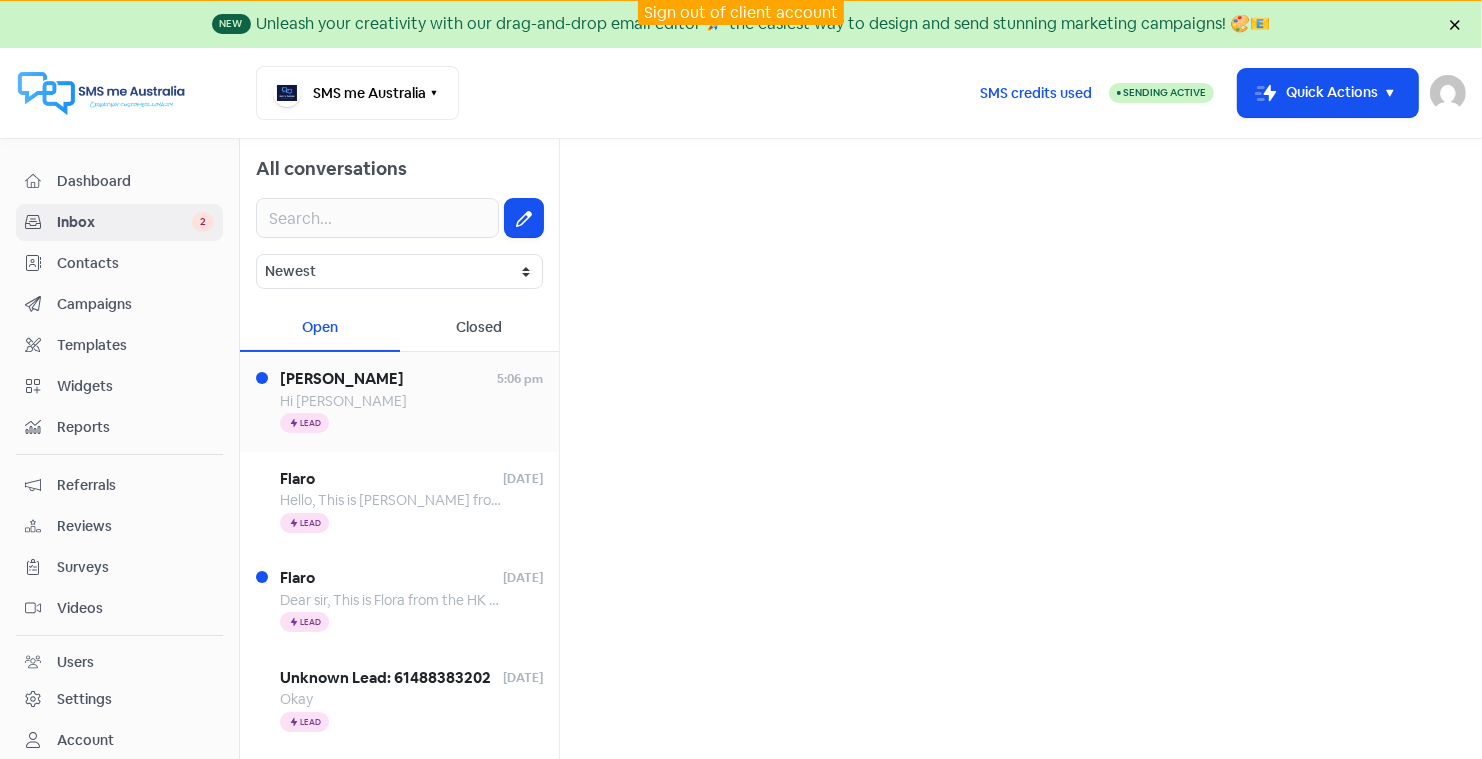 click on "[PERSON_NAME]" at bounding box center (388, 379) 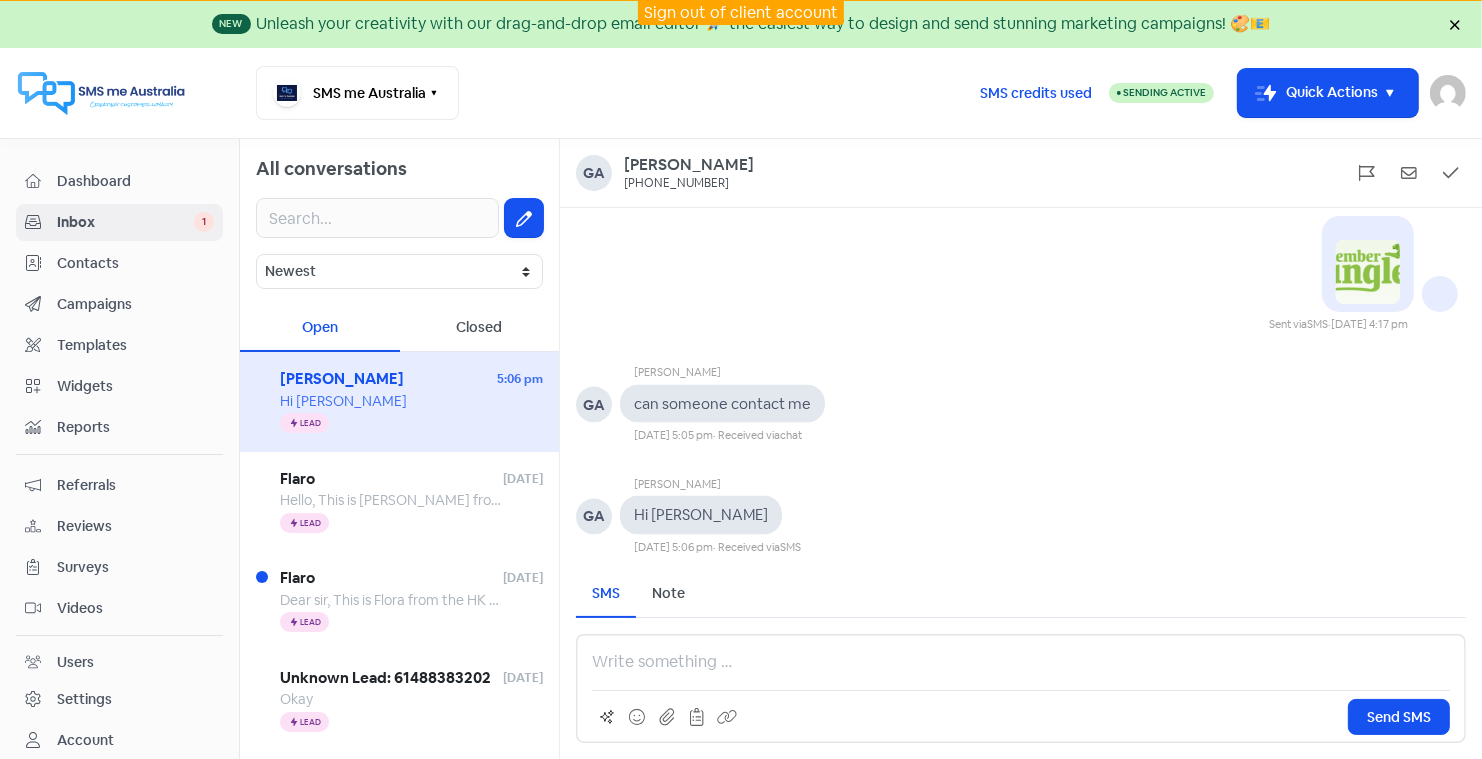 click at bounding box center [1021, 662] 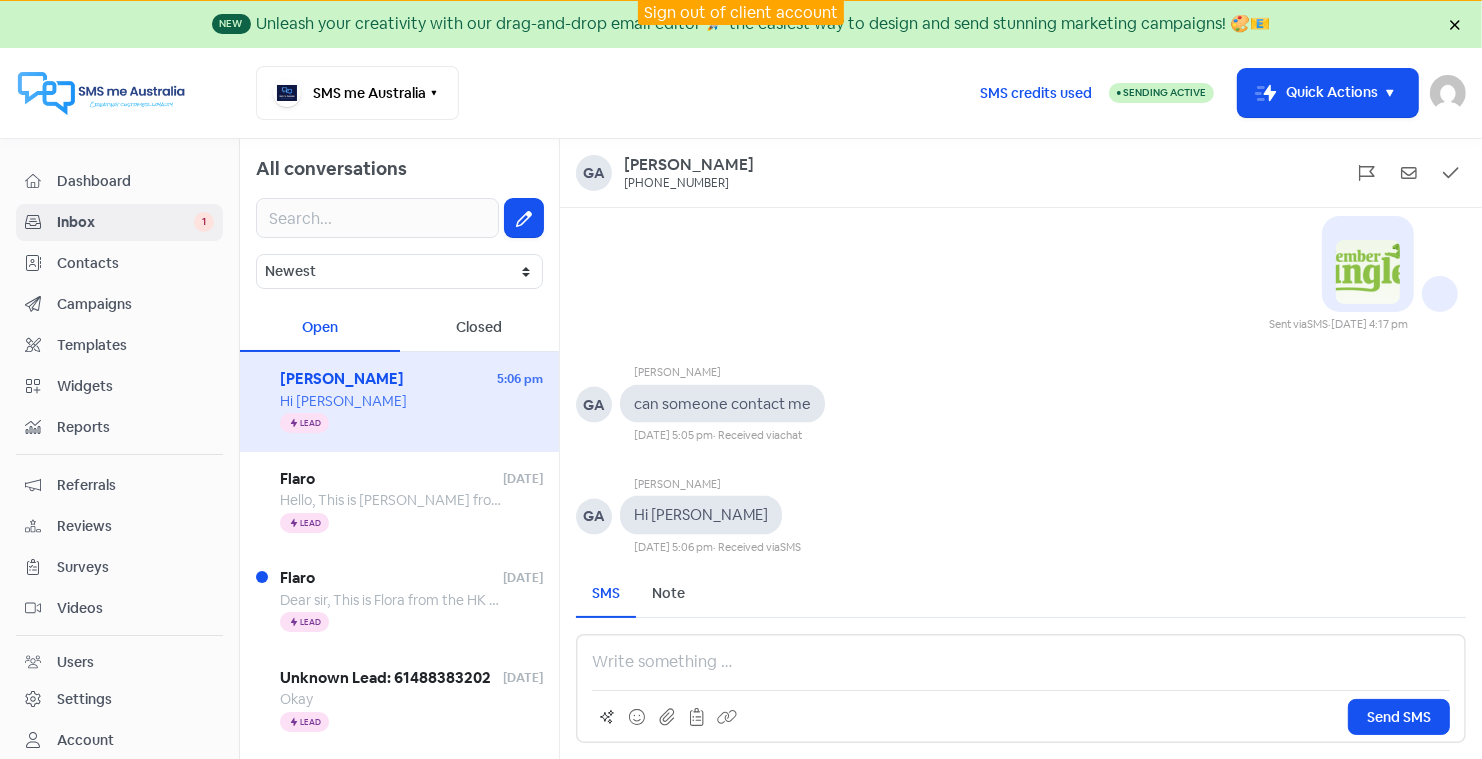 type 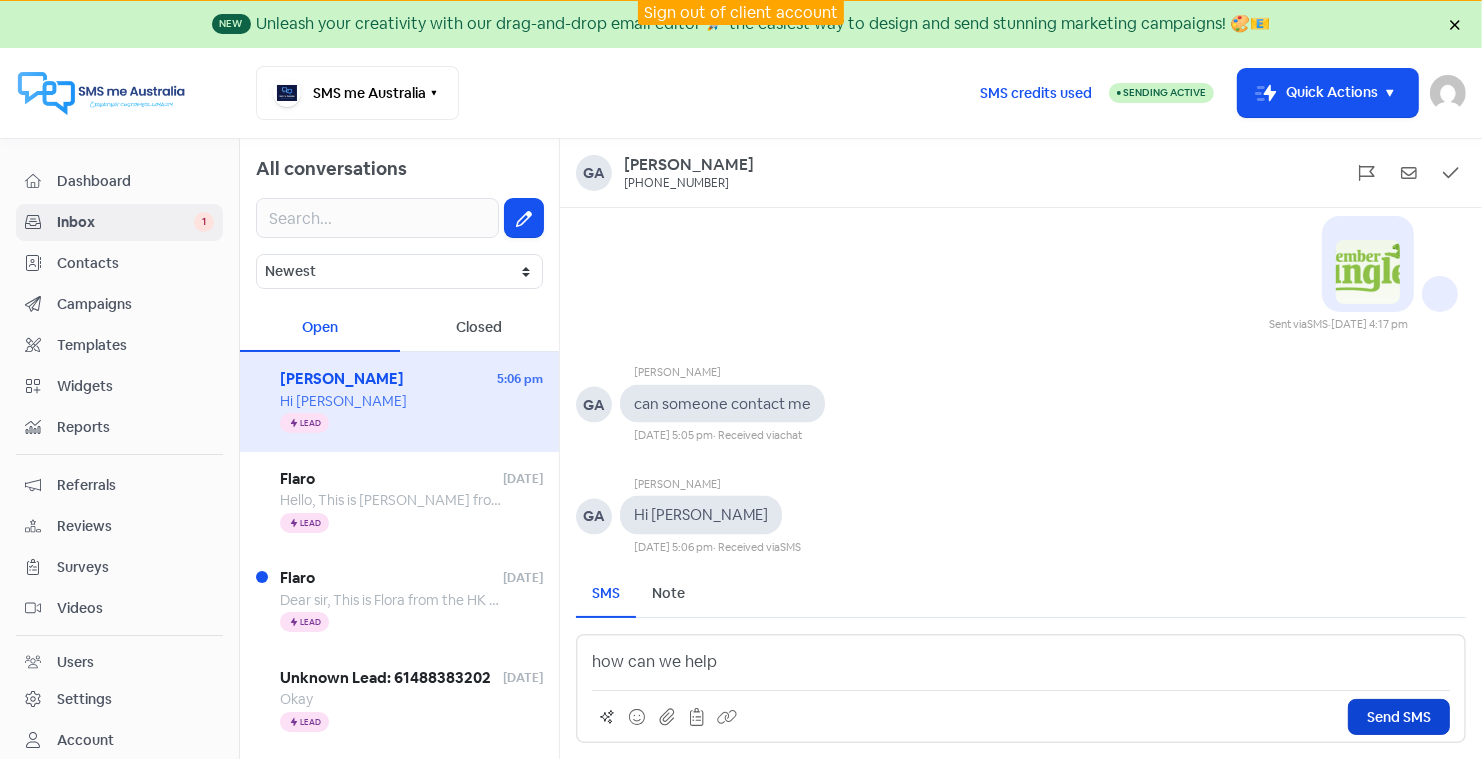click on "Send SMS" at bounding box center [1399, 717] 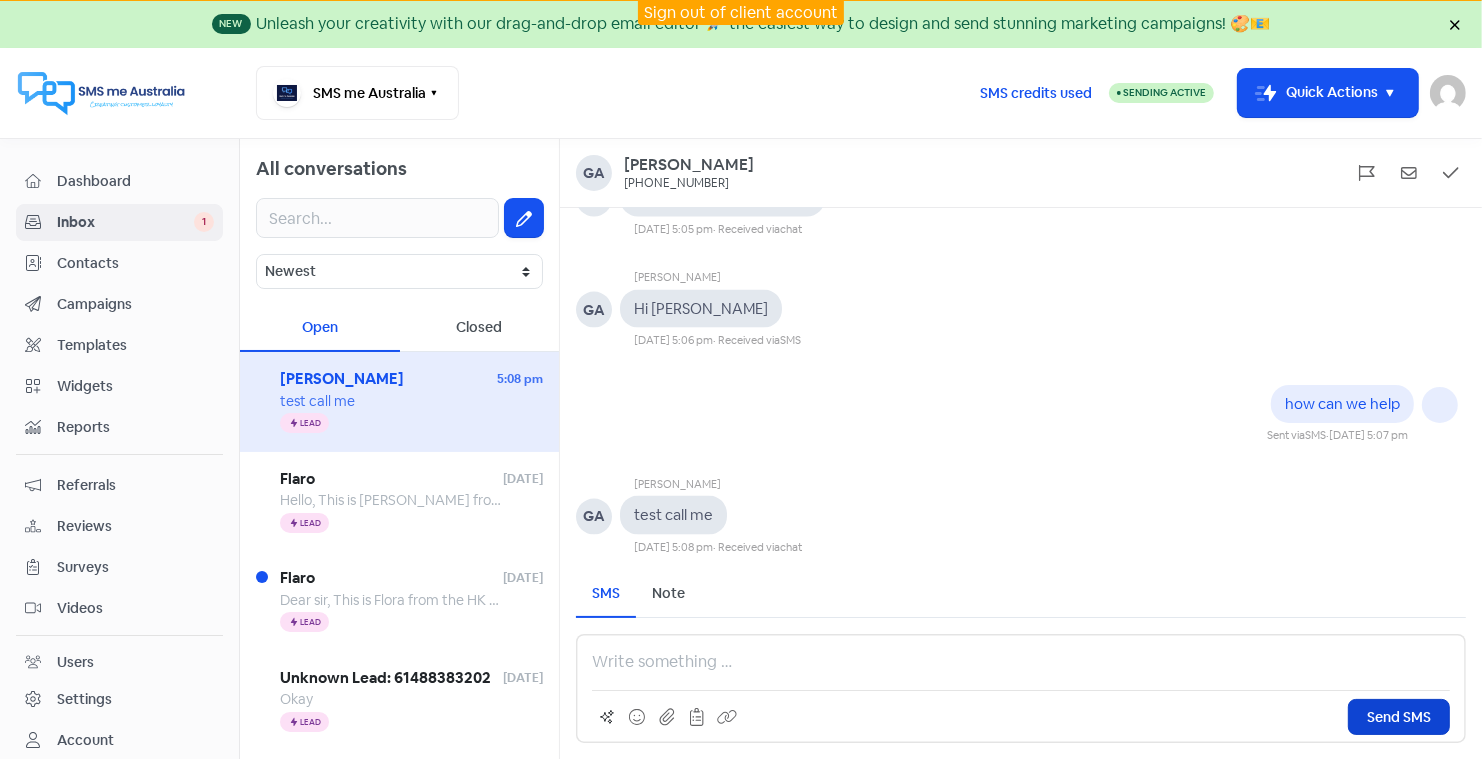 scroll, scrollTop: 0, scrollLeft: 0, axis: both 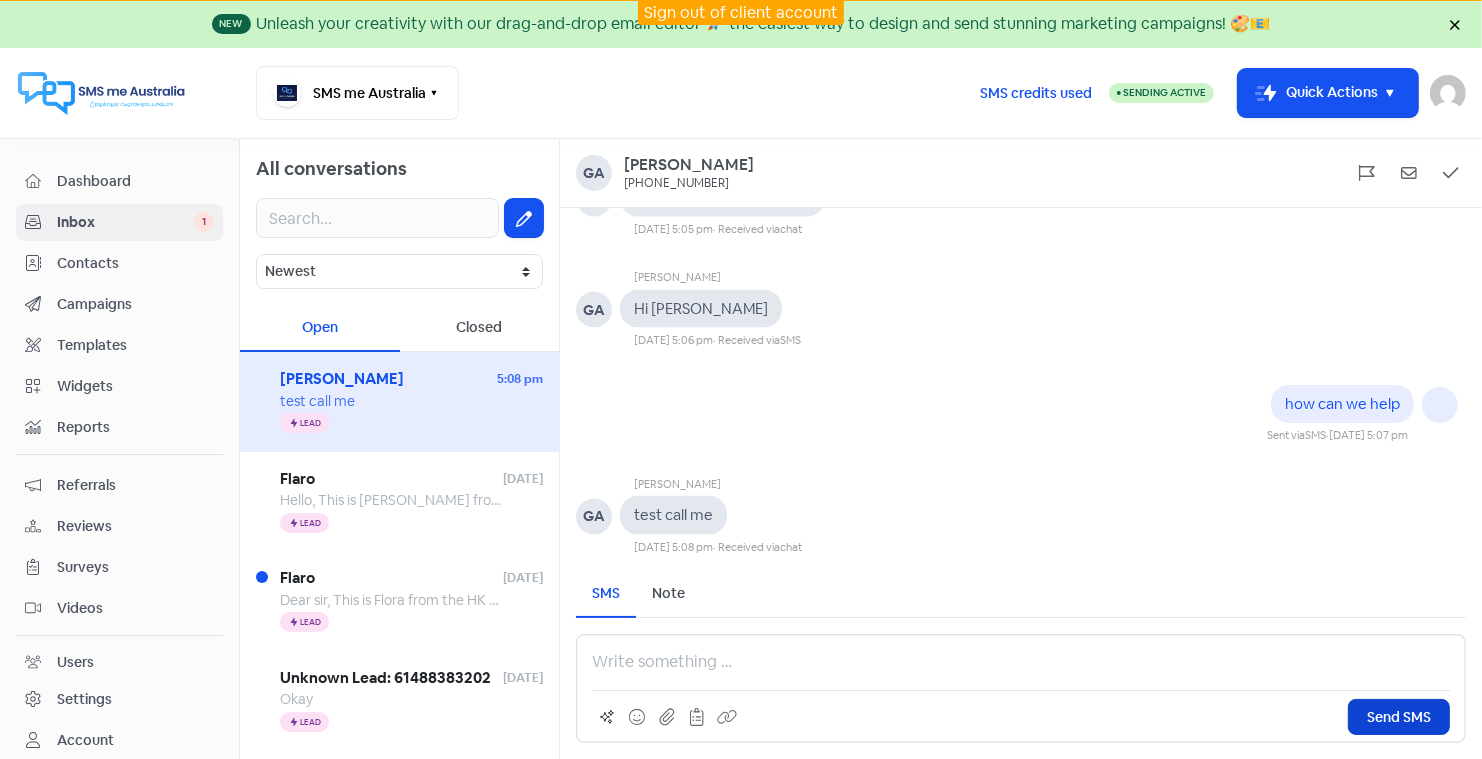 click at bounding box center (1021, 662) 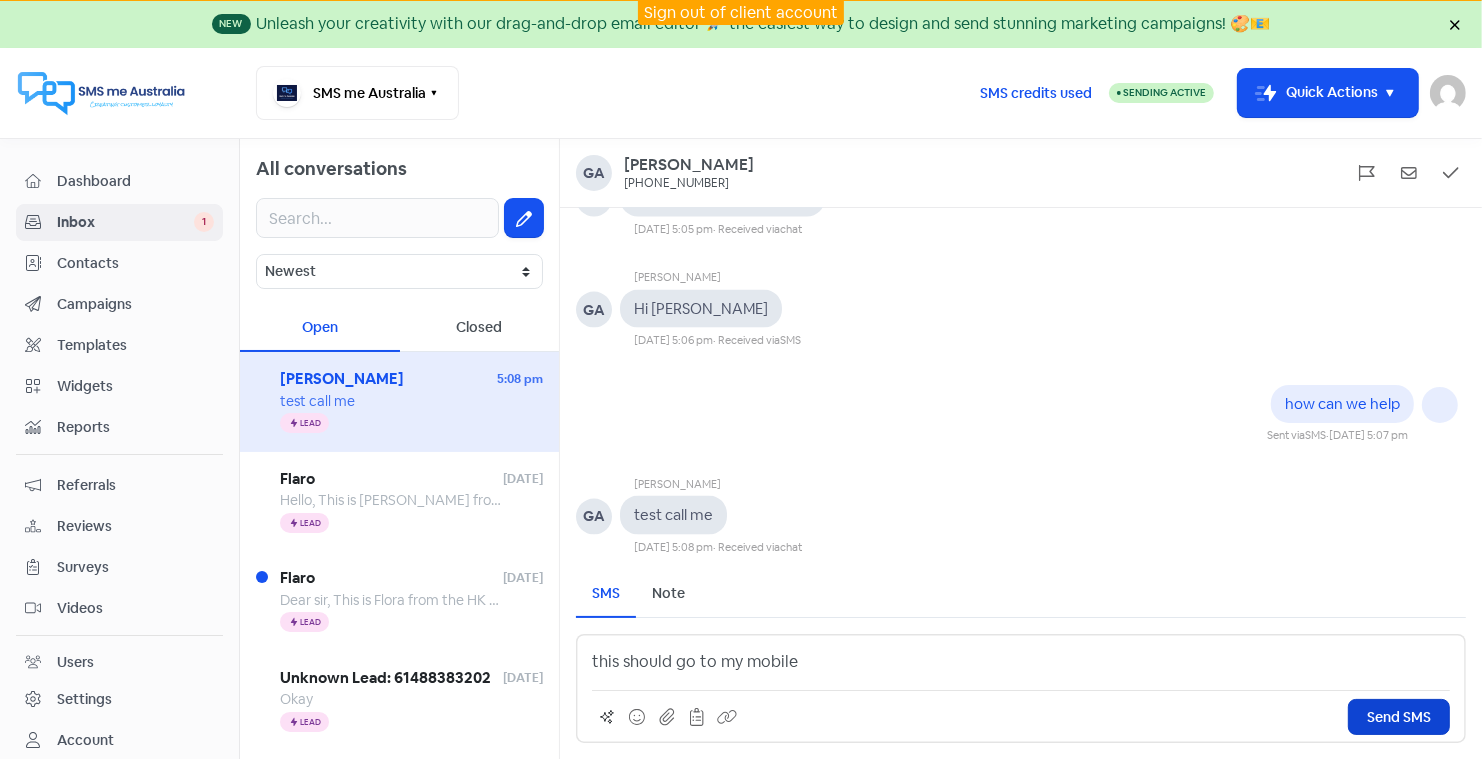 click on "Send SMS" at bounding box center [1399, 717] 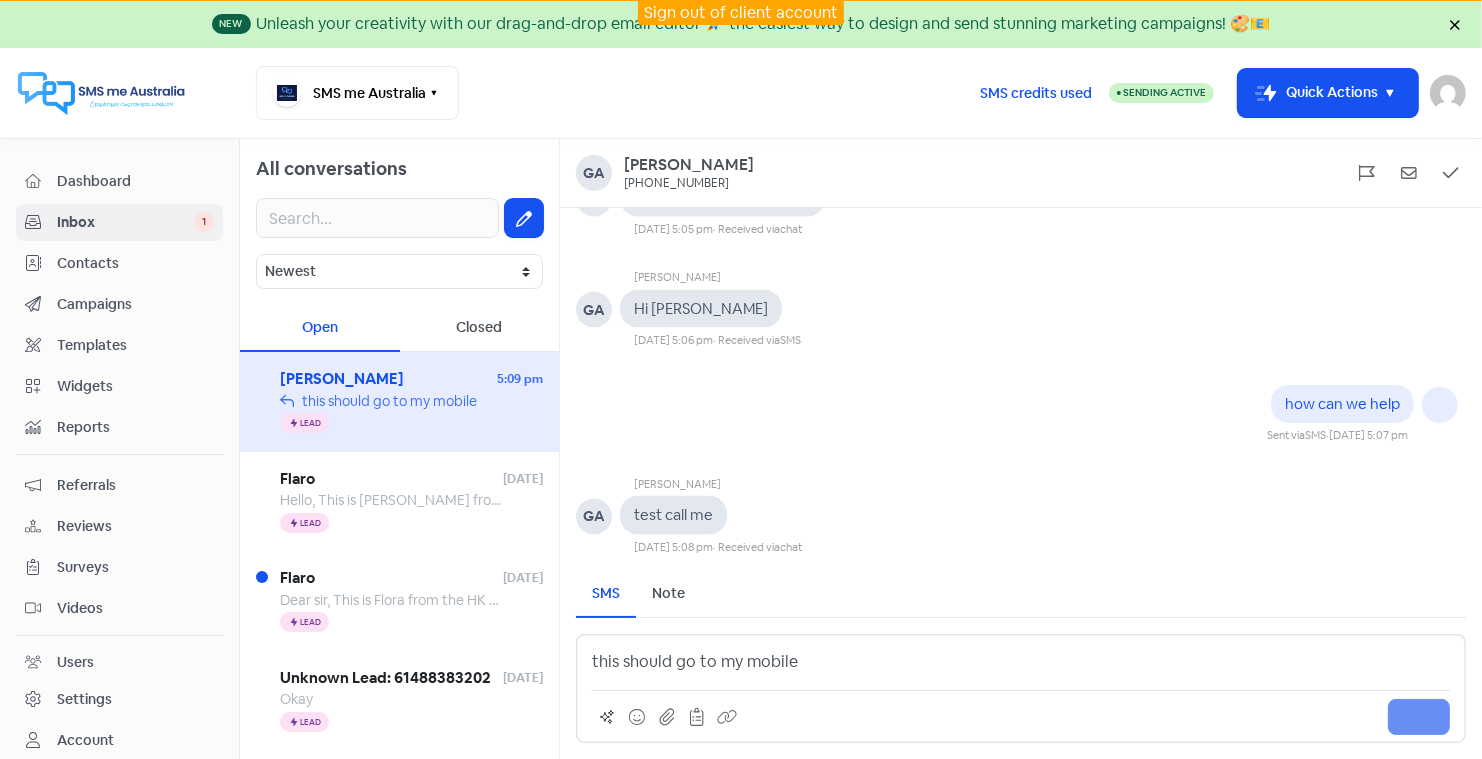 scroll, scrollTop: -94, scrollLeft: 0, axis: vertical 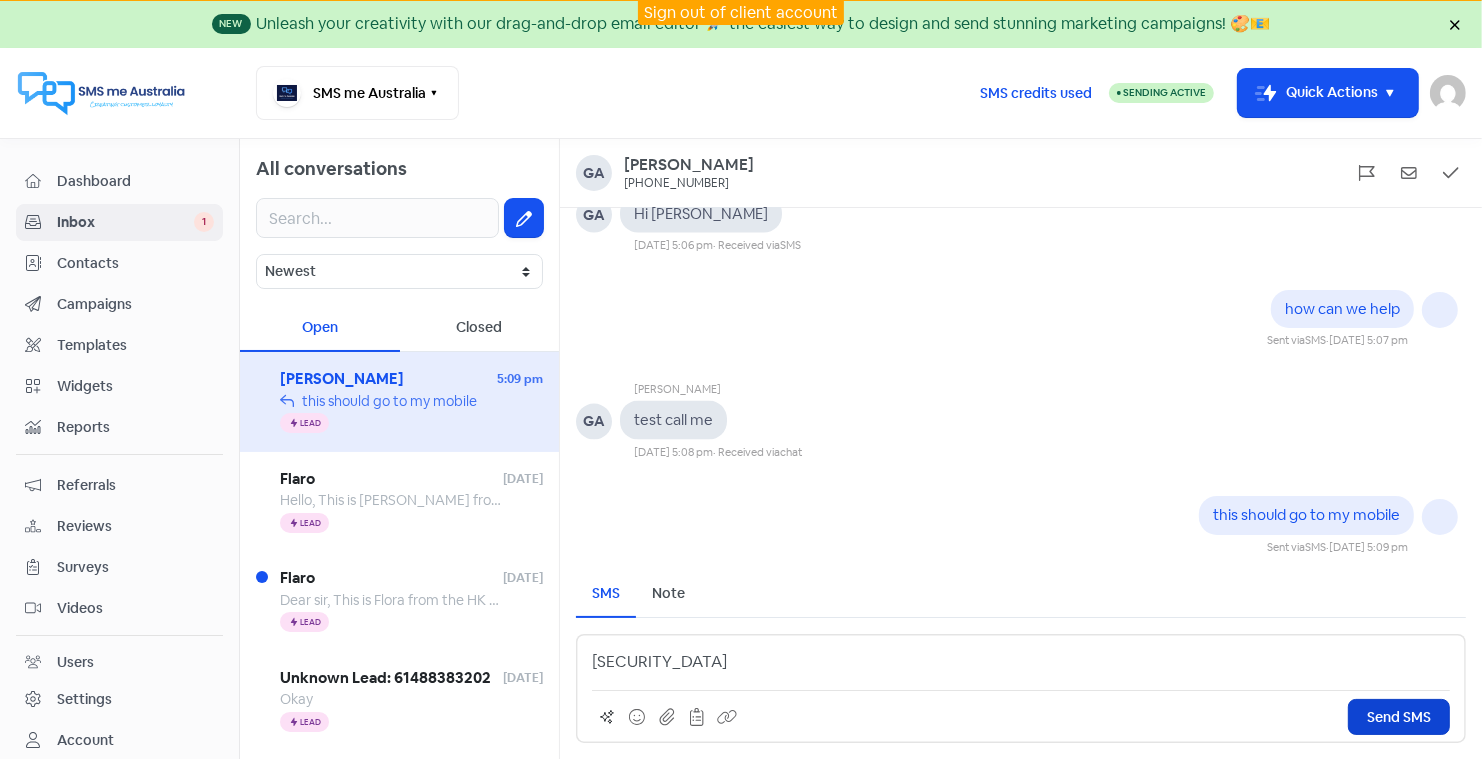 click on "Send SMS" at bounding box center (1399, 717) 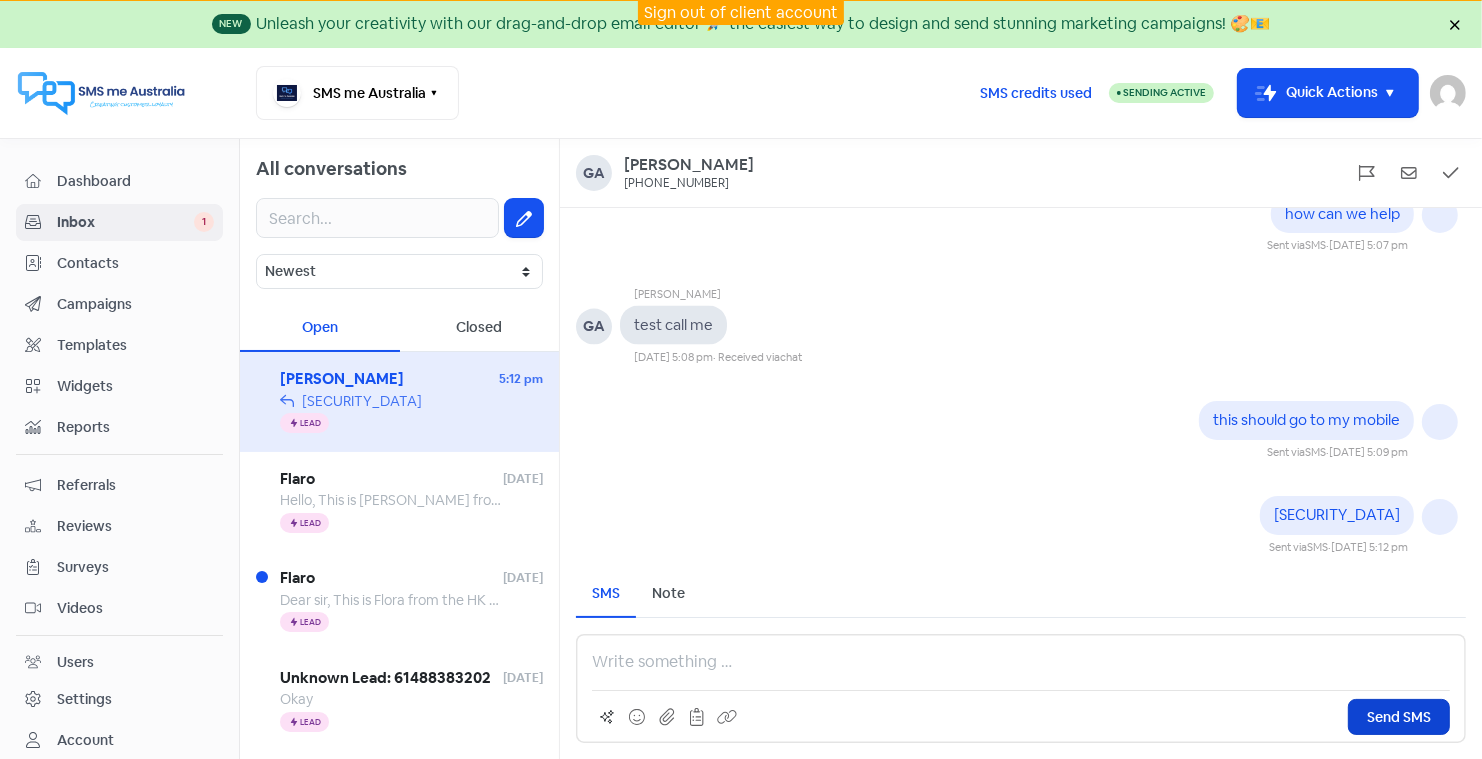 scroll, scrollTop: -94, scrollLeft: 0, axis: vertical 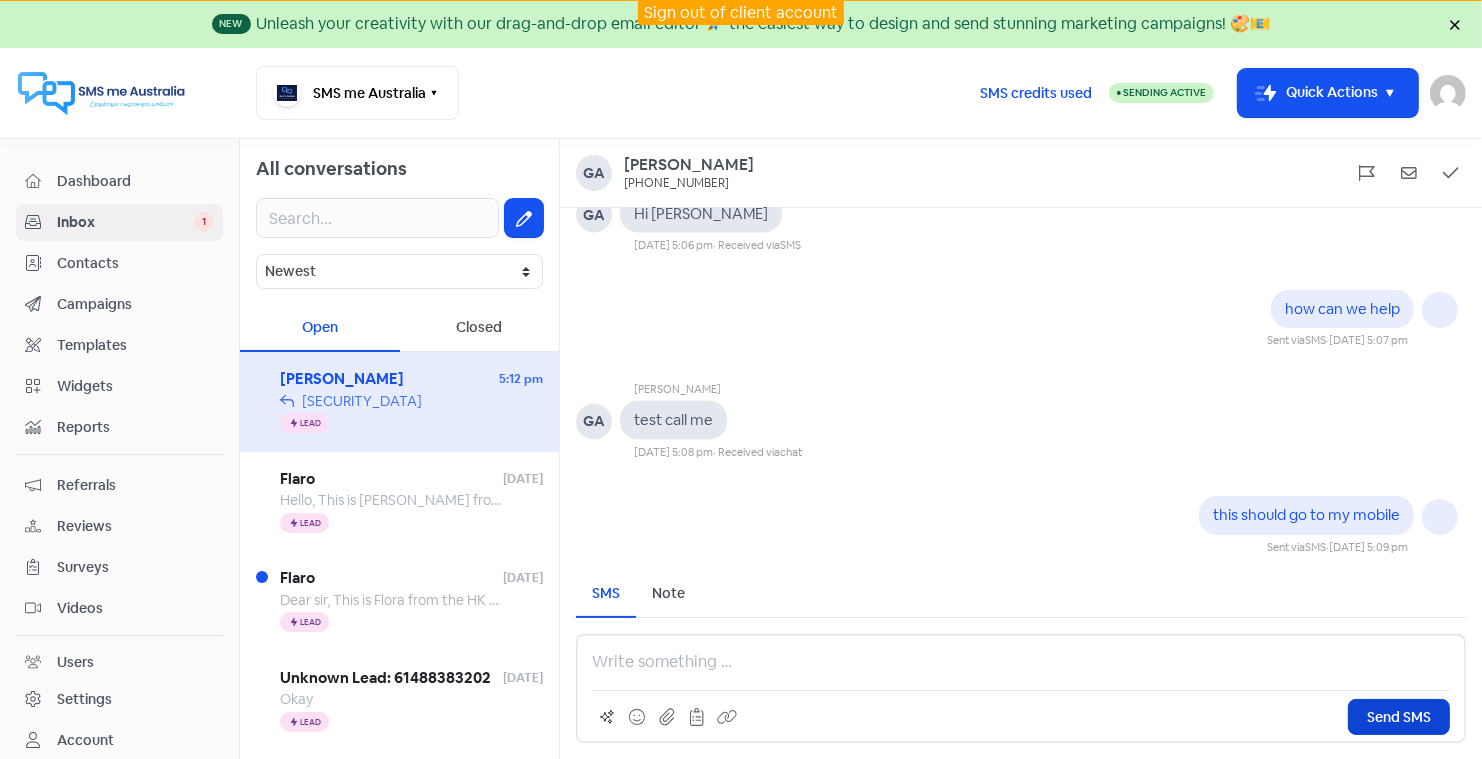 click at bounding box center (1021, 662) 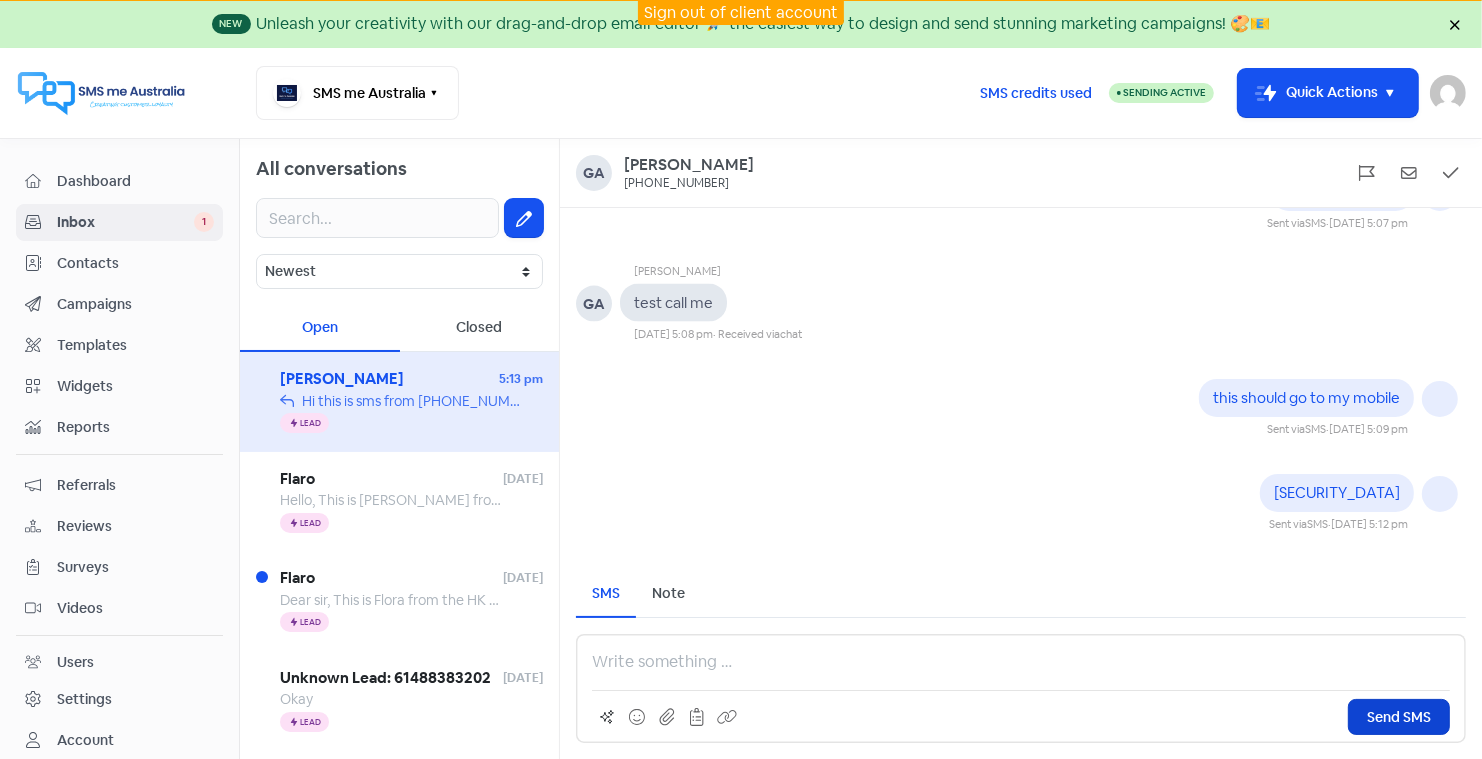 scroll, scrollTop: -189, scrollLeft: 0, axis: vertical 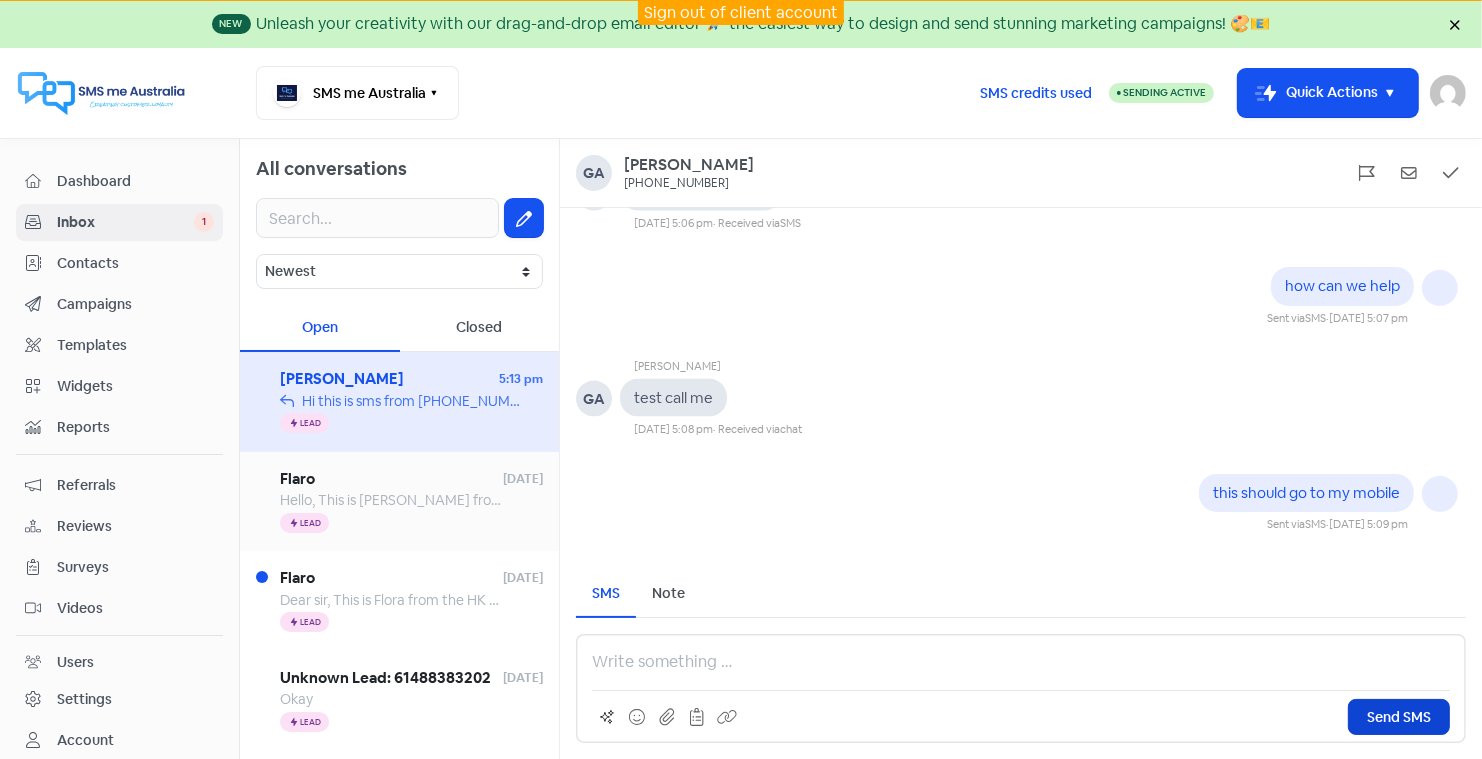 click on "Hello, This is [PERSON_NAME] from the HK Kwaifong Group Limited. Our company is mainly responsible for SMS and voice services.
We are seeking for SMS routes in [GEOGRAPHIC_DATA] and We have stable traffic to send. We are expected to cooperate with you. So do your company have routes?
If you have, please dm:
email: [EMAIL_ADDRESS][DOMAIN_NAME]" at bounding box center (1441, 500) 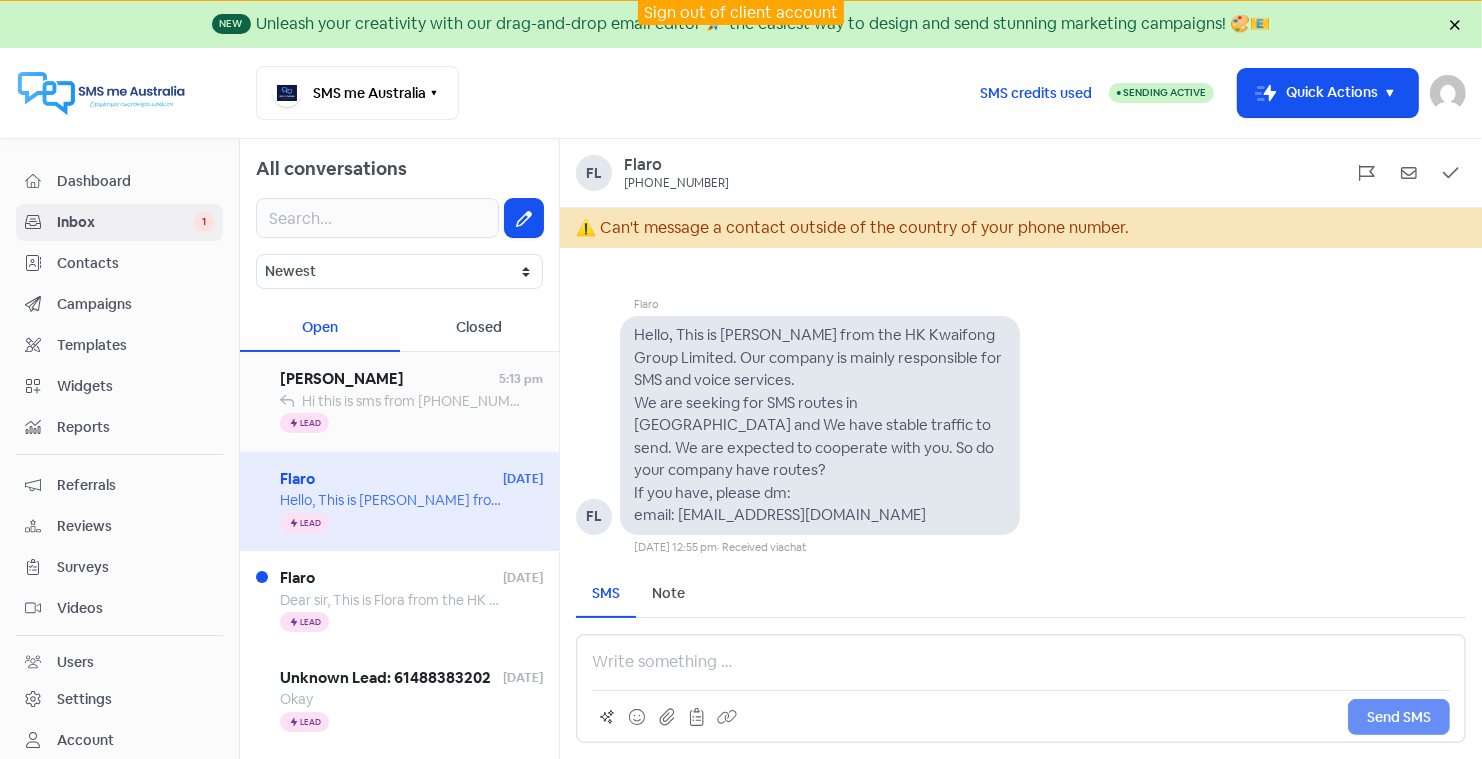 click on "Hi this is sms from 61489956675 Allen" at bounding box center (477, 401) 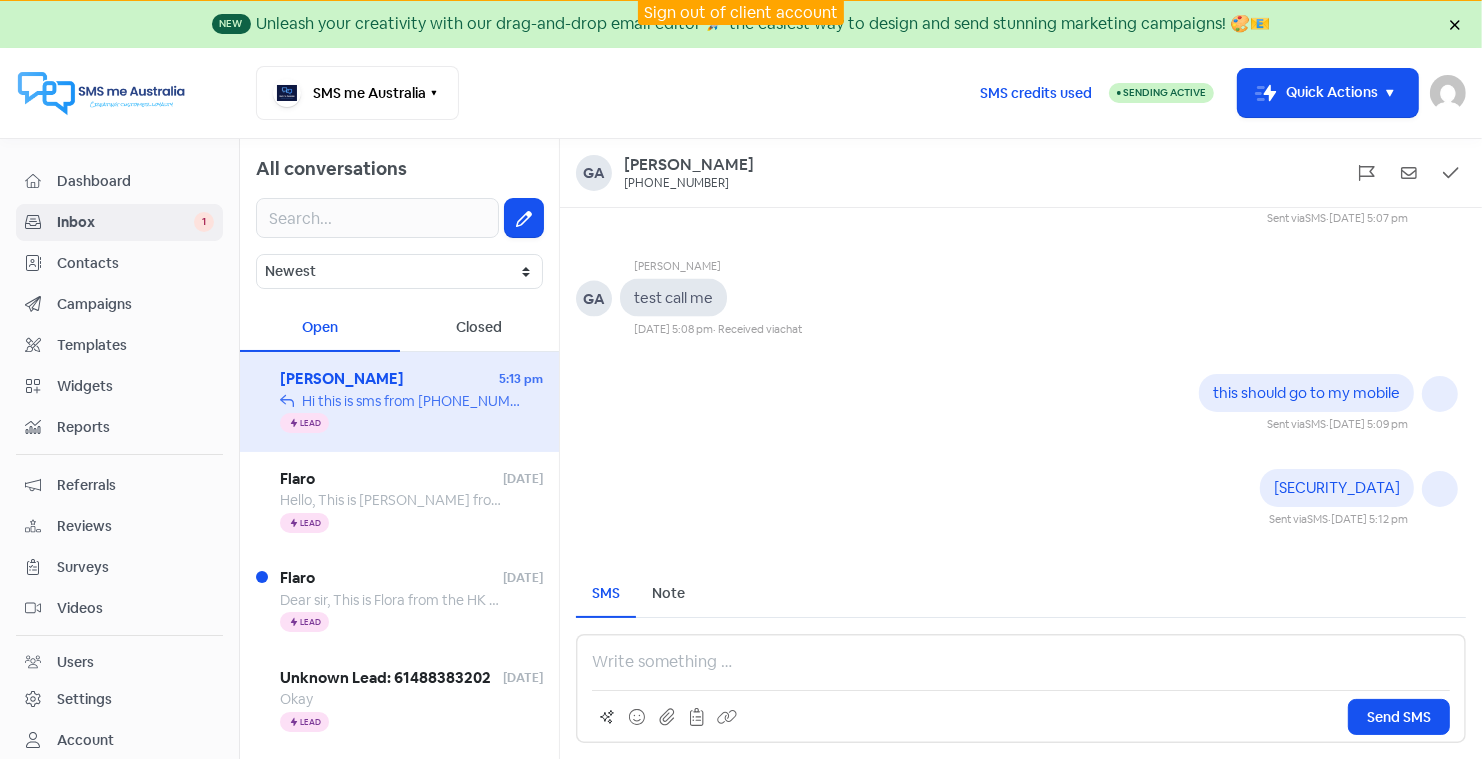 scroll, scrollTop: 0, scrollLeft: 0, axis: both 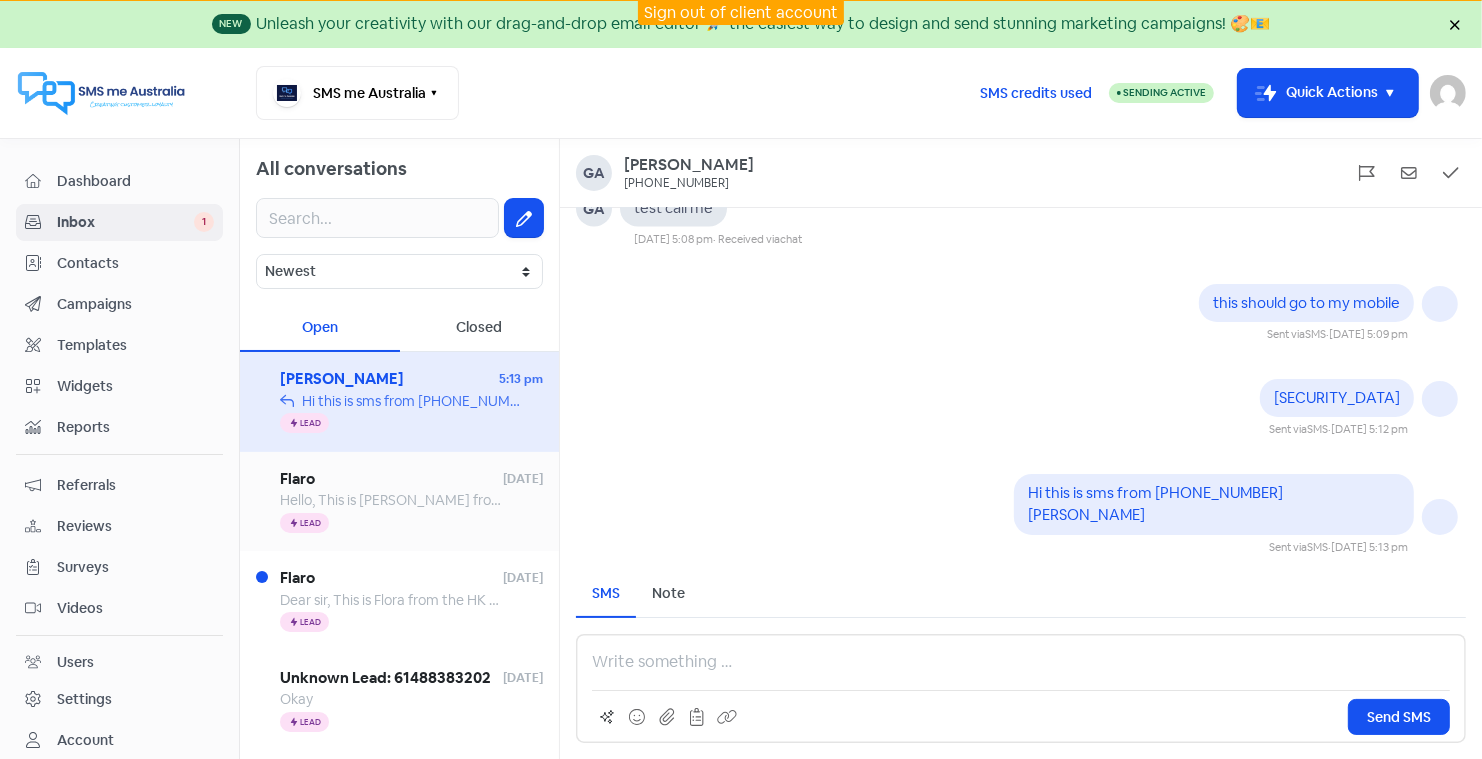 click on "Hello, This is [PERSON_NAME] from the HK Kwaifong Group Limited. Our company is mainly responsible for SMS and voice services.
We are seeking for SMS routes in [GEOGRAPHIC_DATA] and We have stable traffic to send. We are expected to cooperate with you. So do your company have routes?
If you have, please dm:
email: [EMAIL_ADDRESS][DOMAIN_NAME]" at bounding box center (1441, 500) 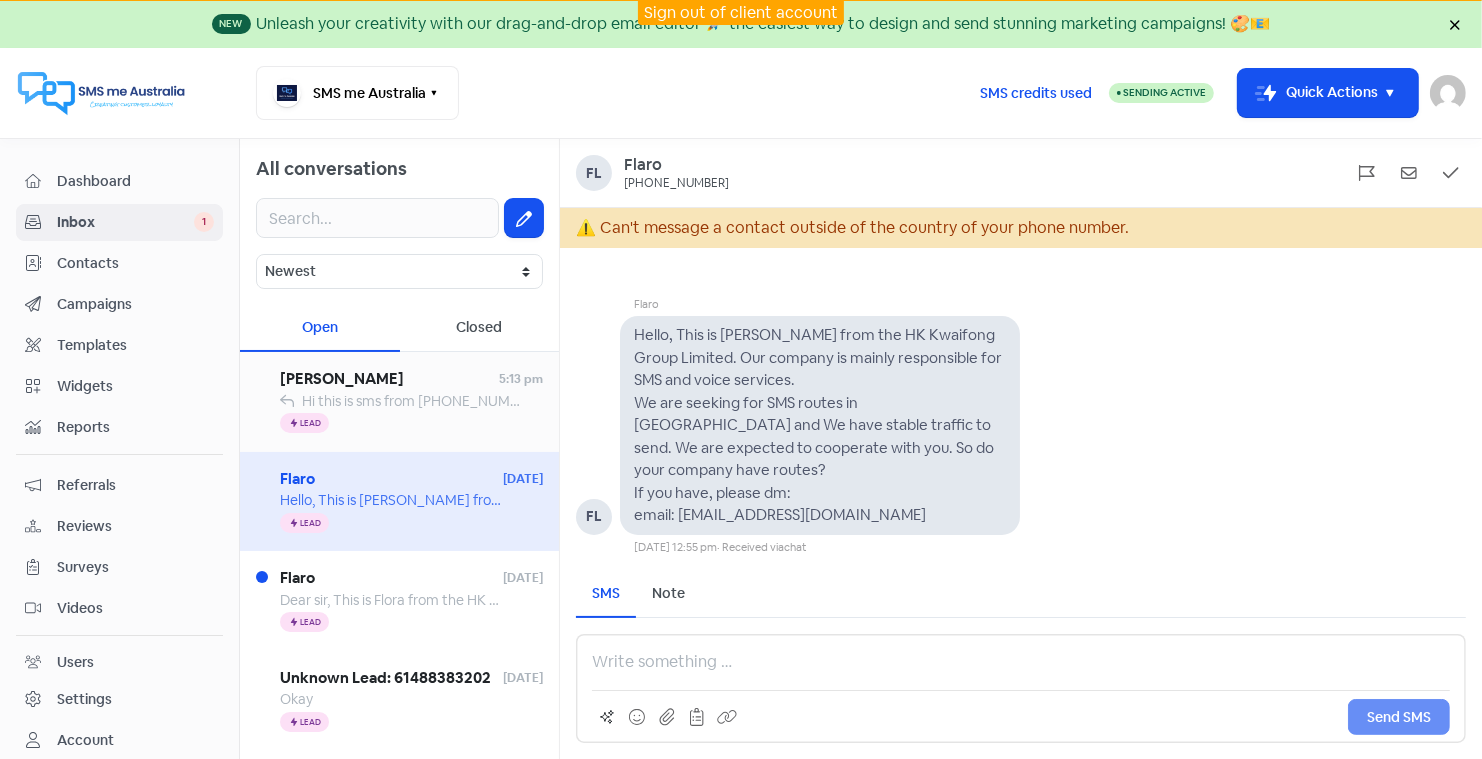 click on "Hi this is sms from 61489956675 Allen" at bounding box center (477, 401) 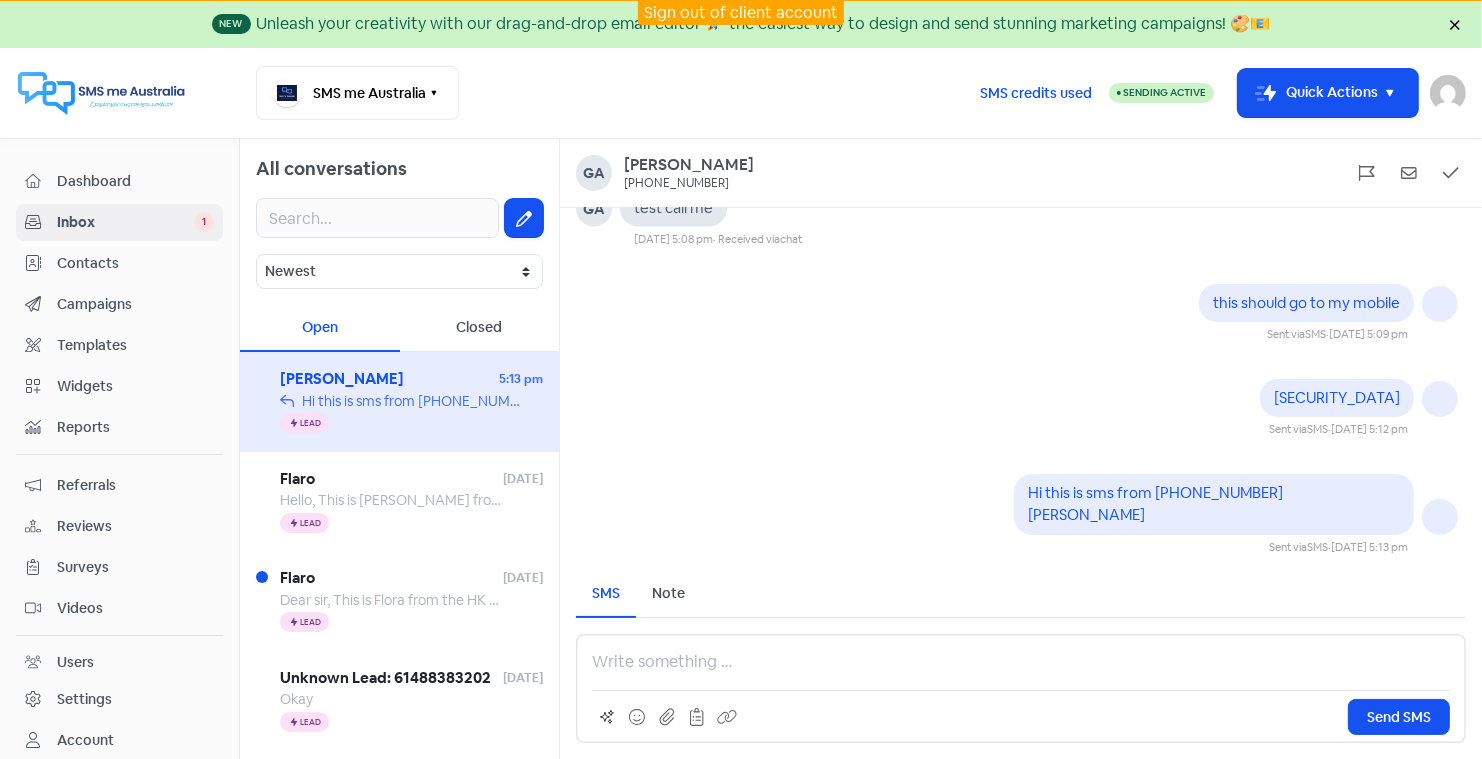 click on "Inbox" at bounding box center [125, 222] 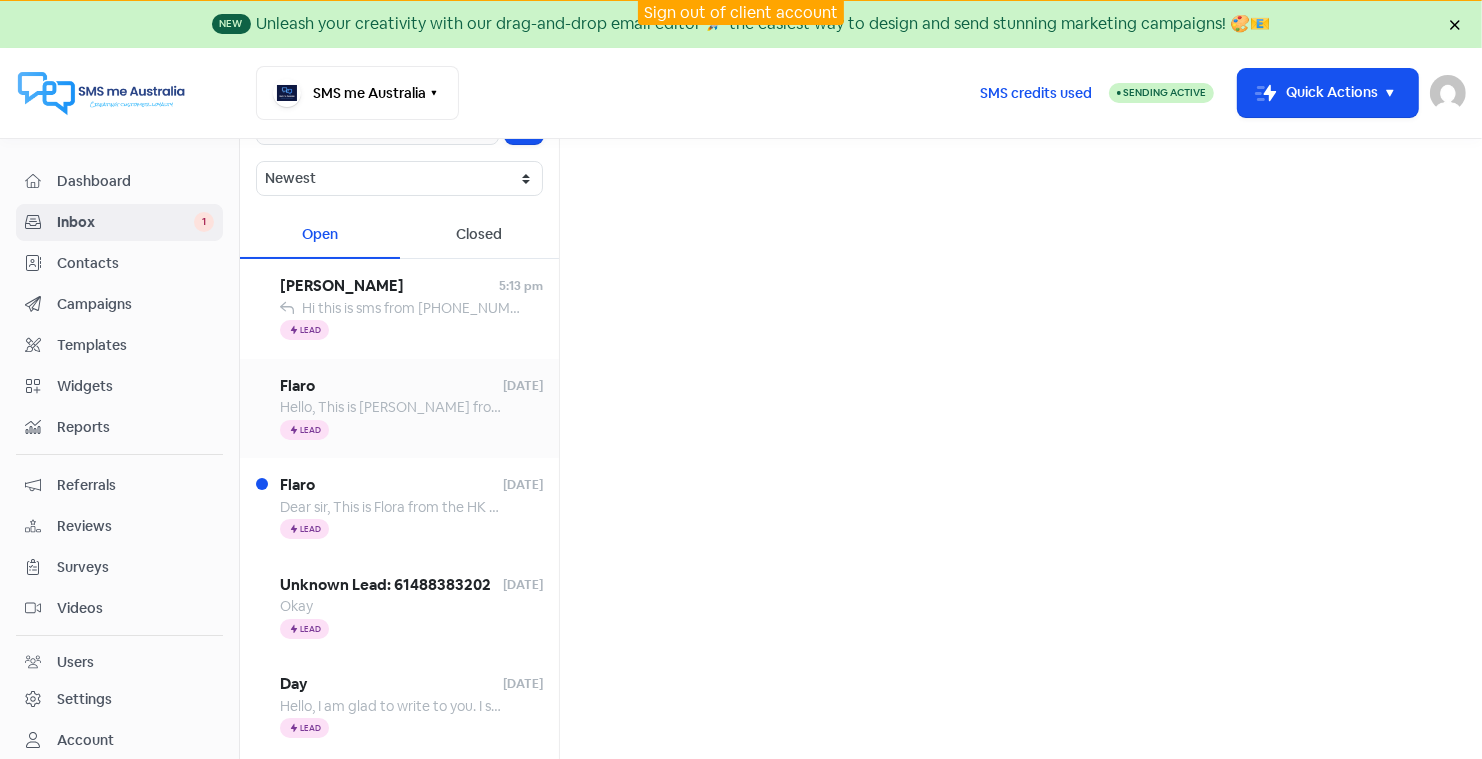 scroll, scrollTop: 0, scrollLeft: 0, axis: both 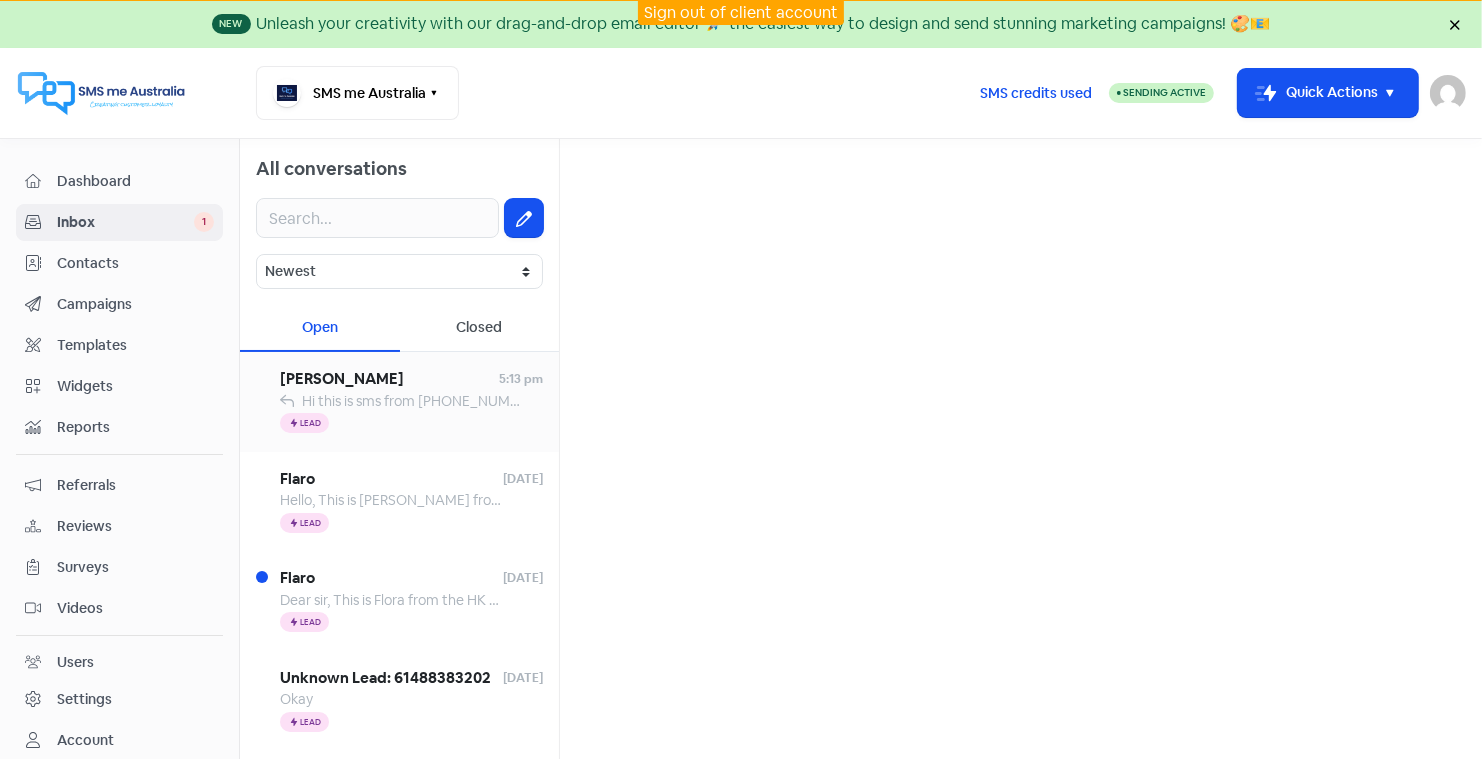 click on "[PERSON_NAME]" at bounding box center (389, 379) 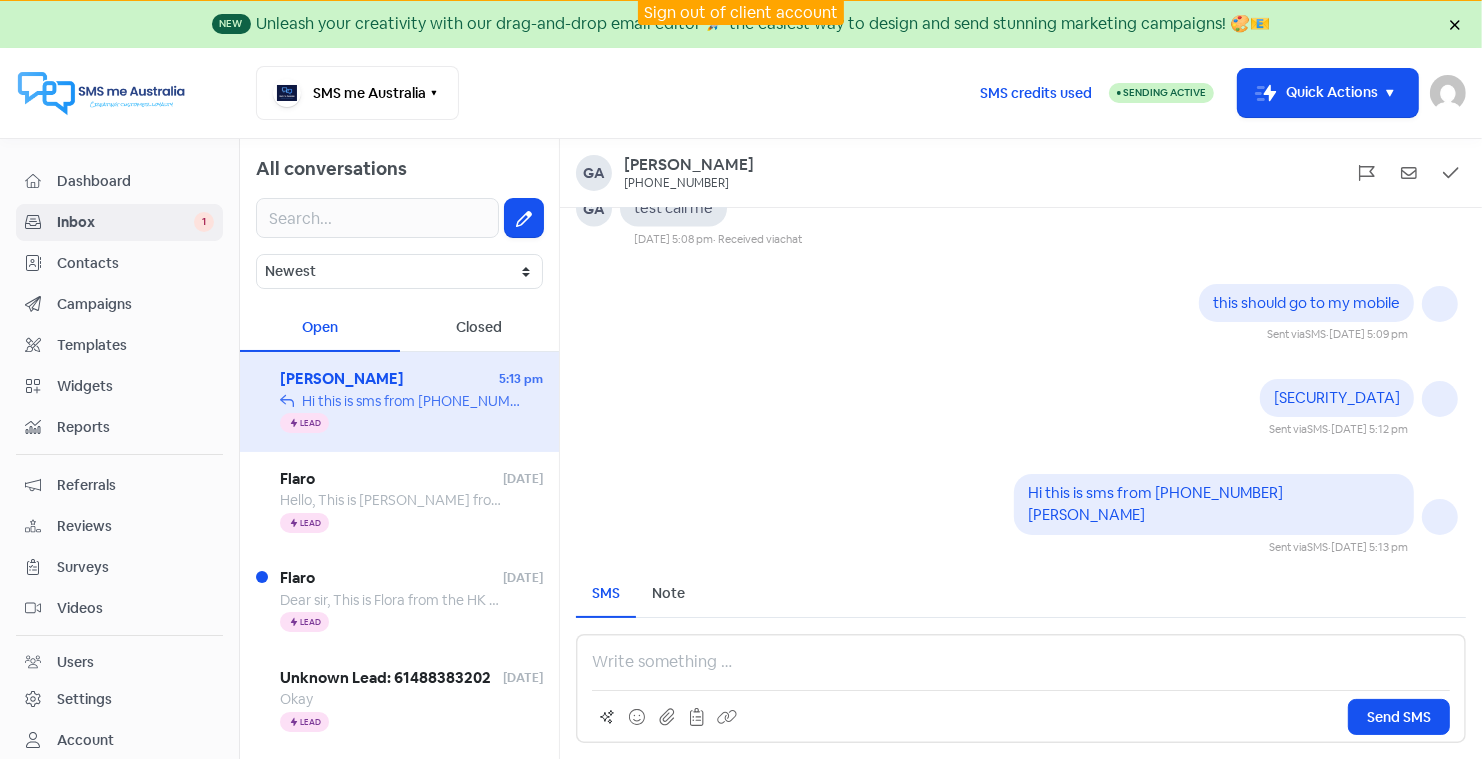 click at bounding box center (1110, 173) 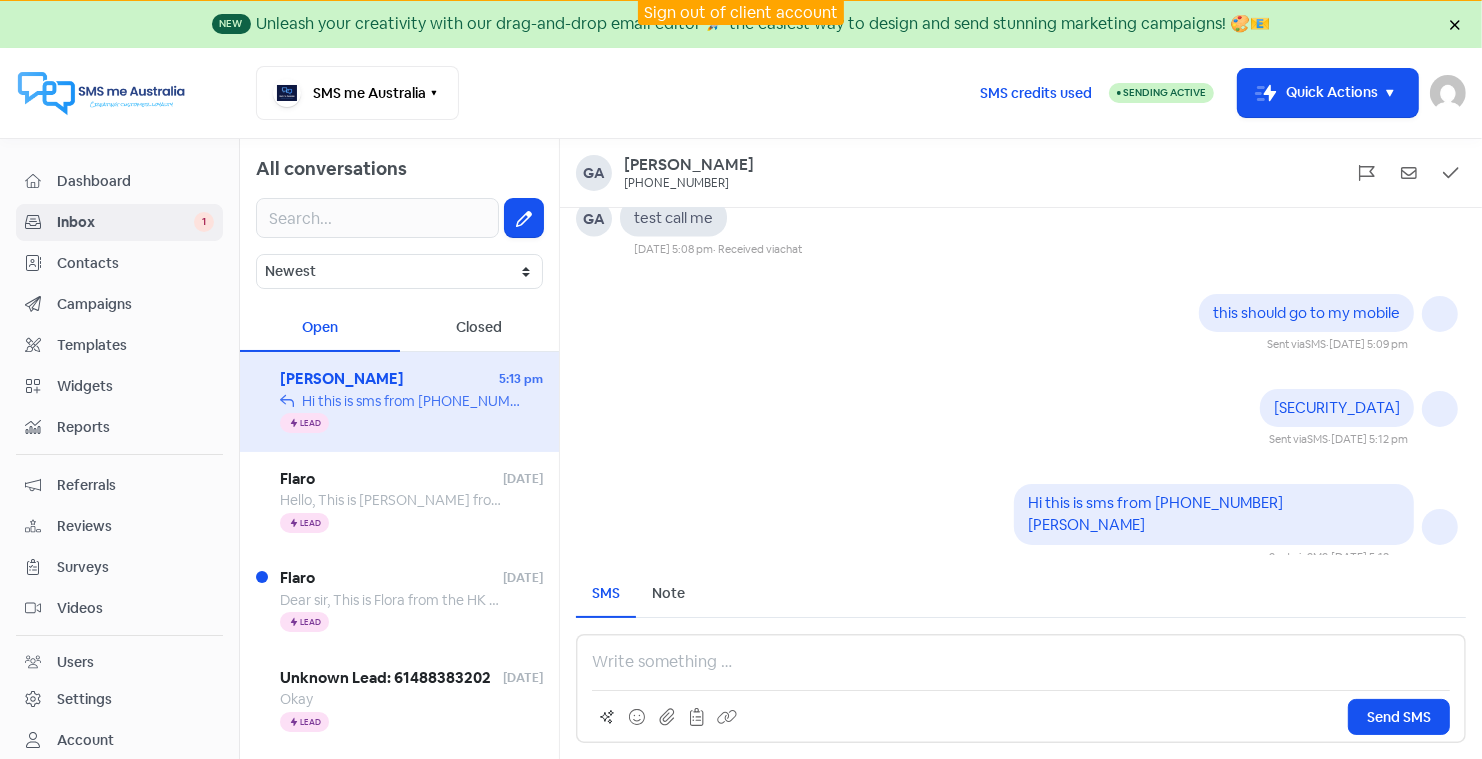 scroll, scrollTop: 0, scrollLeft: 0, axis: both 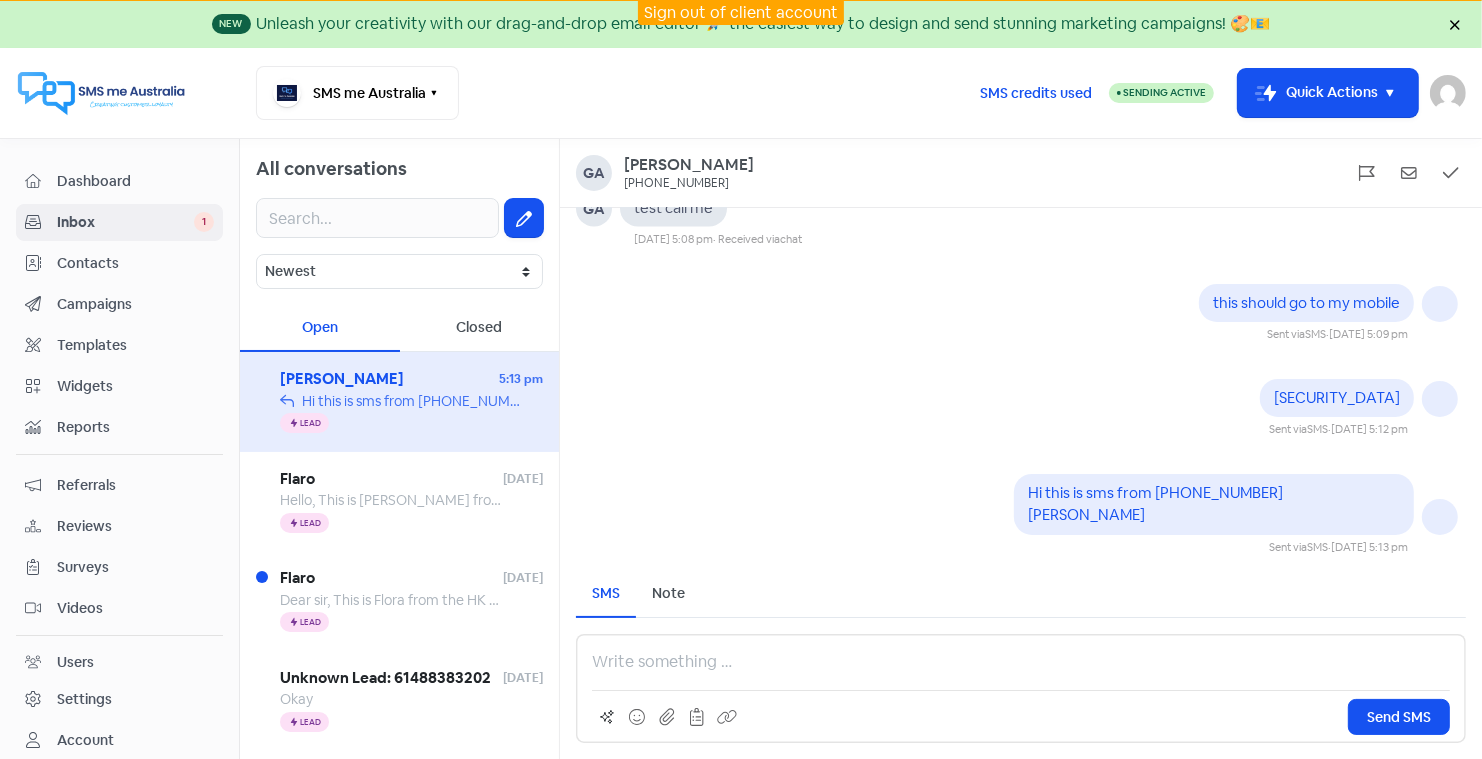 click on "Hi this is sms from 61489956675 Allen" at bounding box center (477, 401) 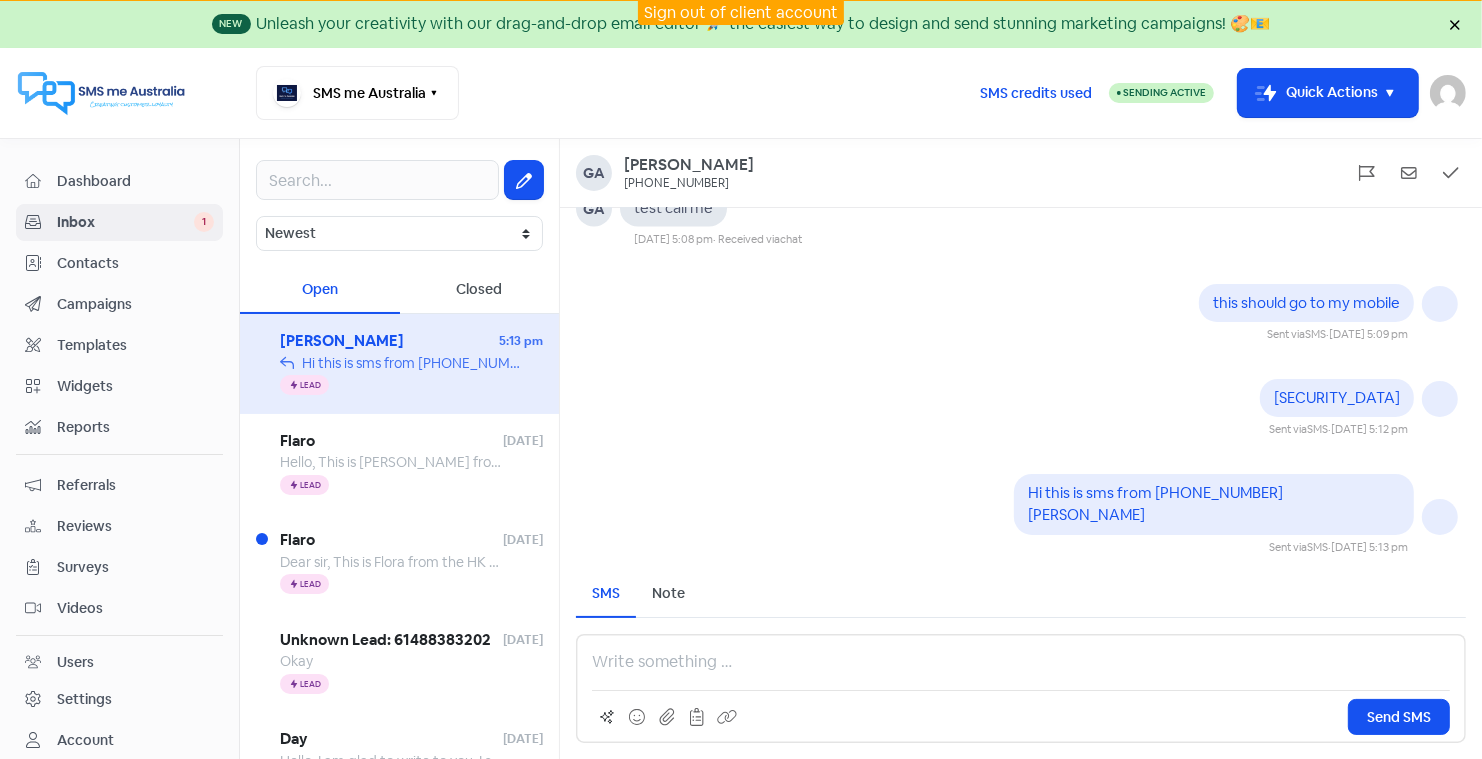 scroll, scrollTop: 0, scrollLeft: 0, axis: both 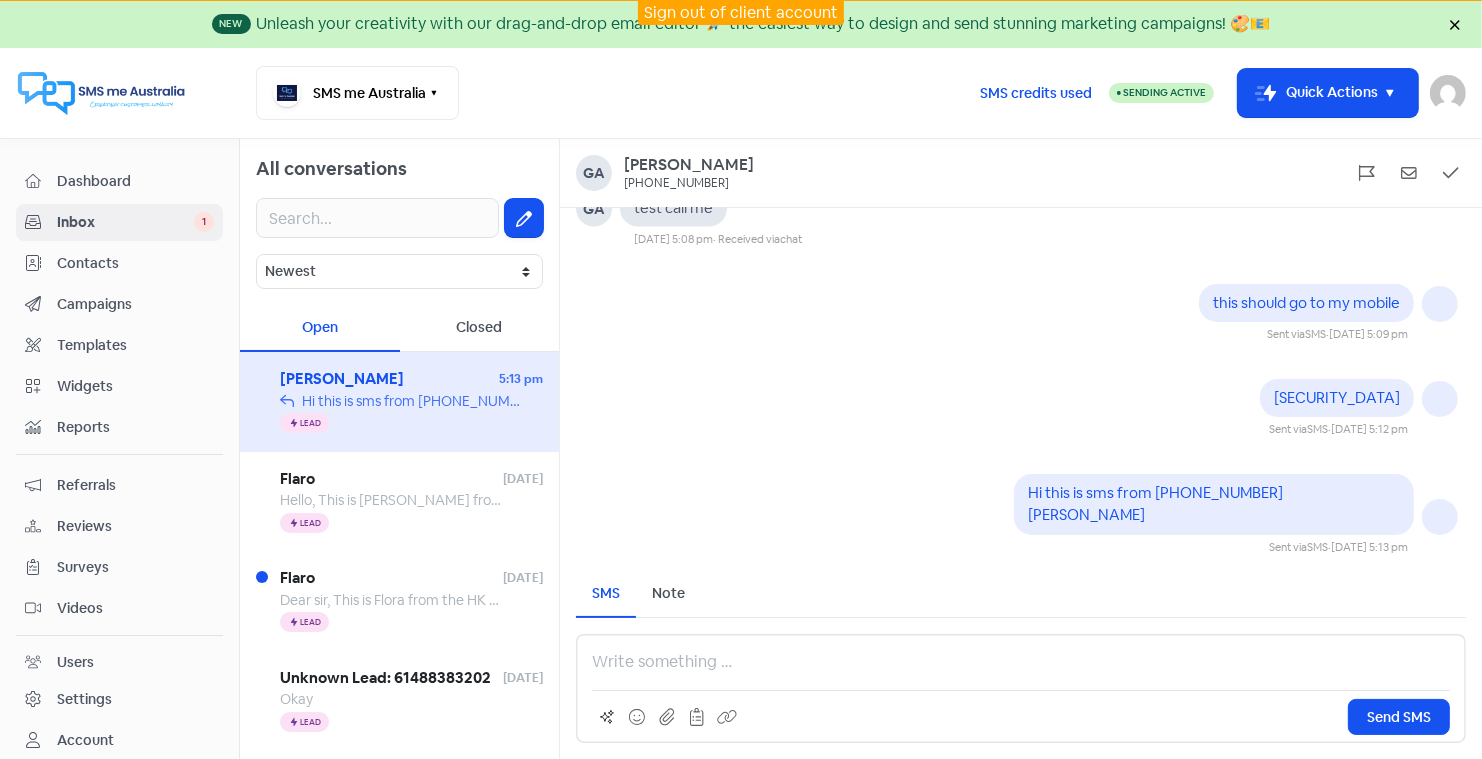click on "Inbox" at bounding box center [125, 222] 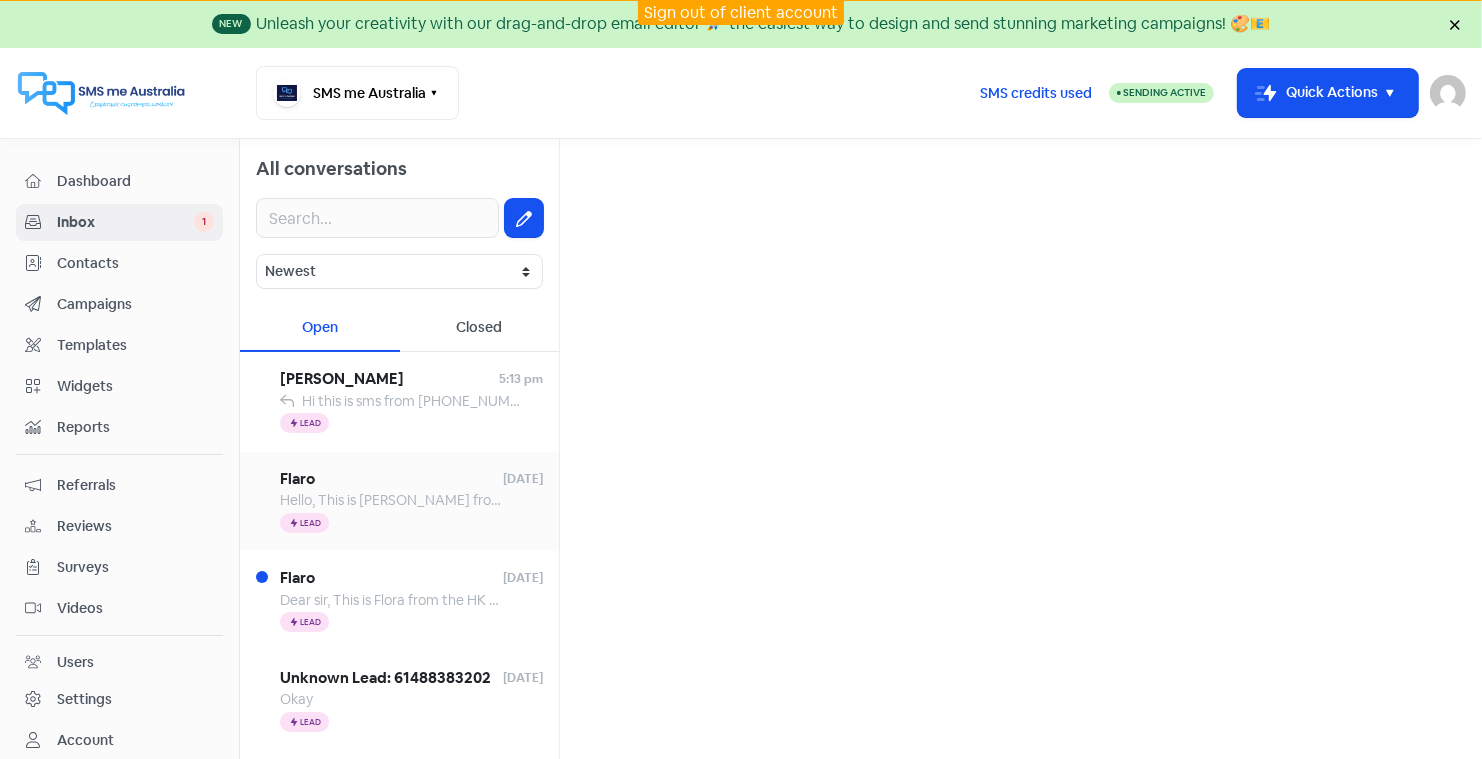 click on "Flaro" at bounding box center (391, 479) 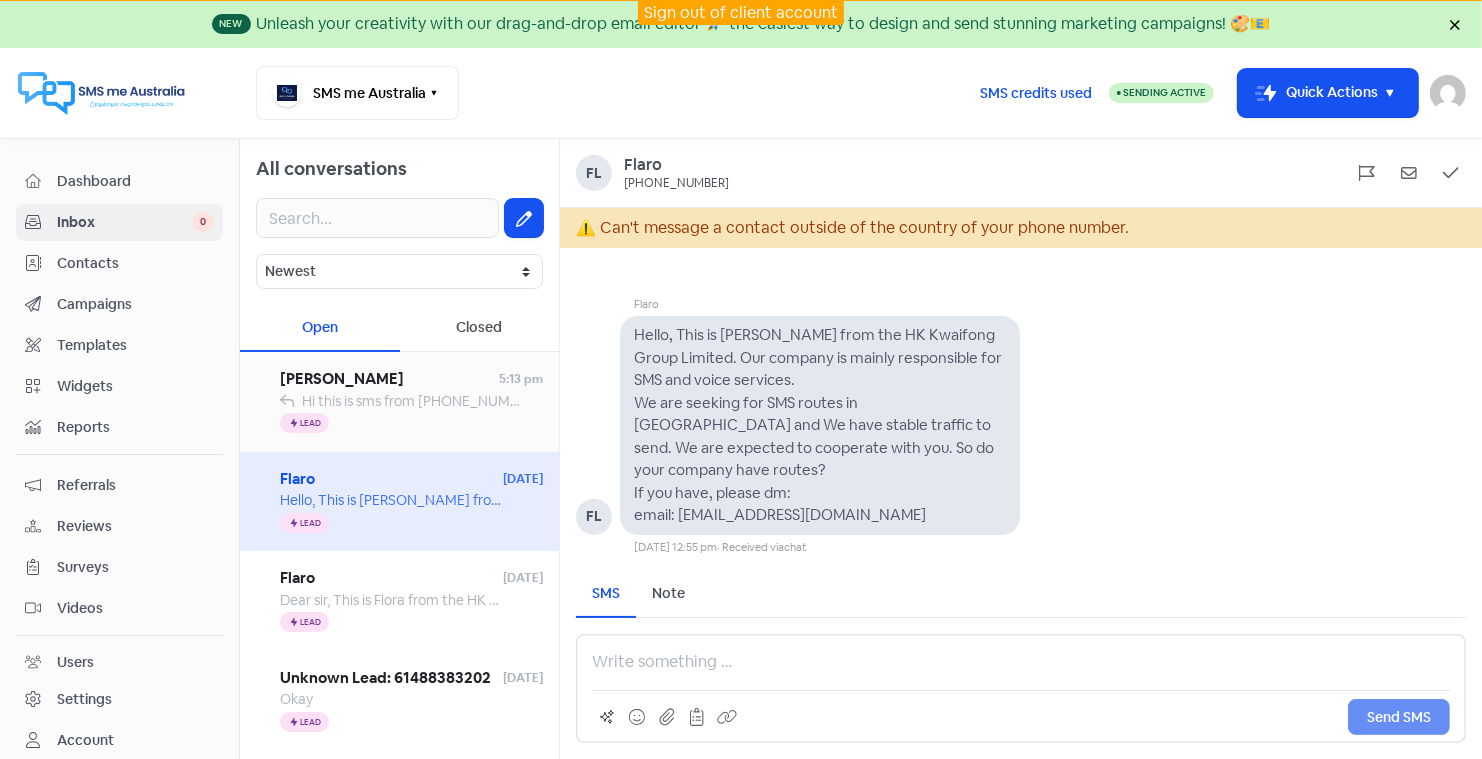 click on "[PERSON_NAME]" at bounding box center (389, 379) 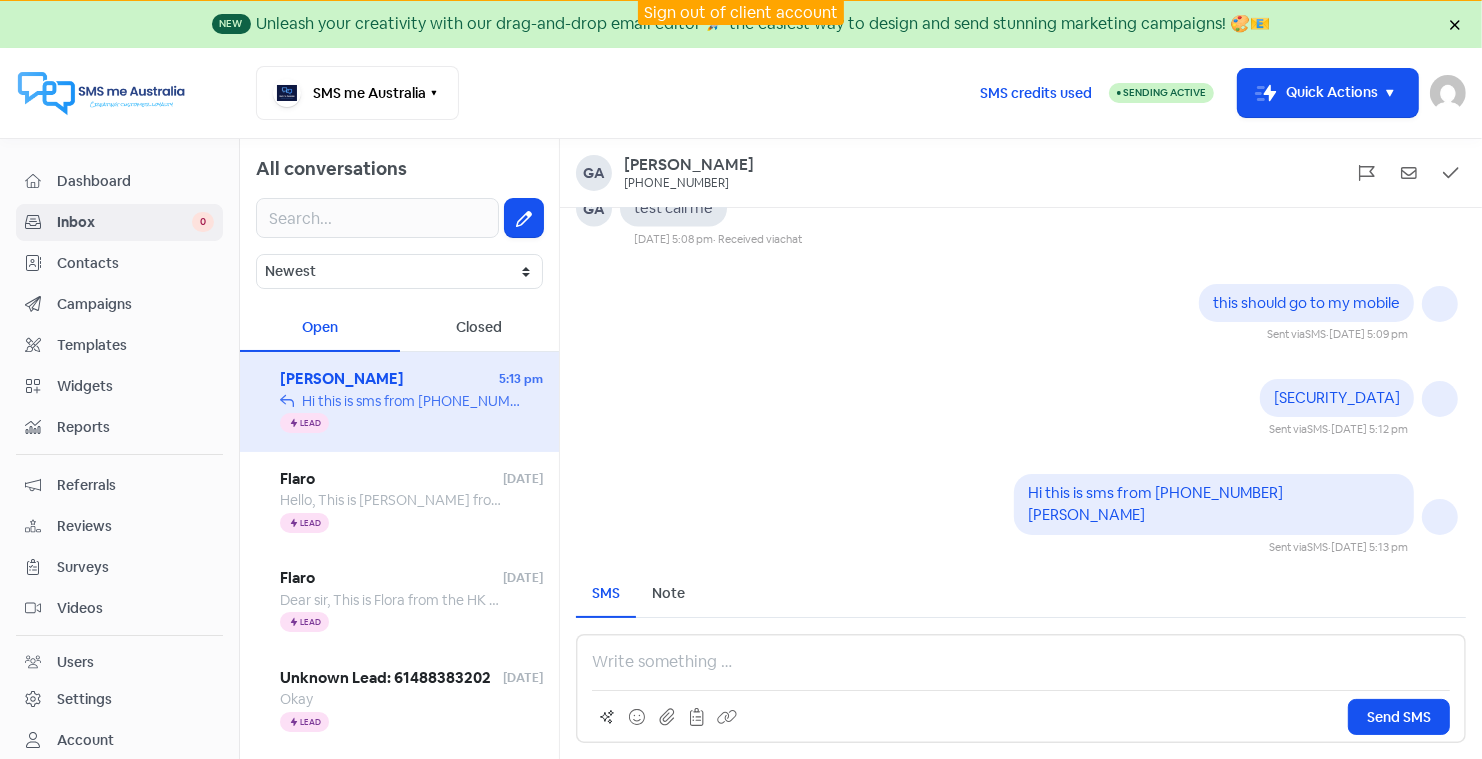 scroll, scrollTop: 0, scrollLeft: 0, axis: both 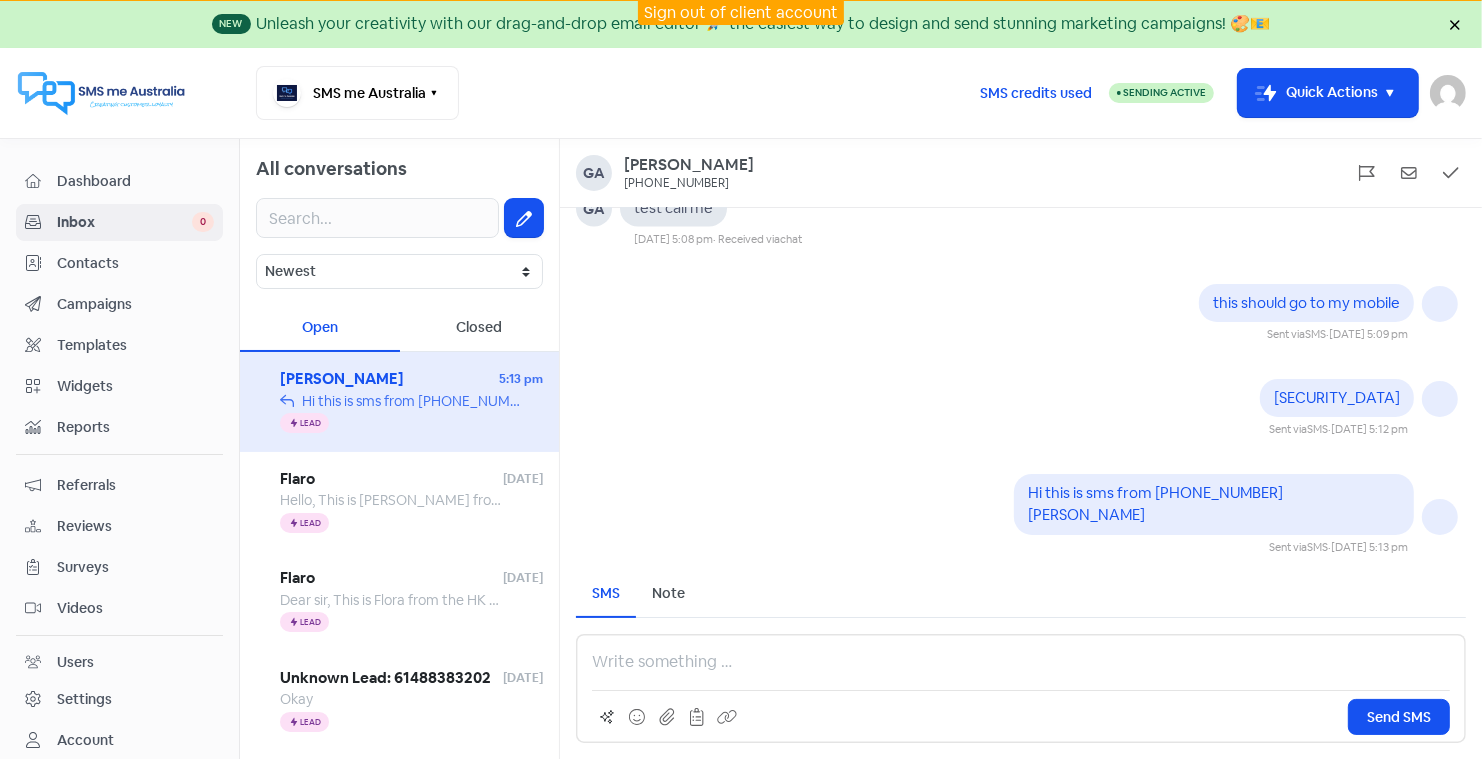 click on "[PHONE_NUMBER]" at bounding box center (676, 184) 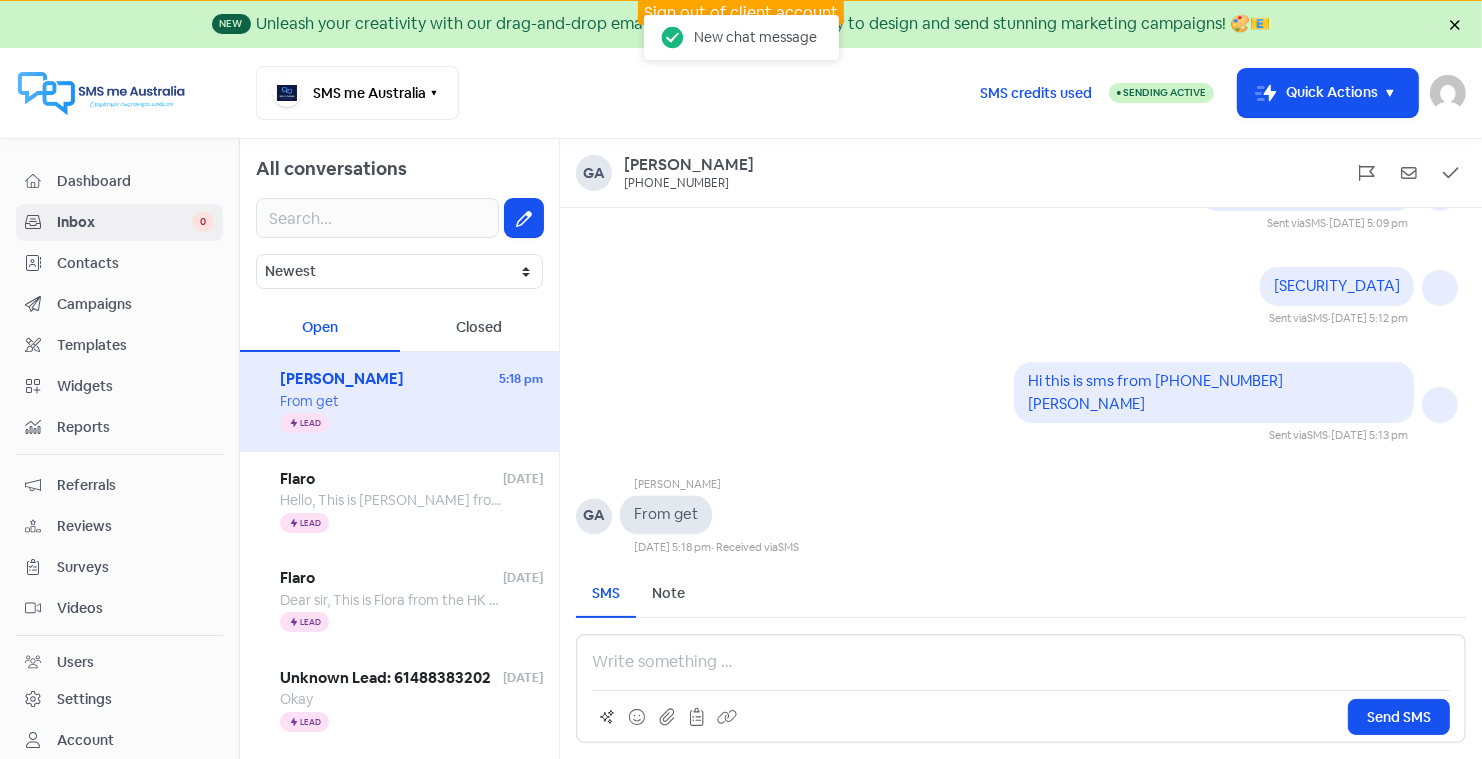 scroll, scrollTop: 0, scrollLeft: 0, axis: both 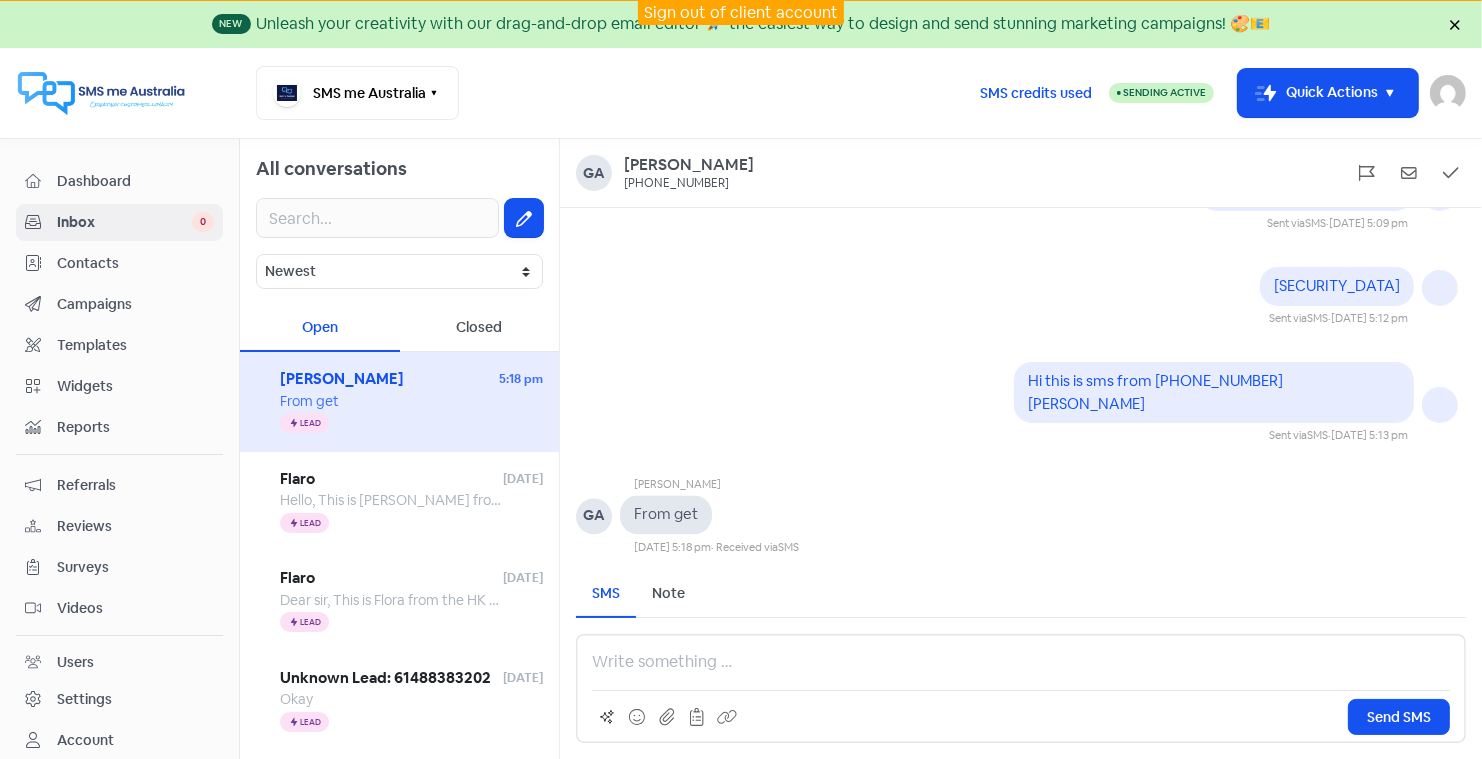 click on "From get" at bounding box center (666, 514) 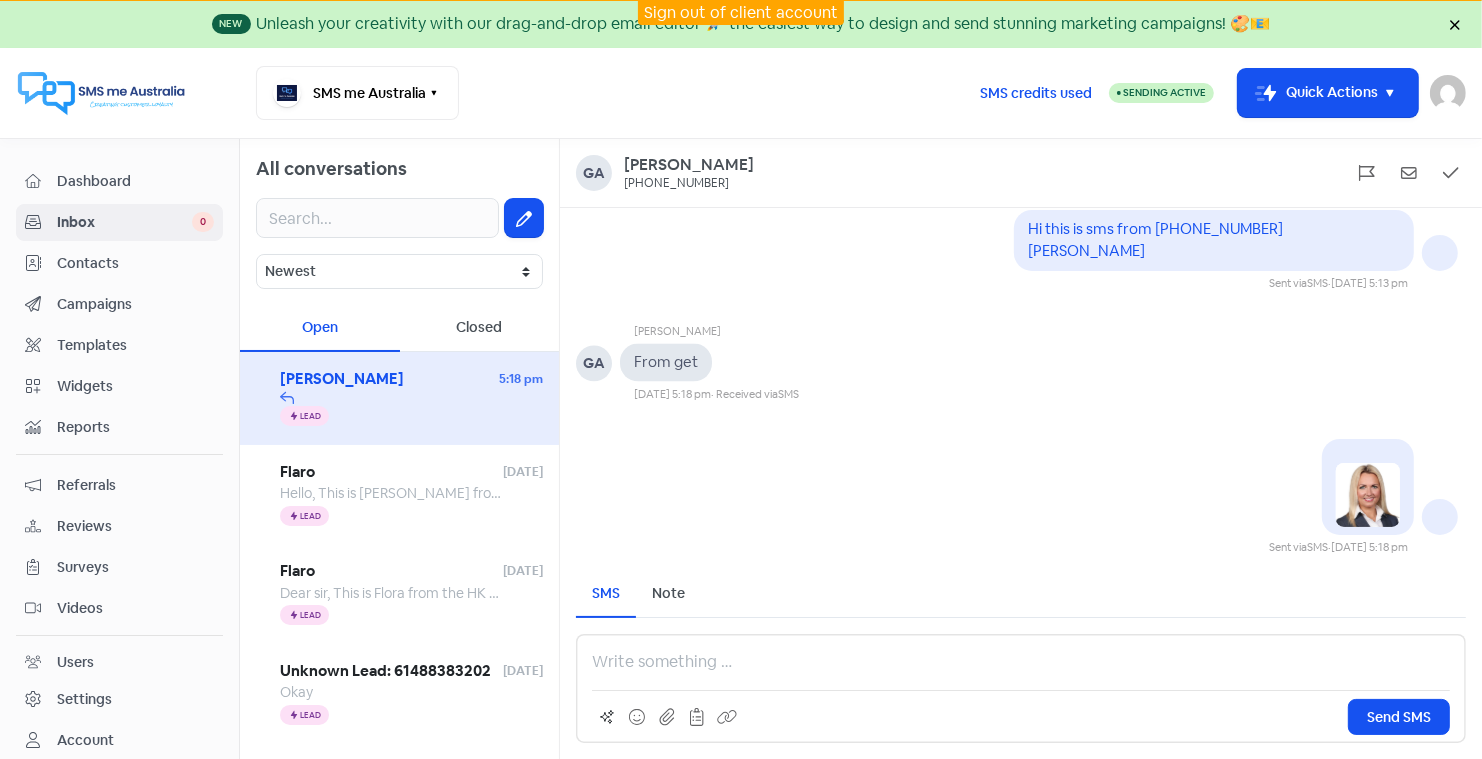 click at bounding box center (1368, 495) 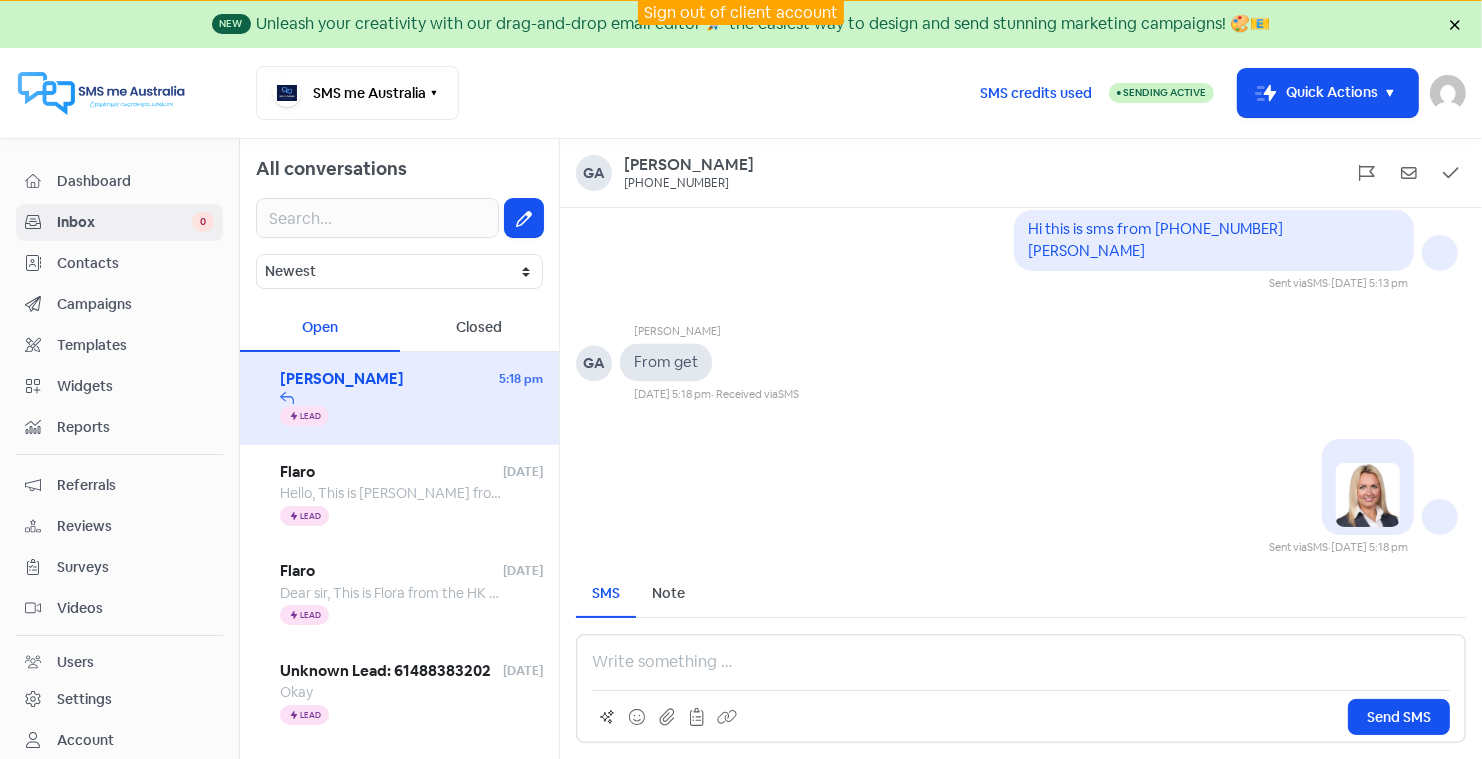 click at bounding box center [1368, 495] 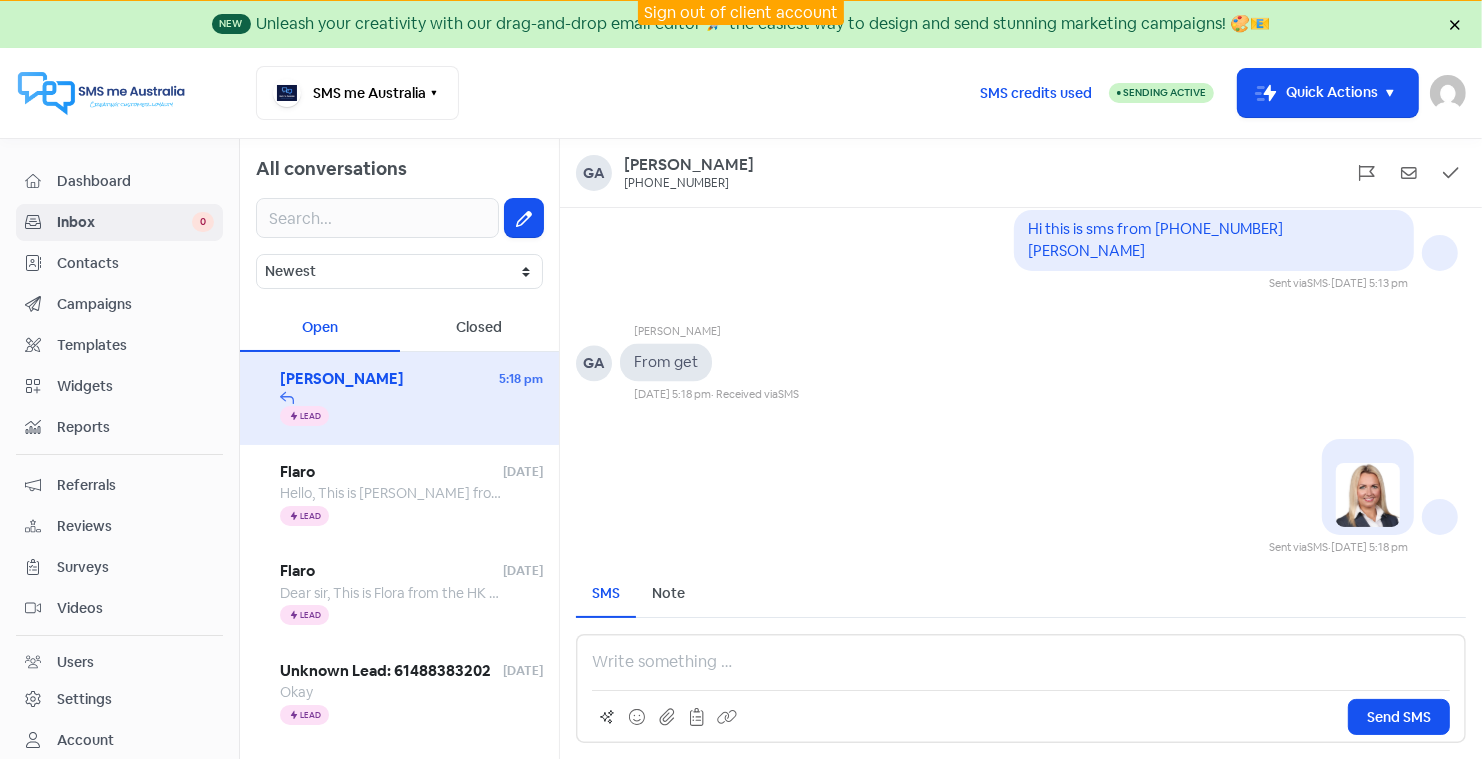 click at bounding box center [1368, 495] 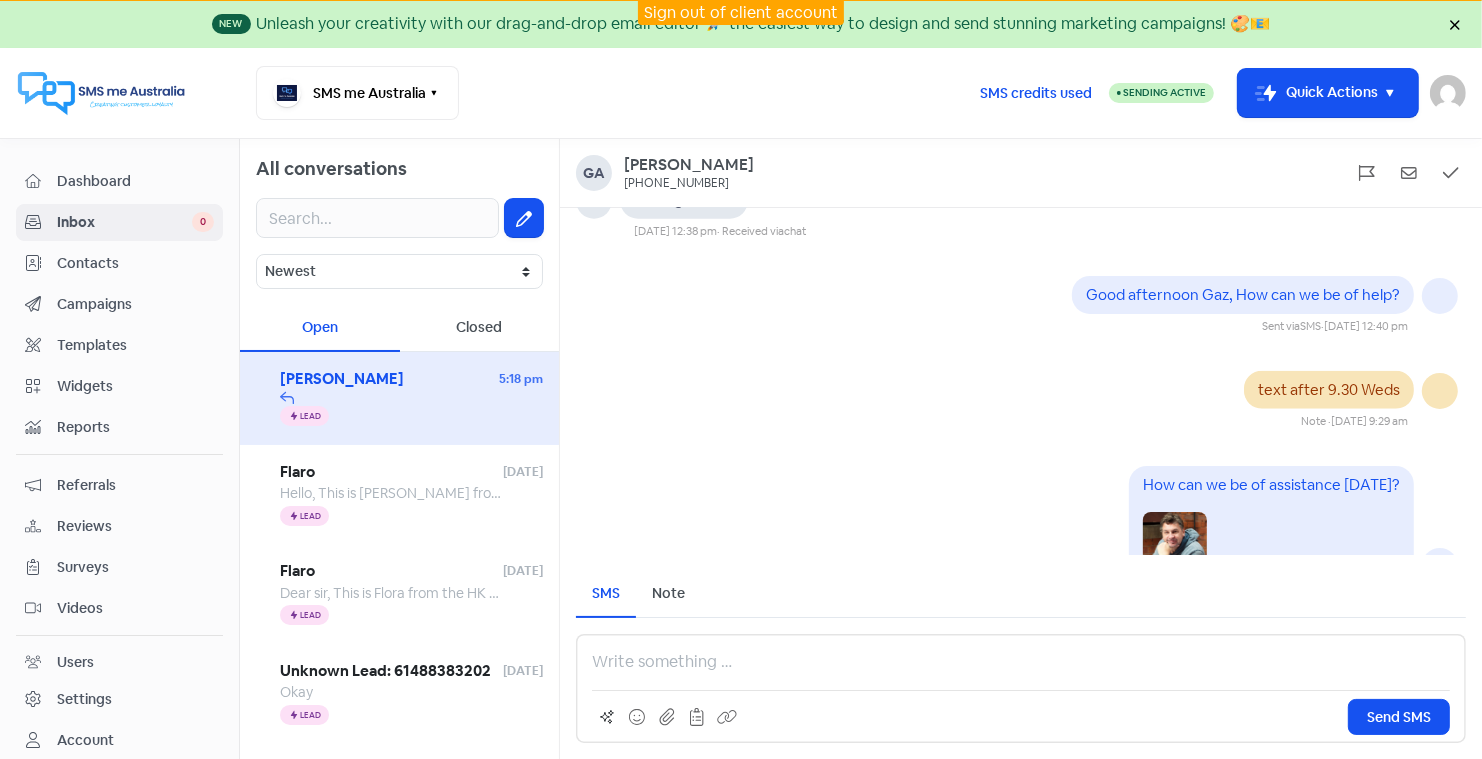 scroll, scrollTop: -1711, scrollLeft: 0, axis: vertical 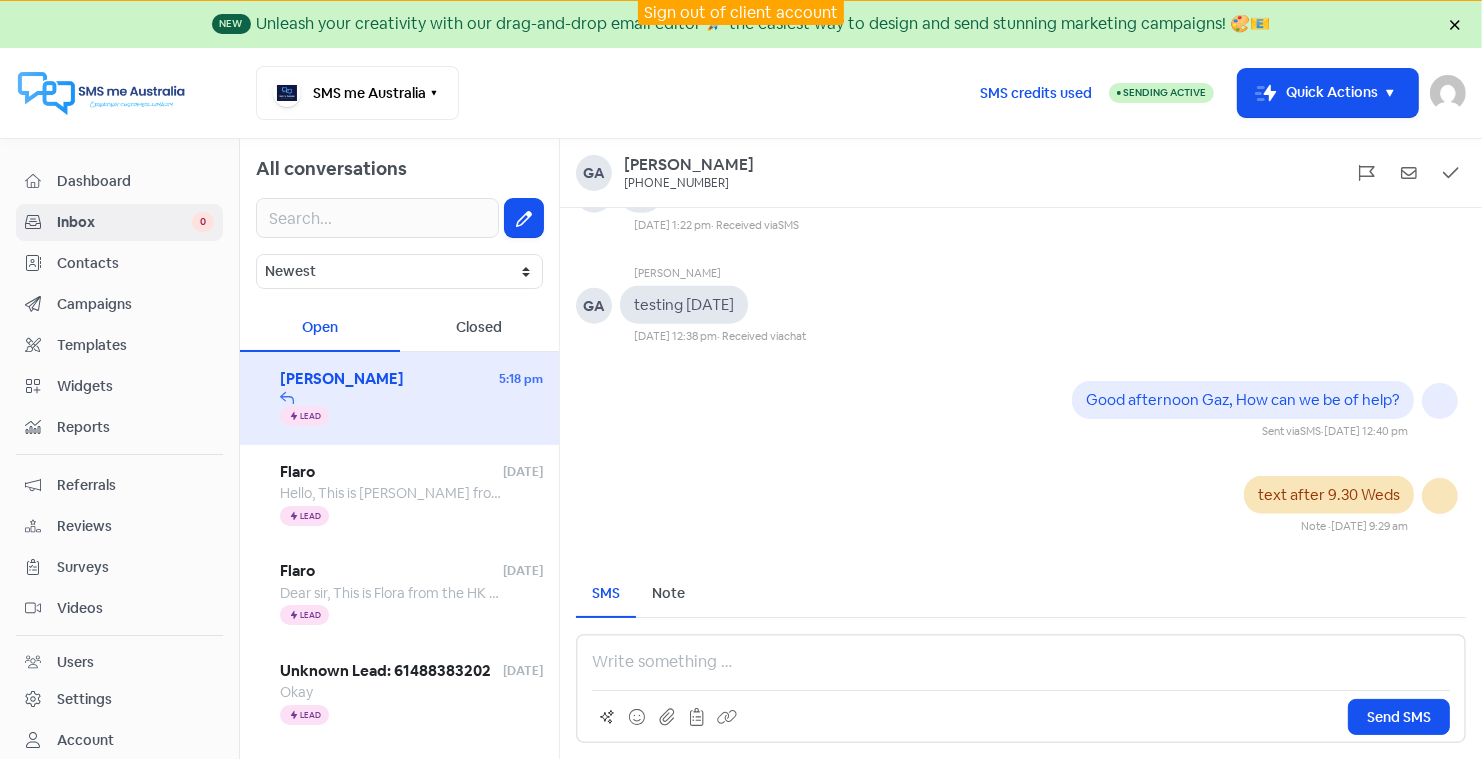 click on "Reviews" at bounding box center (135, 526) 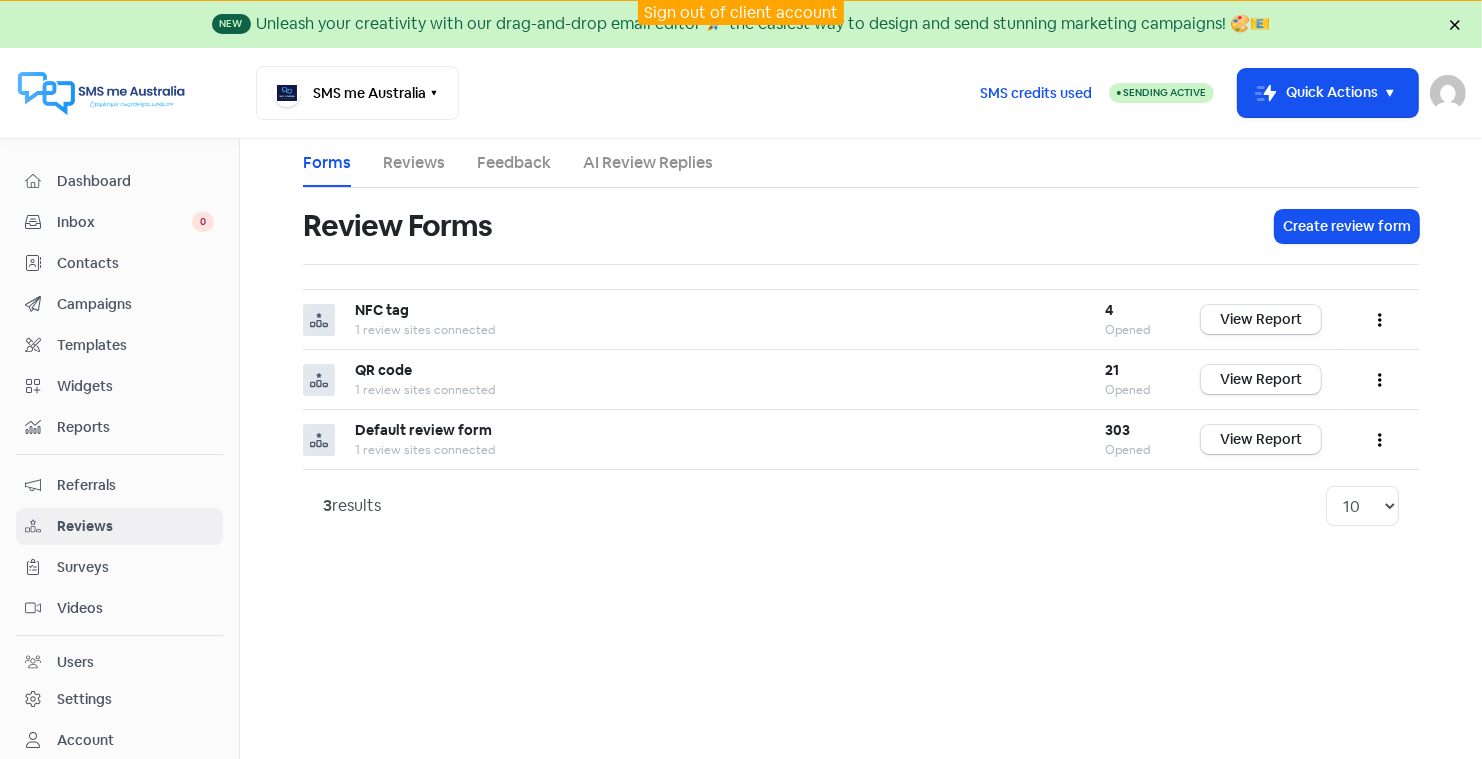 click on "AI Review Replies" at bounding box center [648, 163] 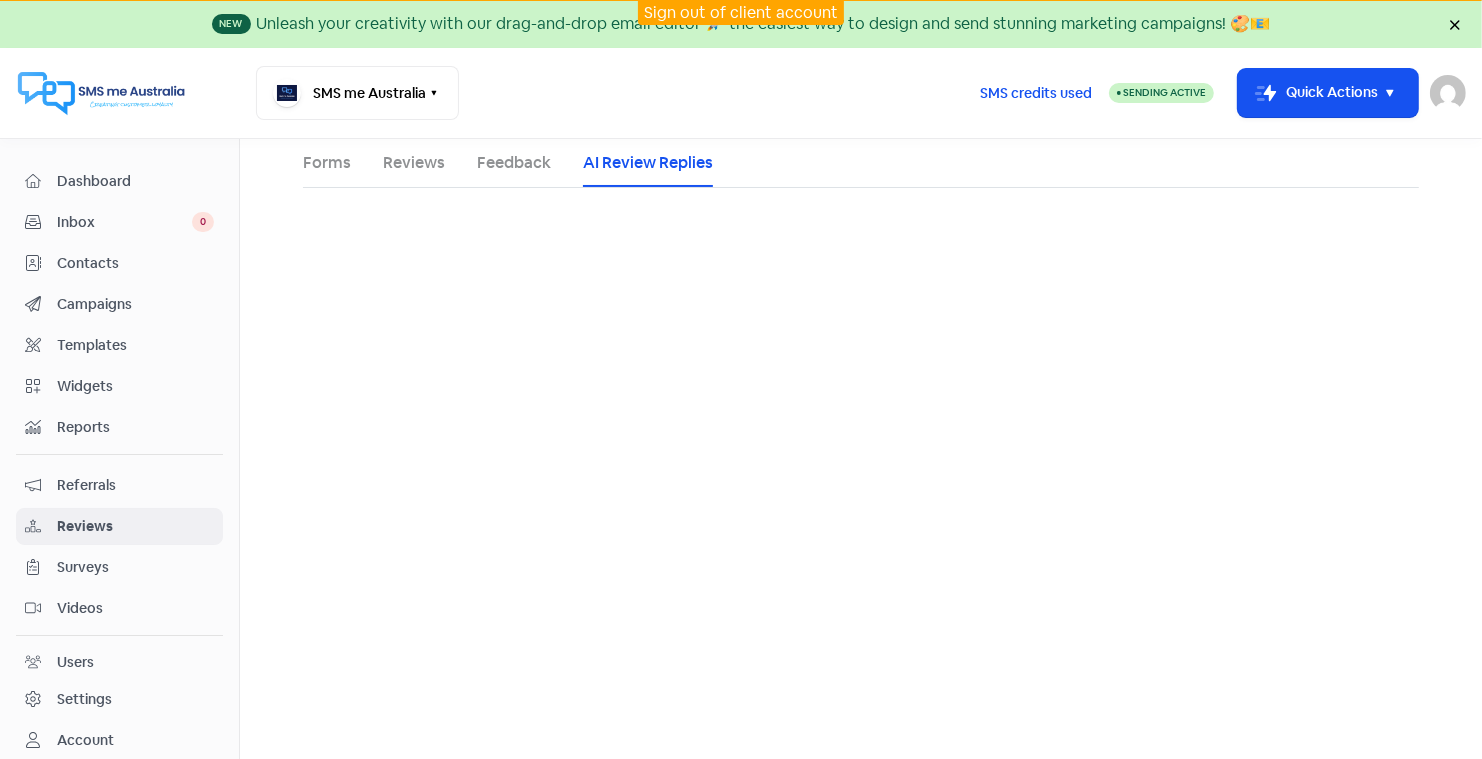 select on "30" 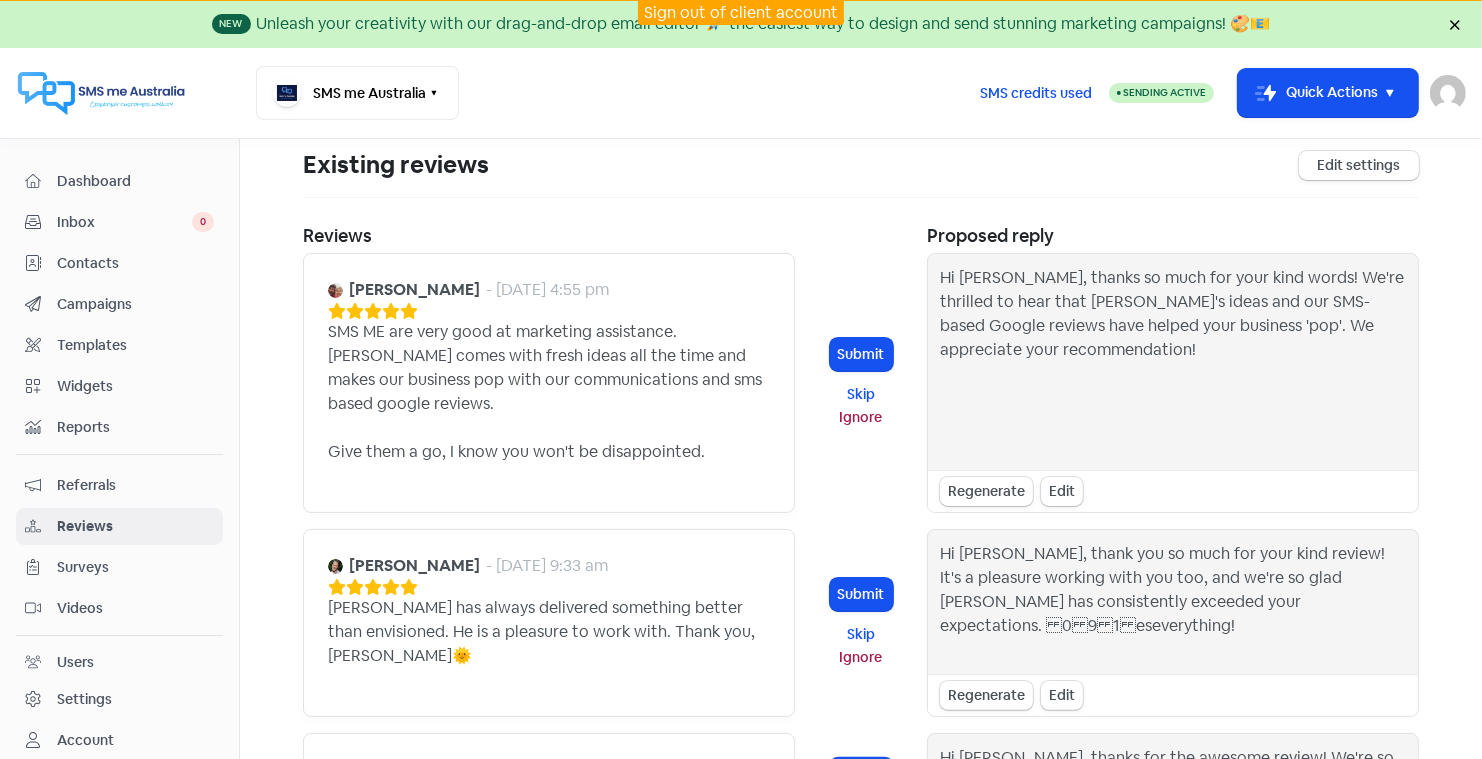 scroll, scrollTop: 291, scrollLeft: 0, axis: vertical 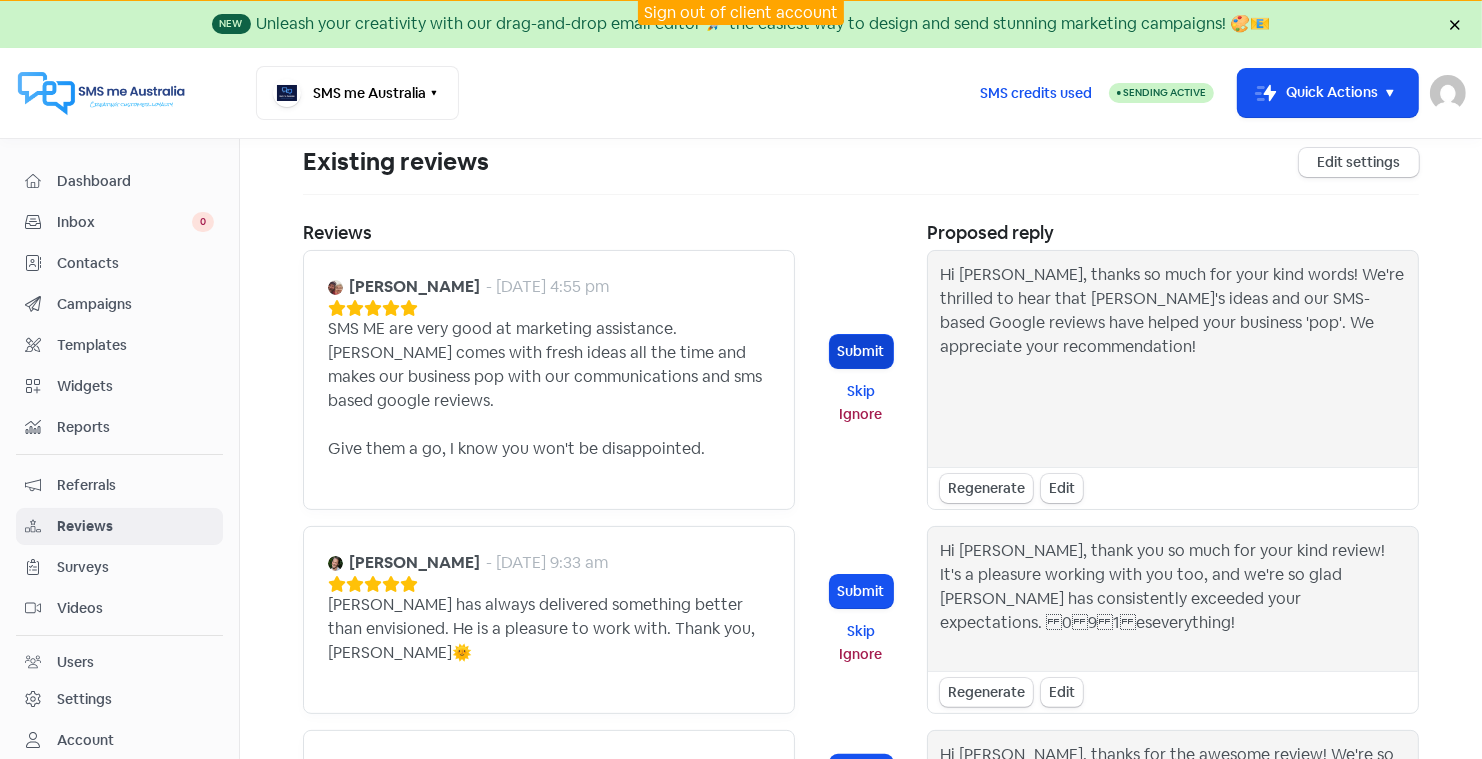 click on "Submit" at bounding box center [861, 351] 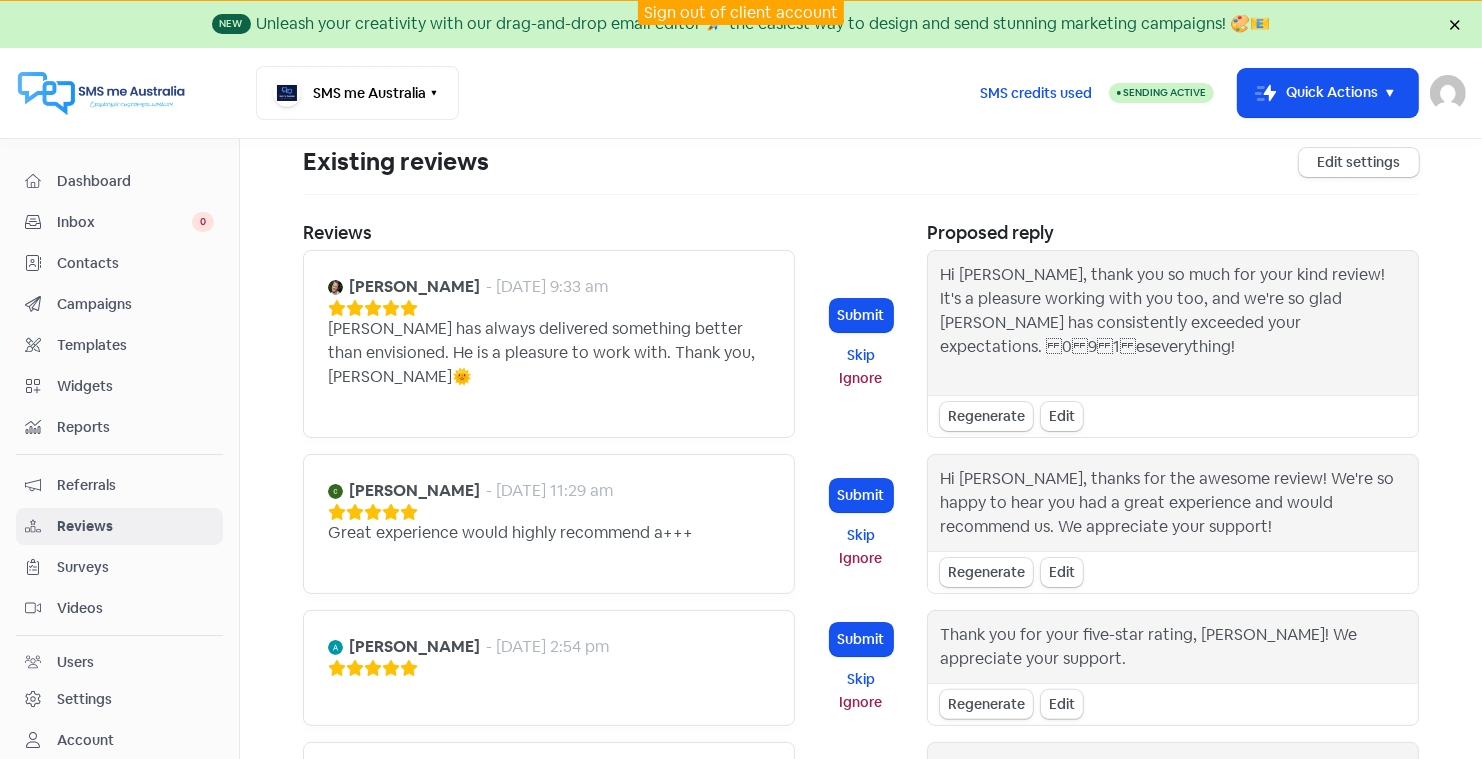 click on "Dashboard" at bounding box center [135, 181] 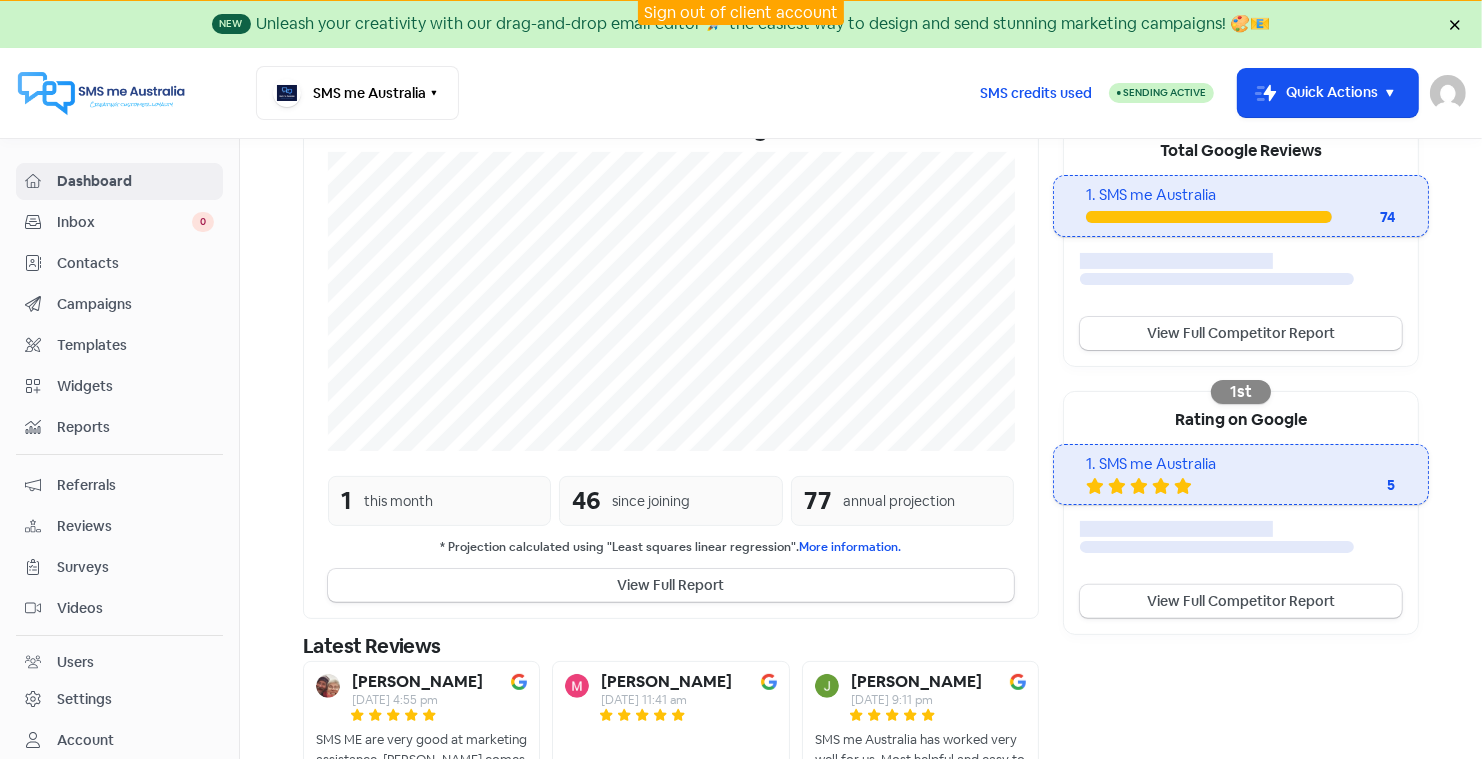 scroll, scrollTop: 513, scrollLeft: 0, axis: vertical 